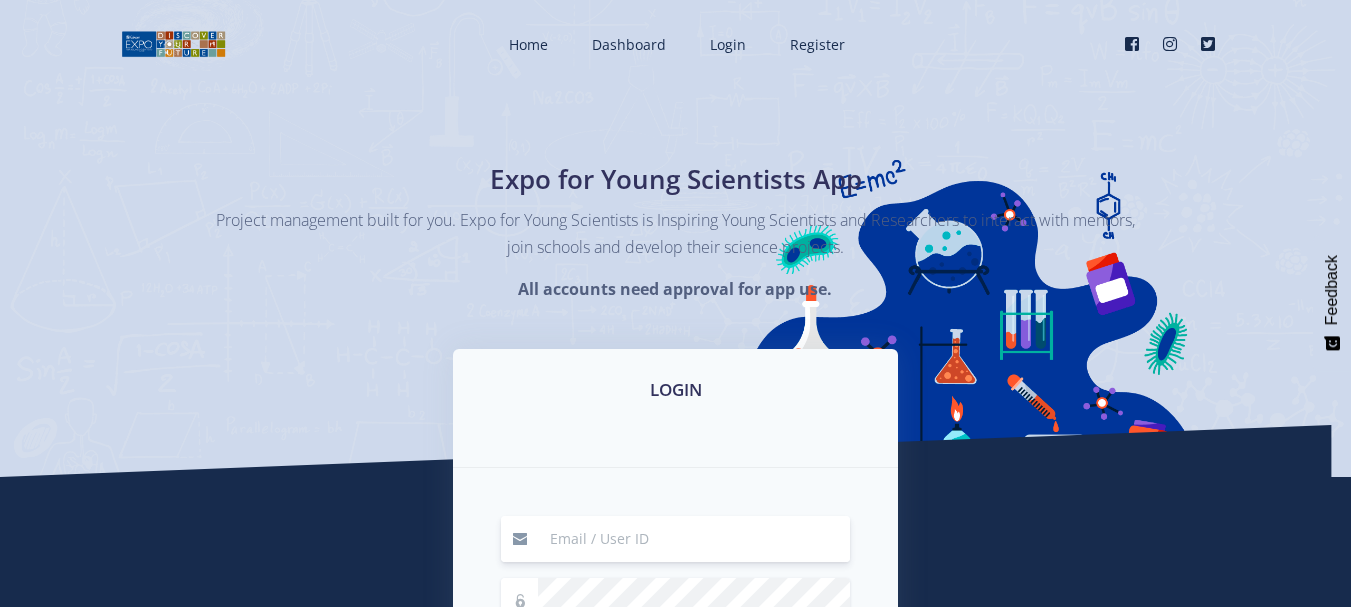 scroll, scrollTop: 0, scrollLeft: 0, axis: both 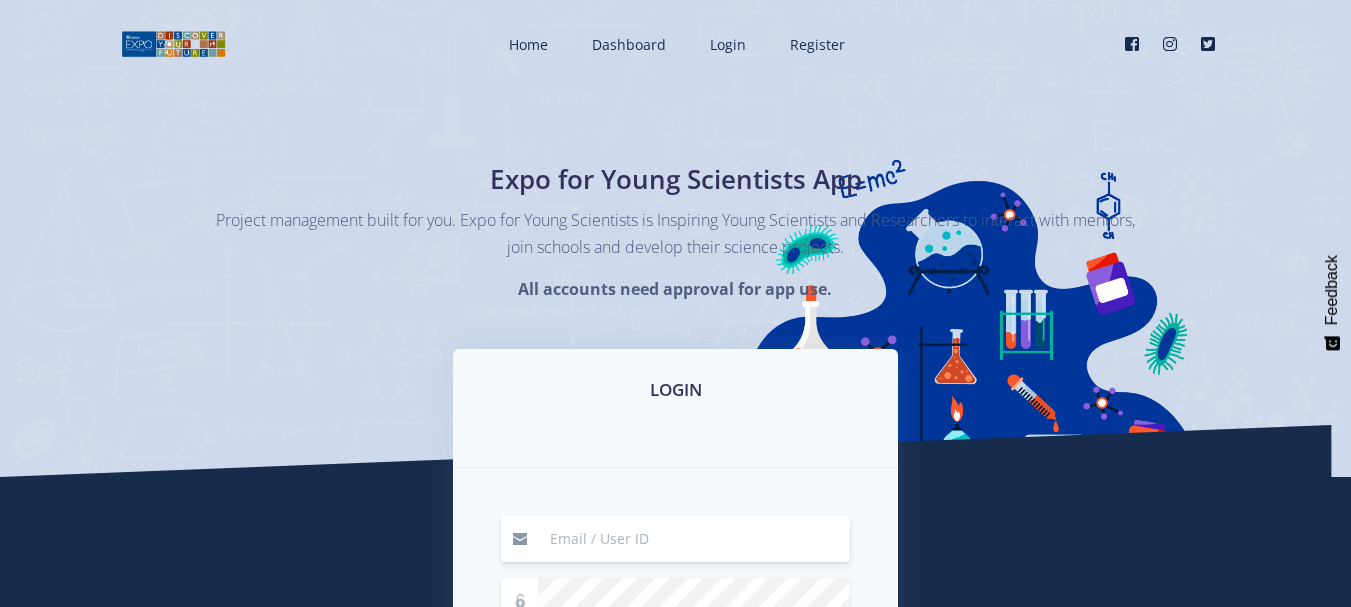 type on "randhir@salog.co.za" 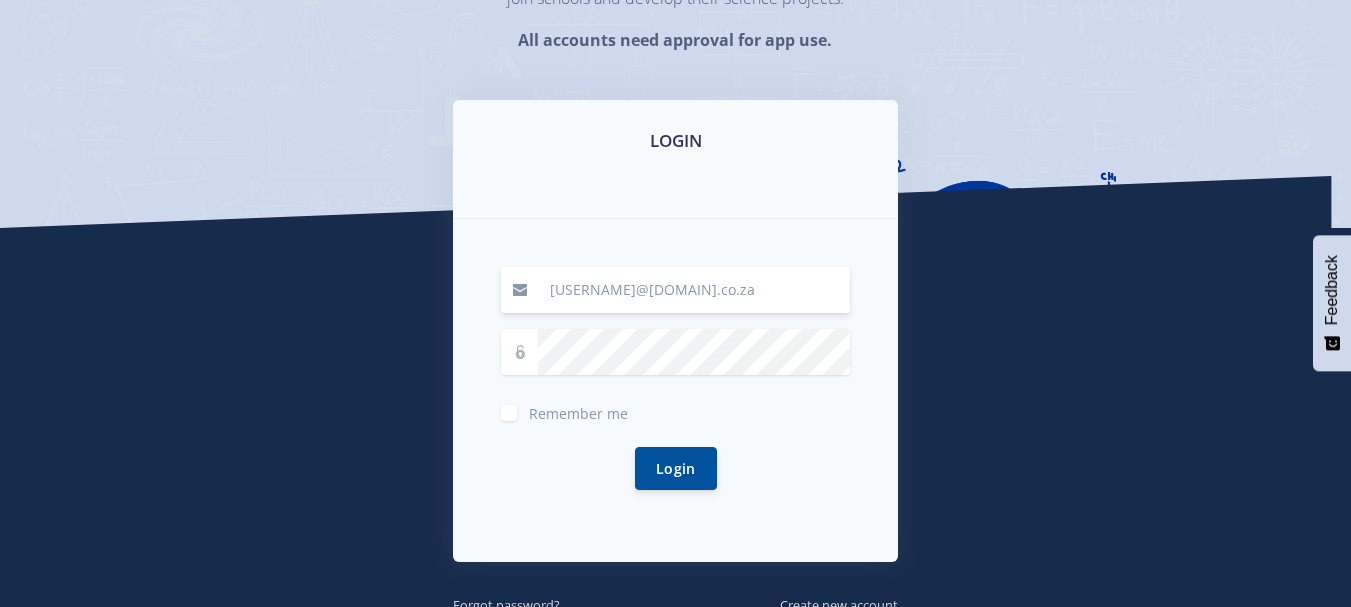 scroll, scrollTop: 251, scrollLeft: 0, axis: vertical 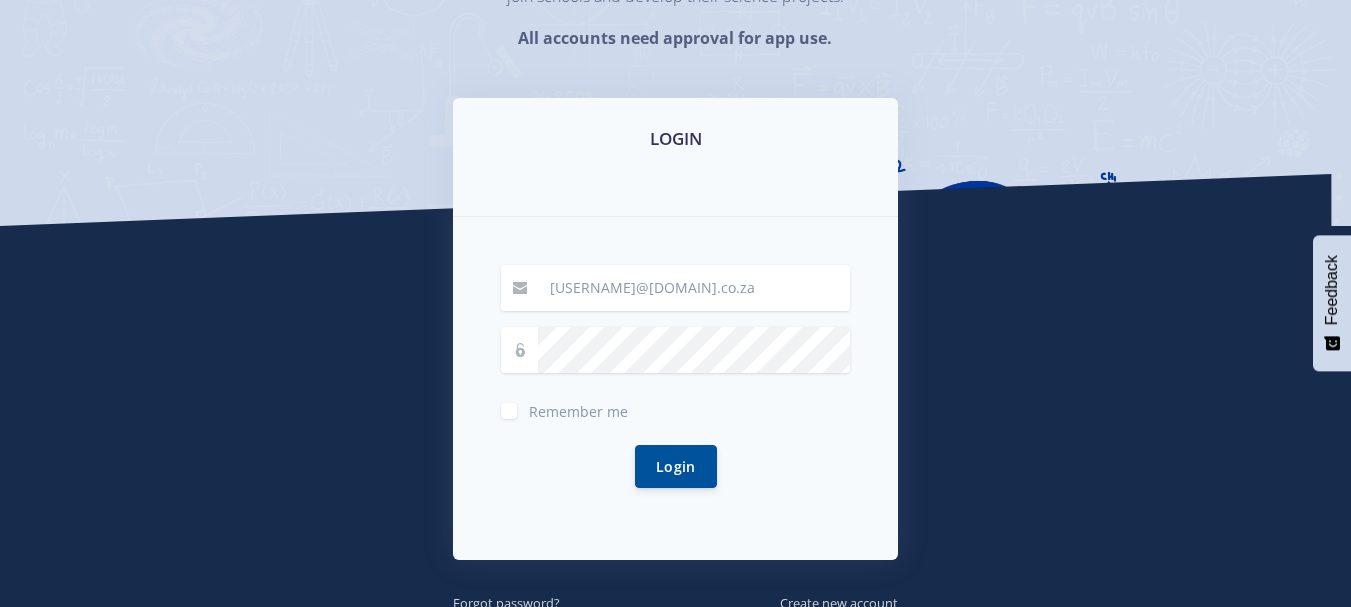 click on "Remember me" at bounding box center [578, 407] 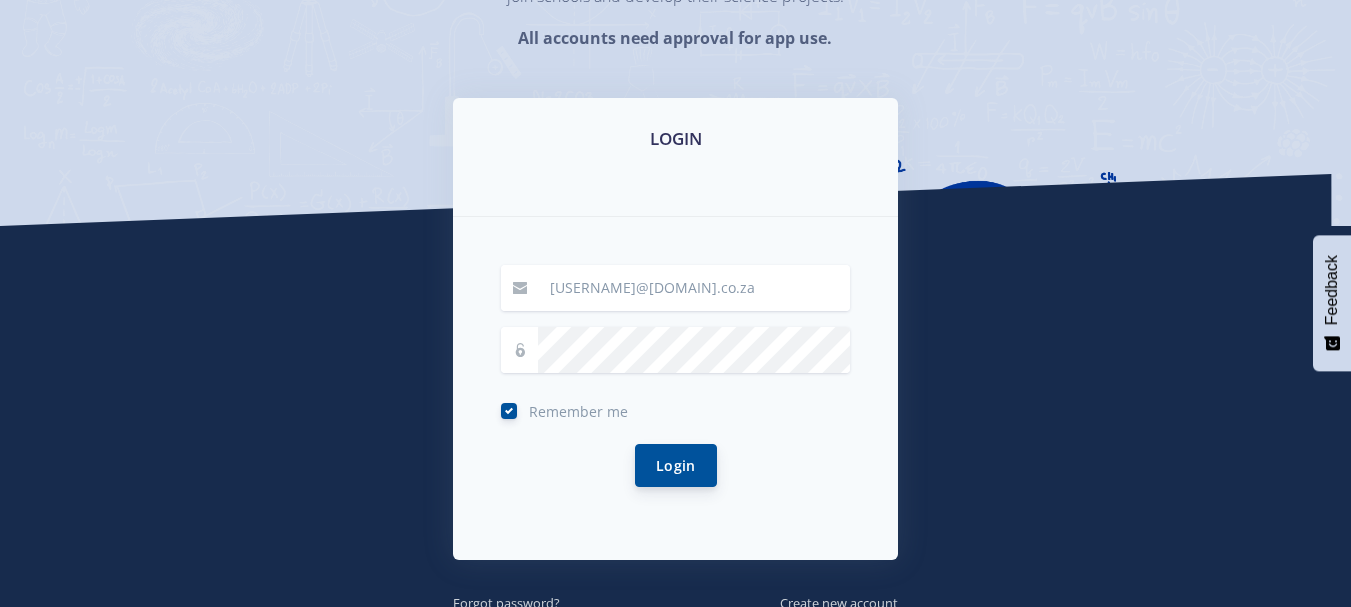 click on "Login" at bounding box center [676, 465] 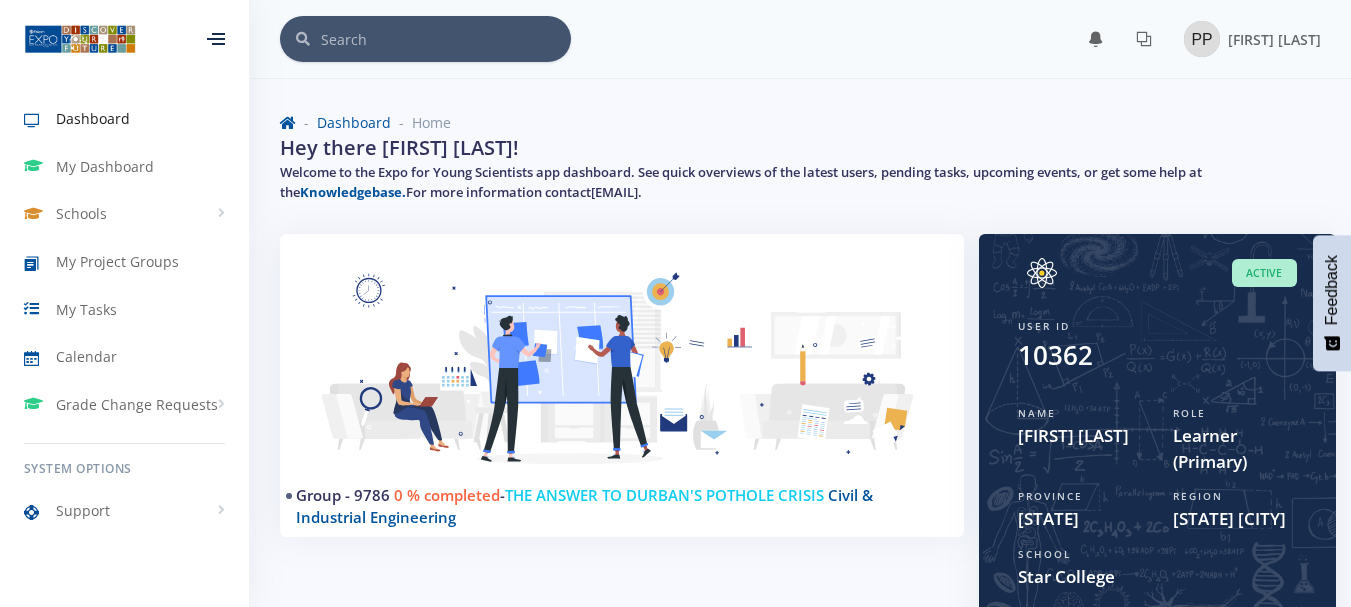 scroll, scrollTop: 0, scrollLeft: 0, axis: both 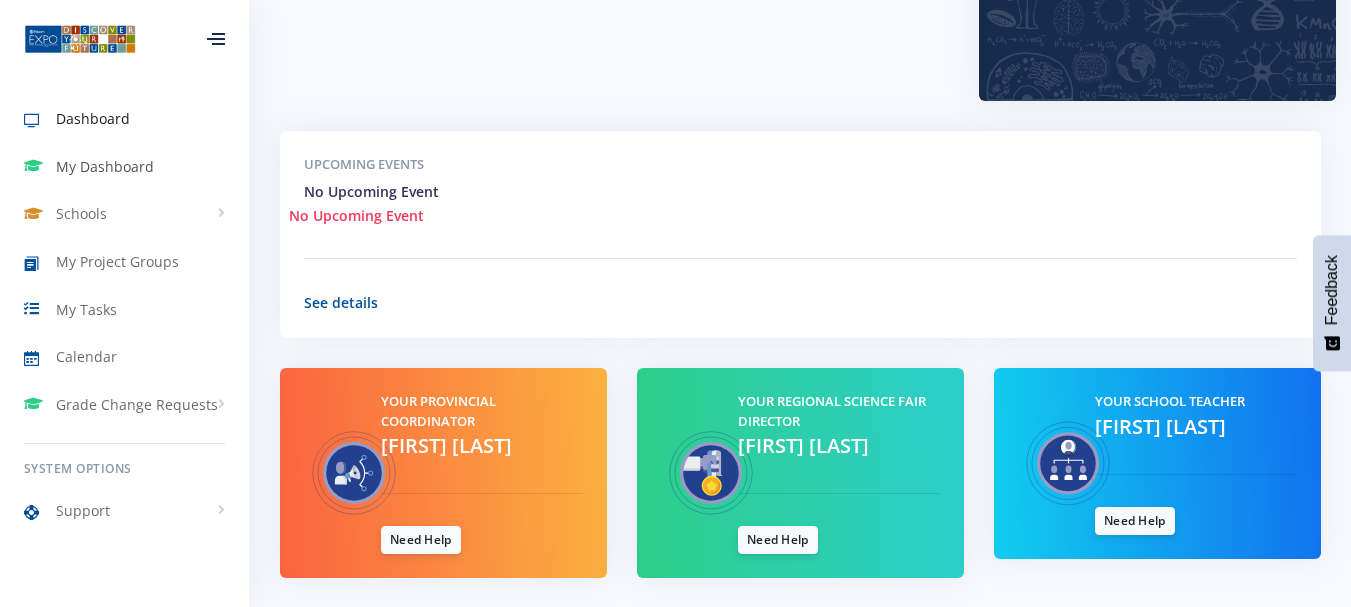 click on "My Dashboard" at bounding box center (105, 166) 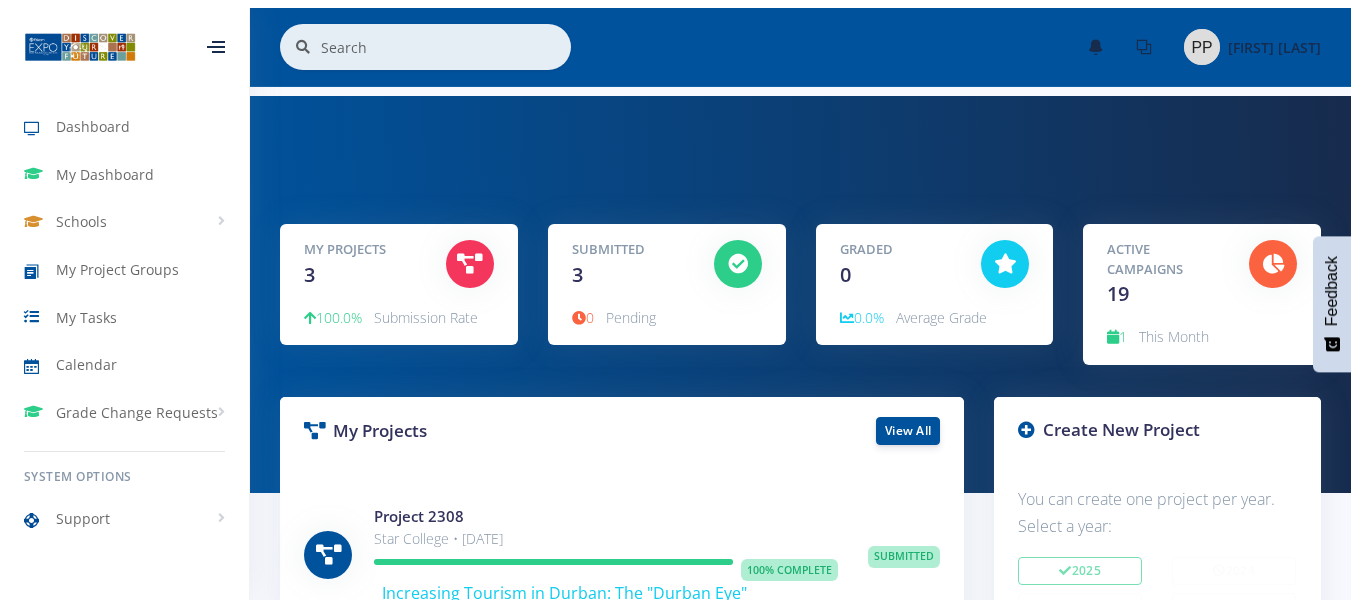 scroll, scrollTop: 0, scrollLeft: 0, axis: both 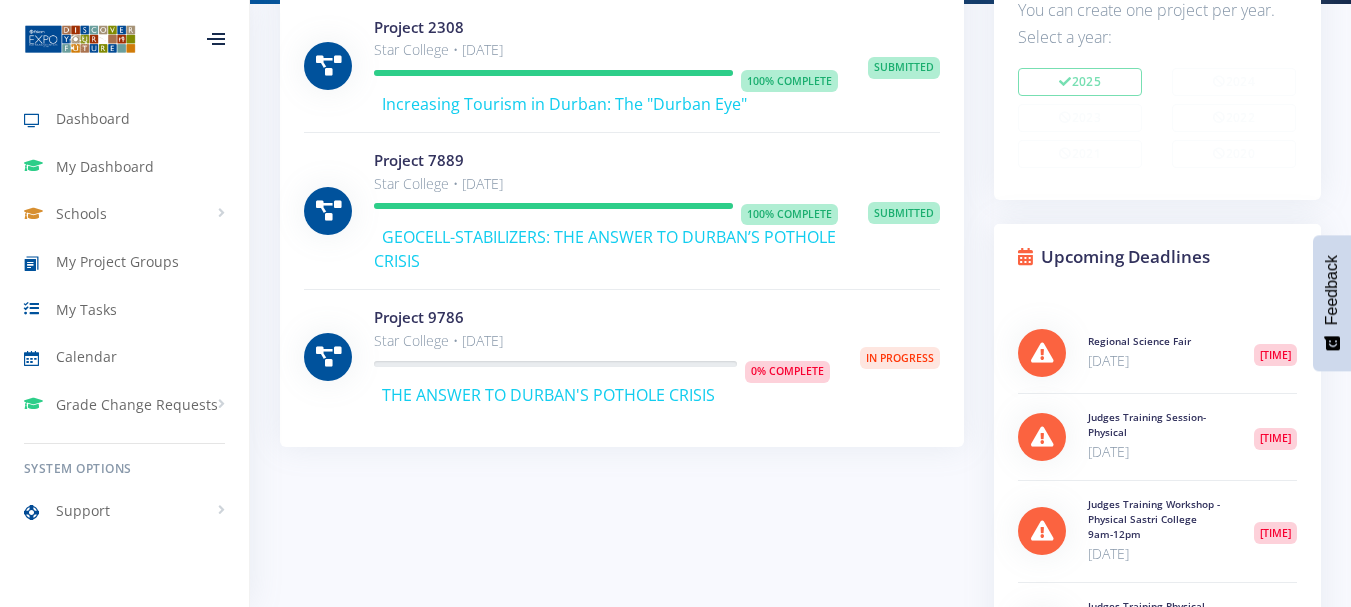 click on "In Progress" at bounding box center (900, 358) 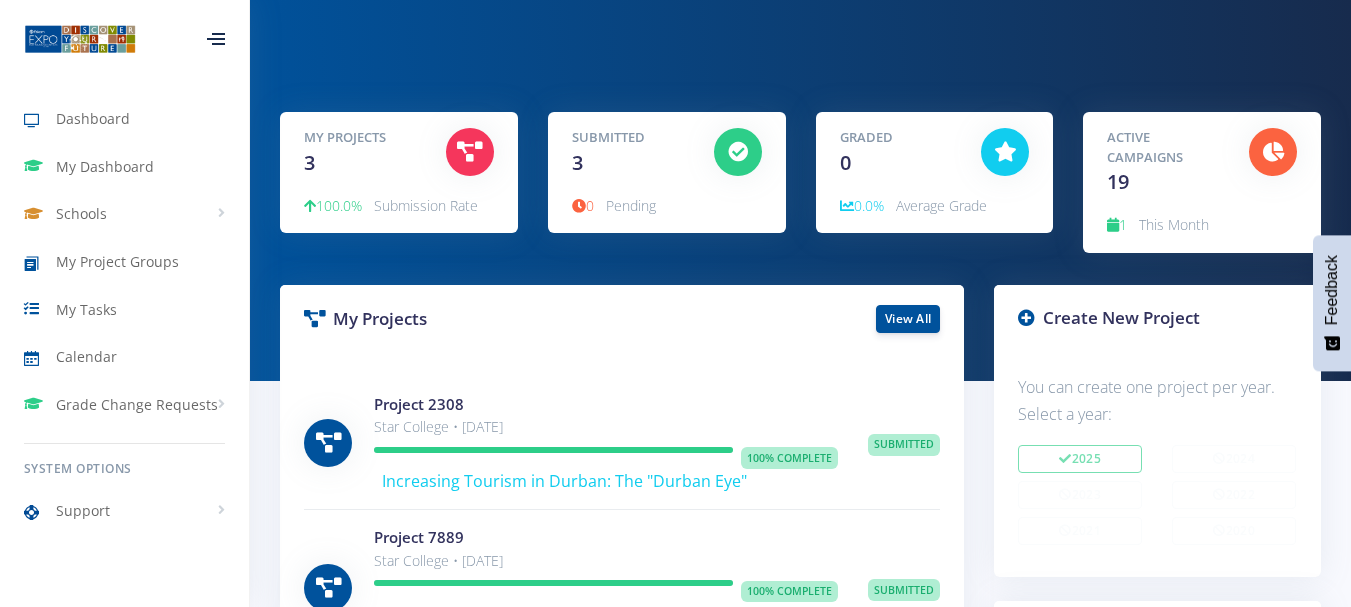 scroll, scrollTop: 0, scrollLeft: 0, axis: both 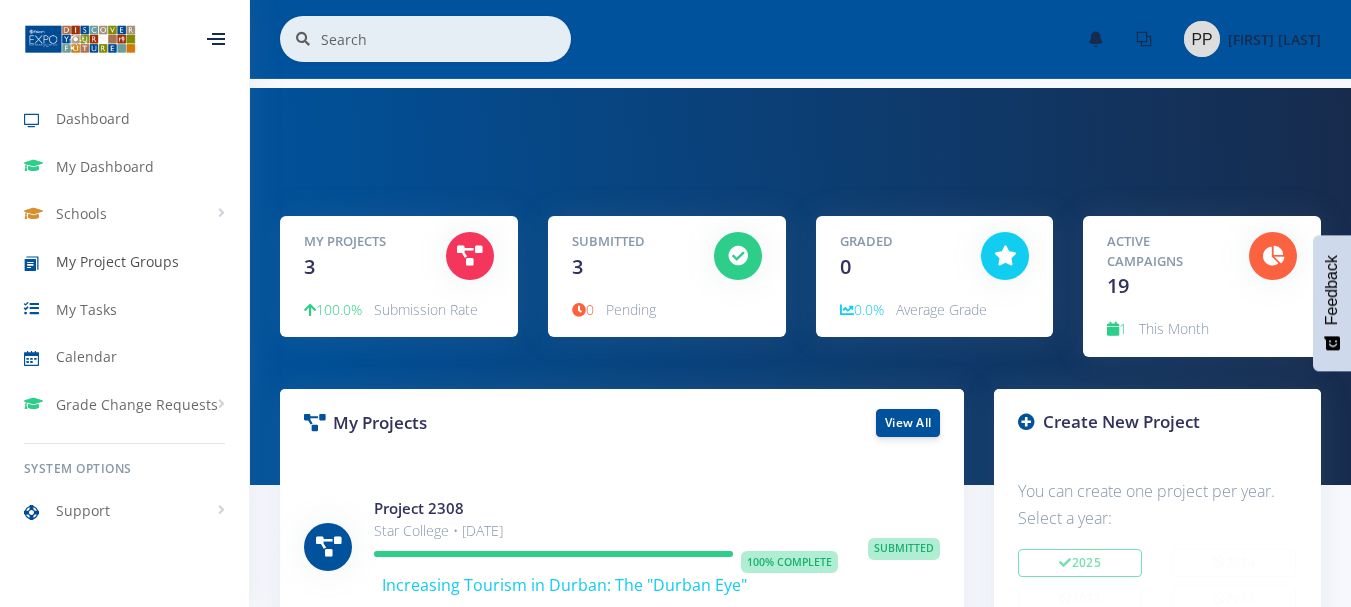 click on "My Project Groups" at bounding box center [117, 261] 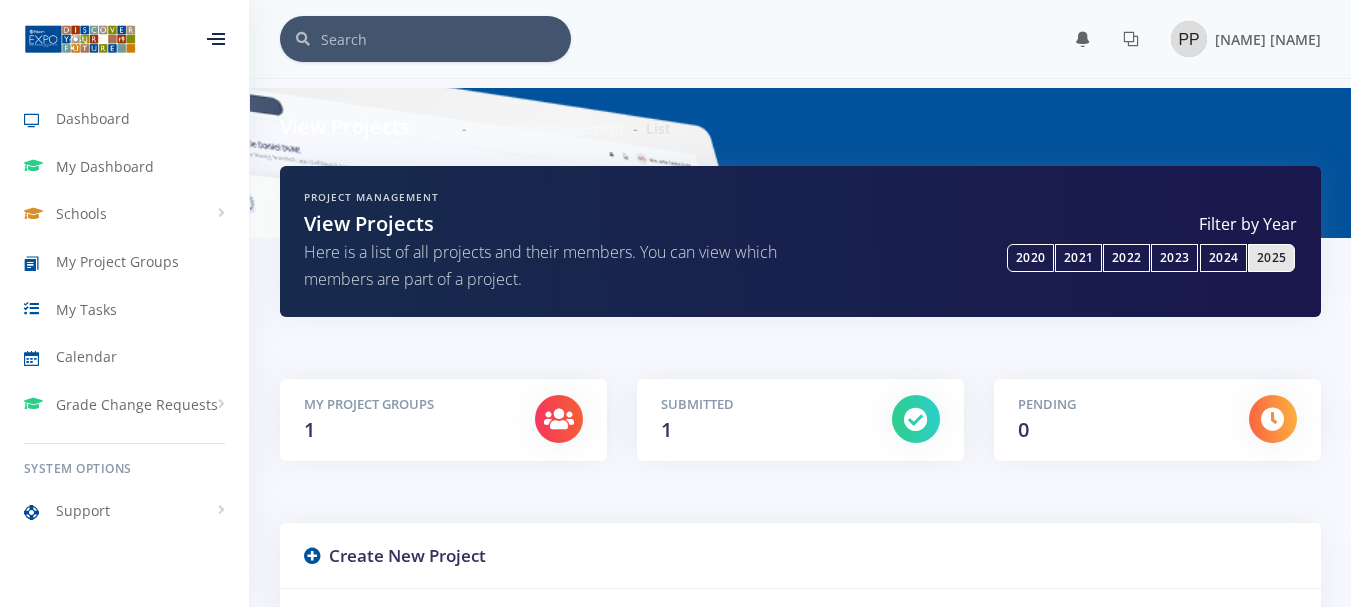 scroll, scrollTop: 0, scrollLeft: 0, axis: both 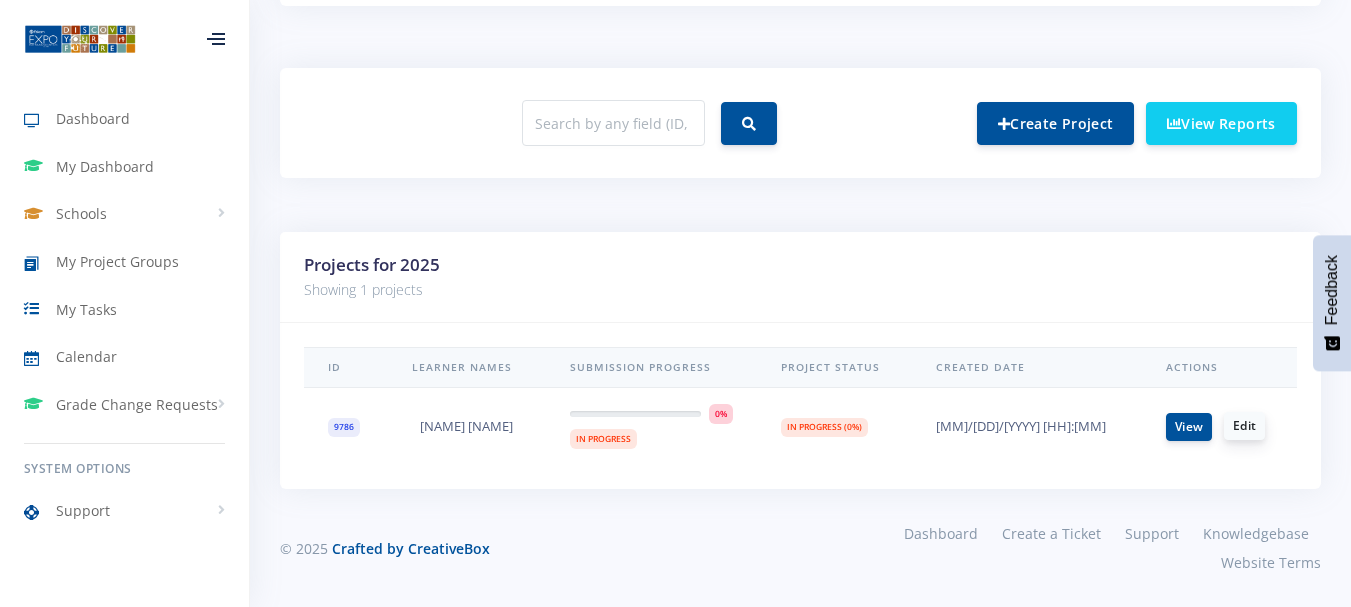 click on "Edit" at bounding box center [1244, 426] 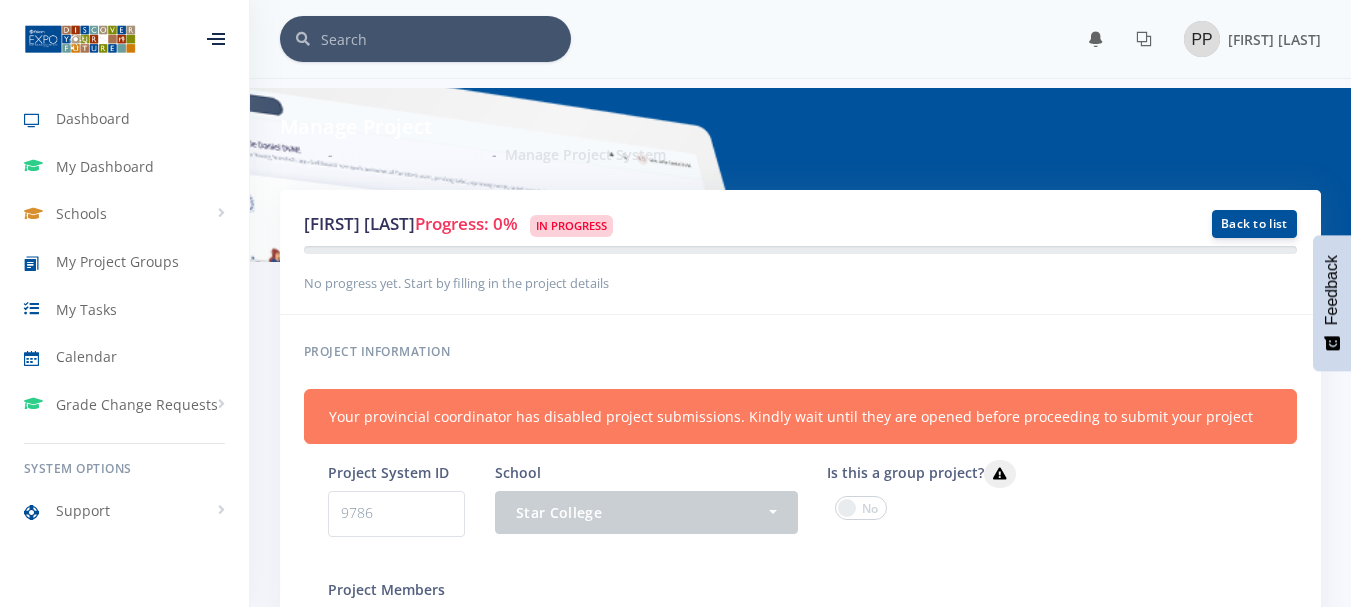 scroll, scrollTop: 0, scrollLeft: 0, axis: both 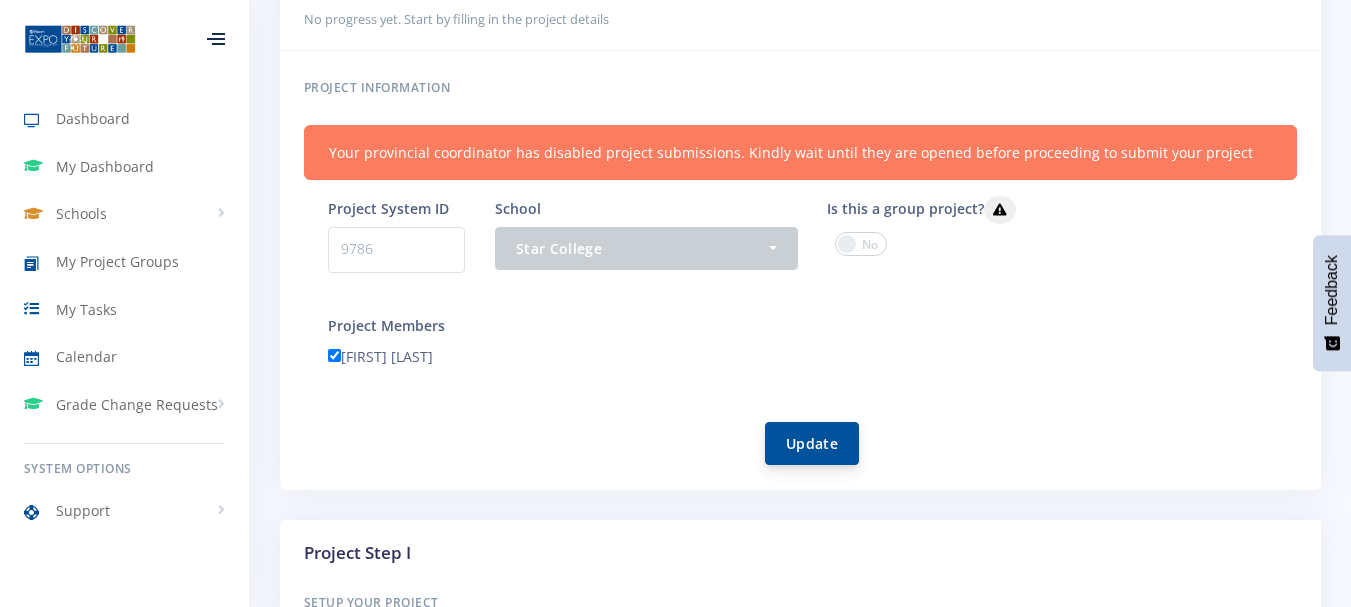 click on "Update" at bounding box center [812, 443] 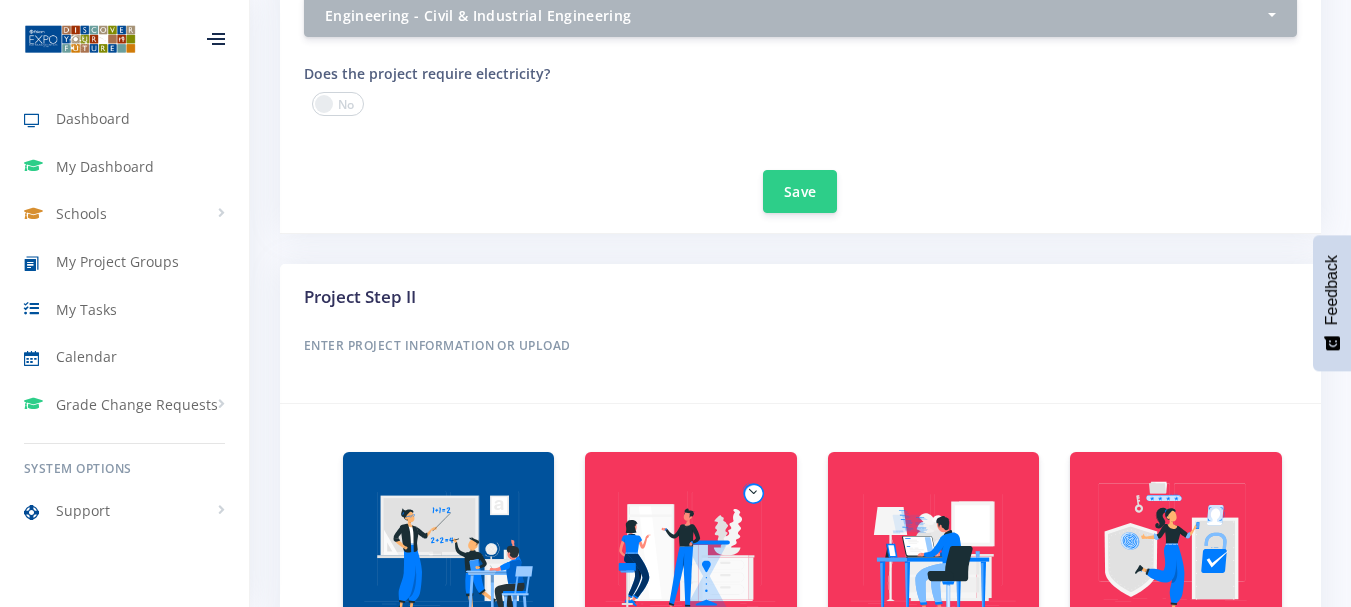 scroll, scrollTop: 931, scrollLeft: 0, axis: vertical 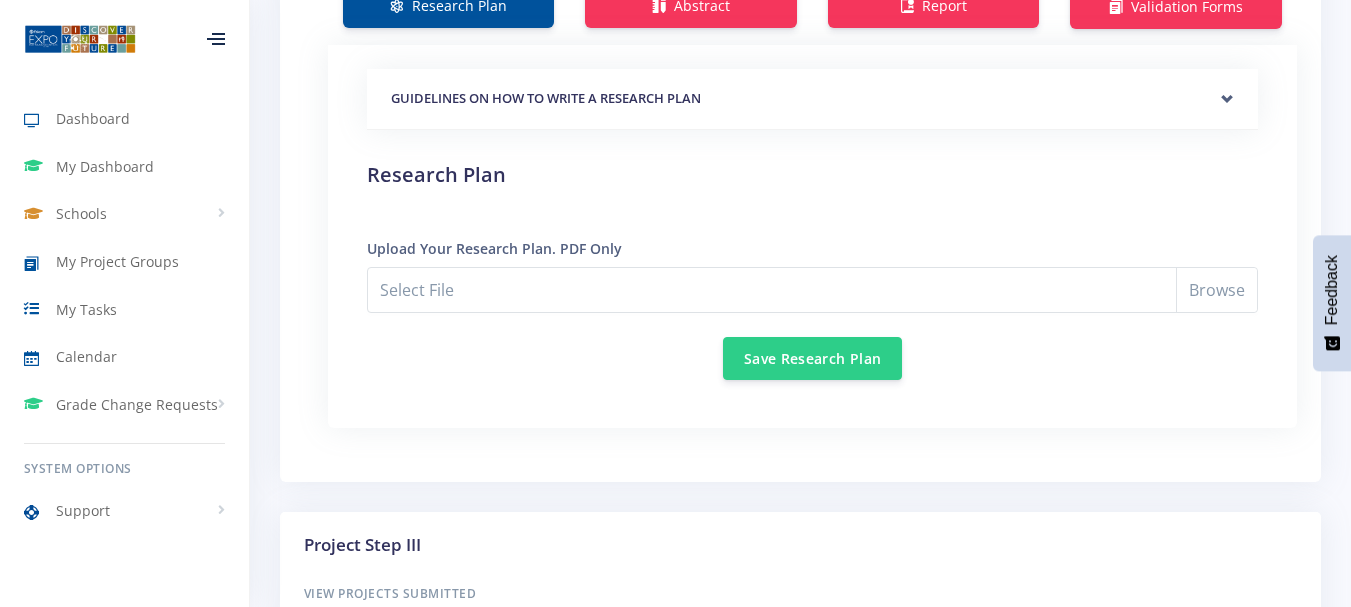 click on "Research Plan" at bounding box center [812, 175] 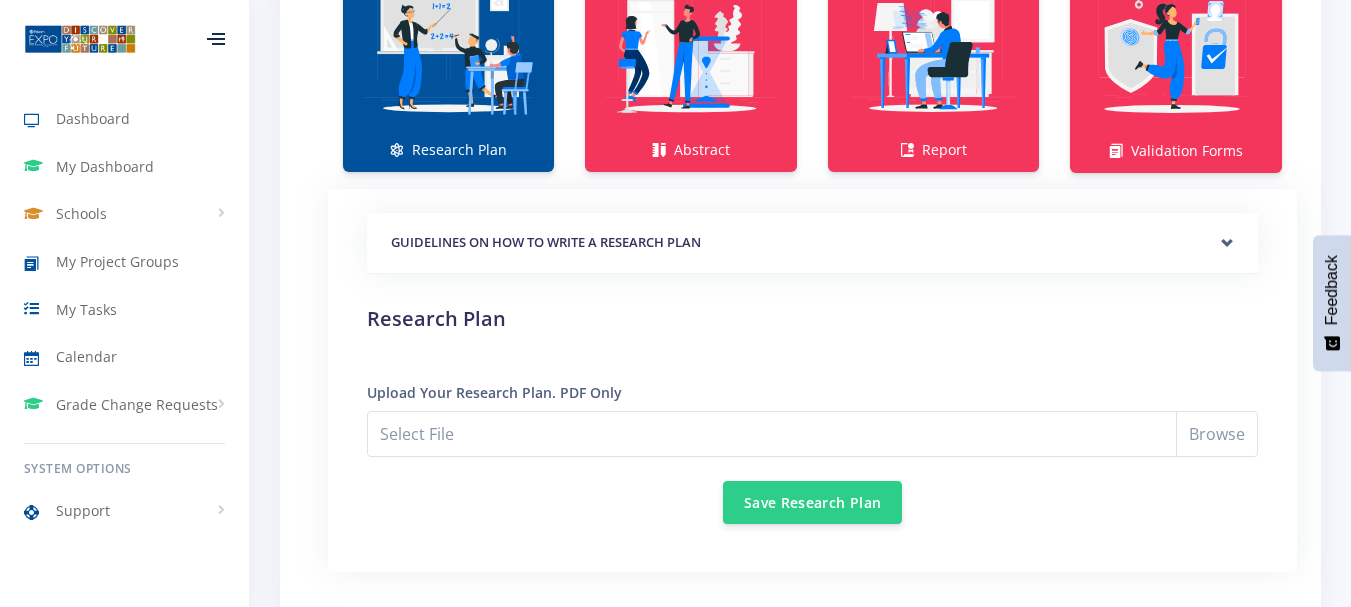 scroll, scrollTop: 1542, scrollLeft: 0, axis: vertical 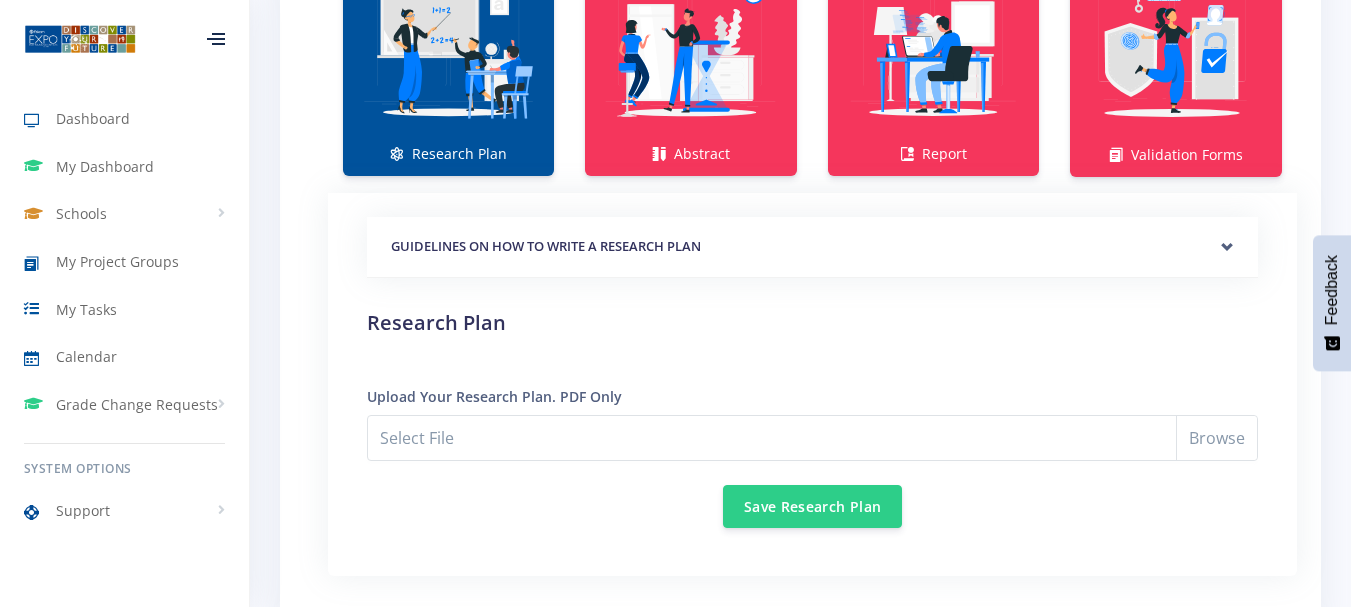 click at bounding box center (448, 53) 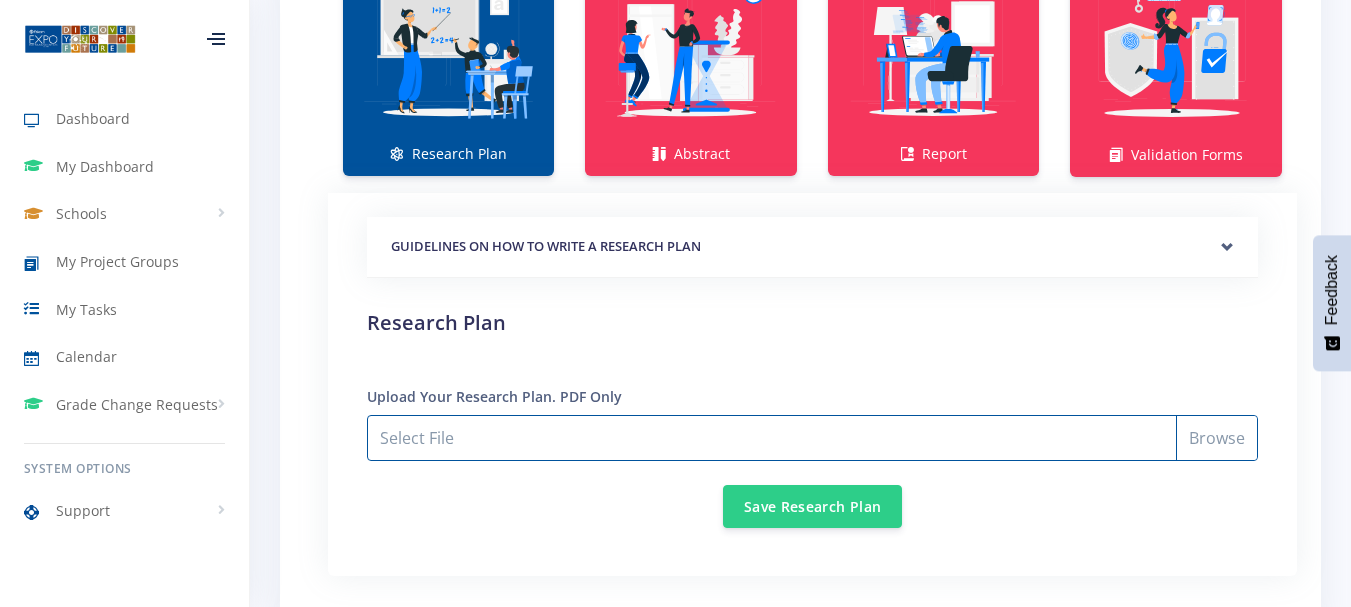 click on "Select File" at bounding box center (812, 438) 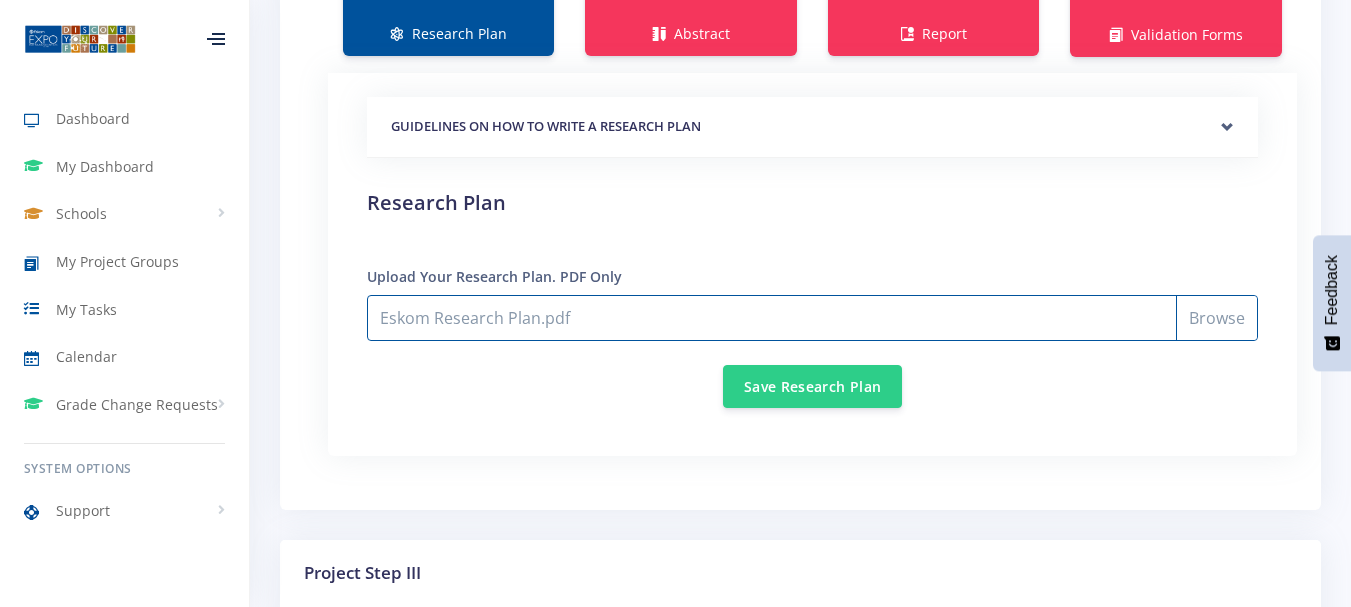 scroll, scrollTop: 1694, scrollLeft: 0, axis: vertical 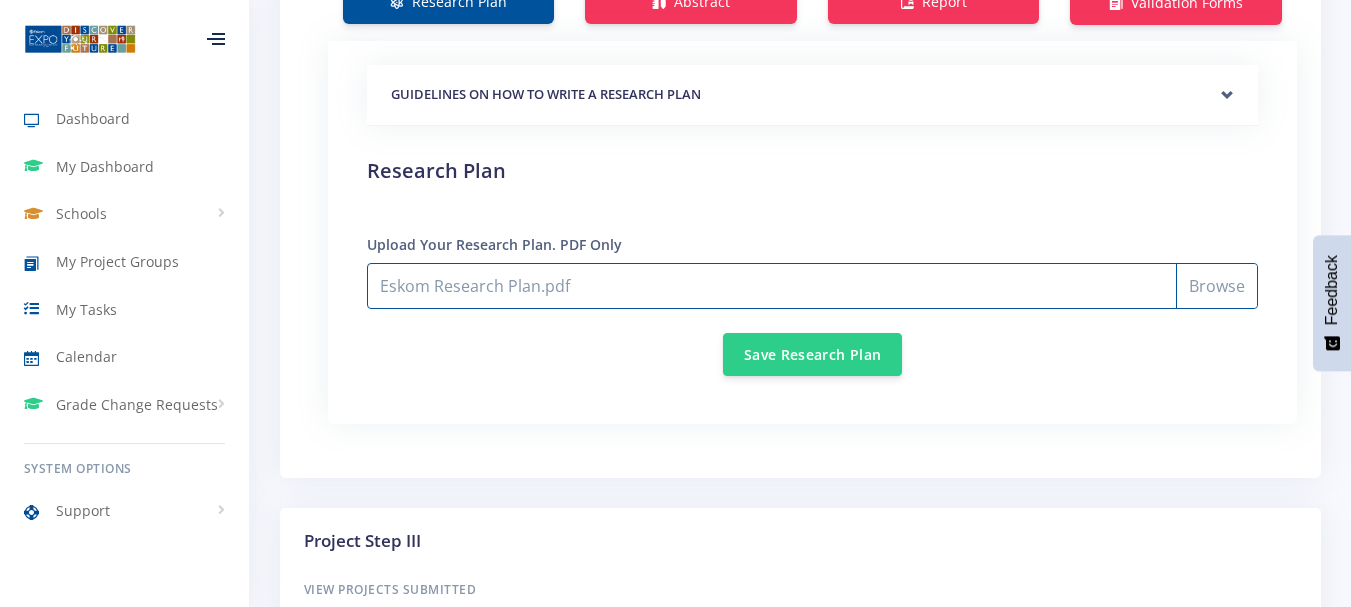 click on "Eskom Research Plan.pdf" at bounding box center [812, 286] 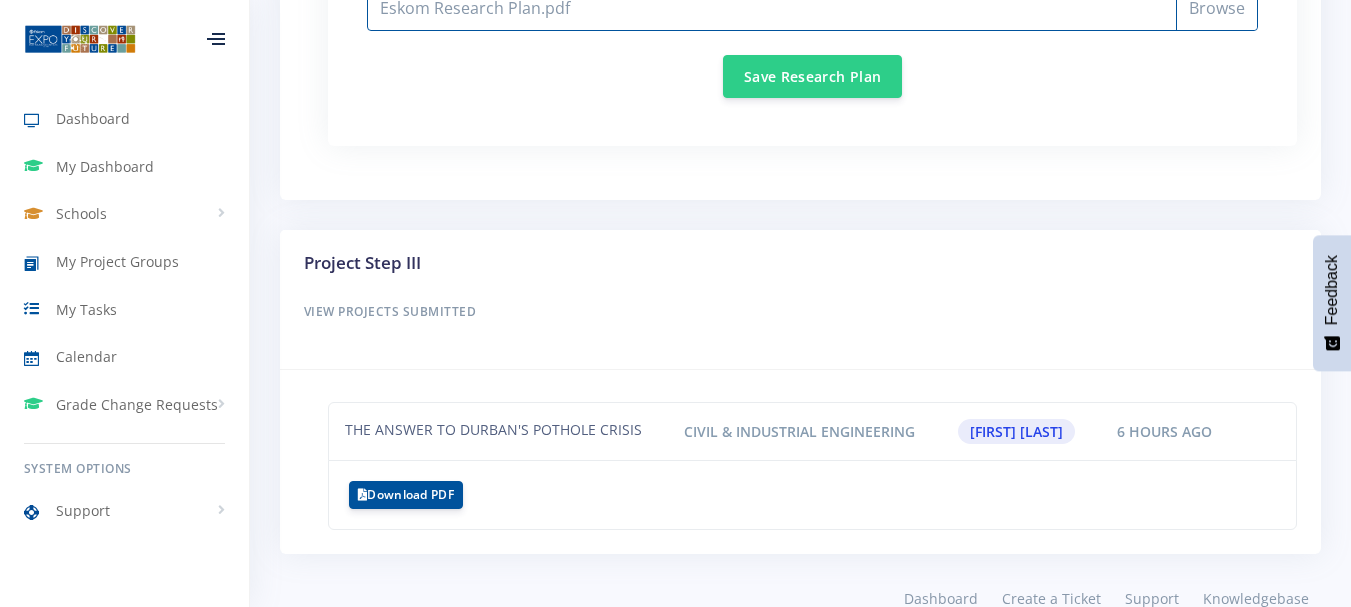 scroll, scrollTop: 1870, scrollLeft: 0, axis: vertical 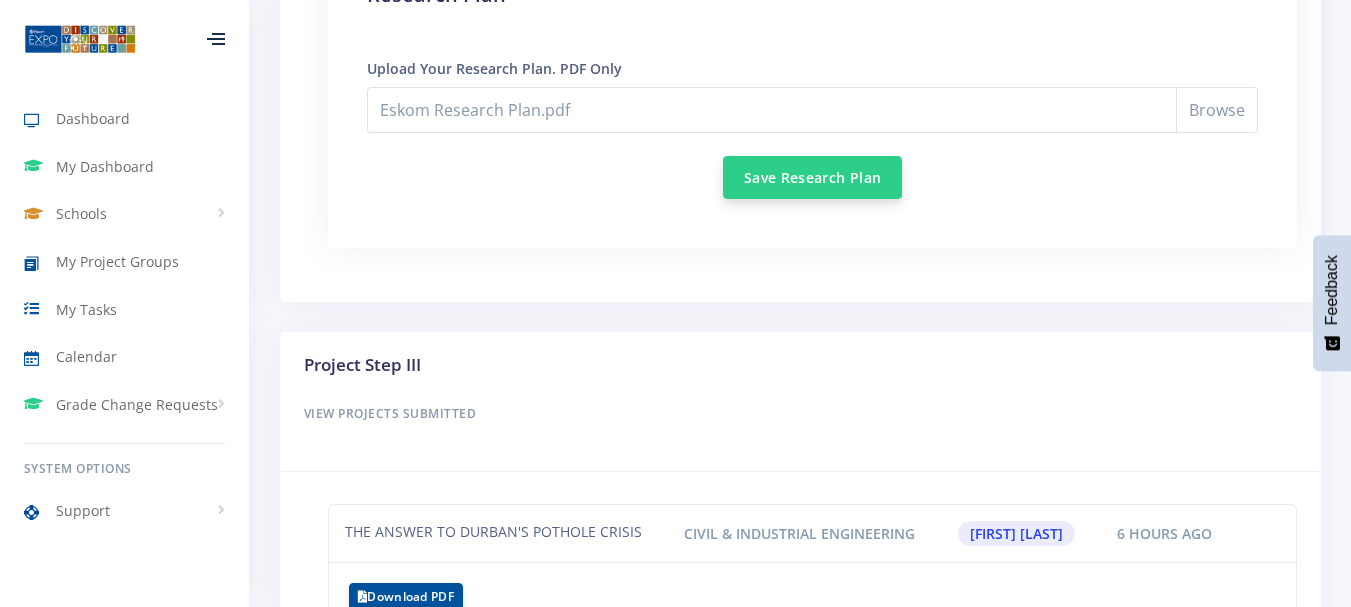 click on "Save Research Plan" at bounding box center [812, 177] 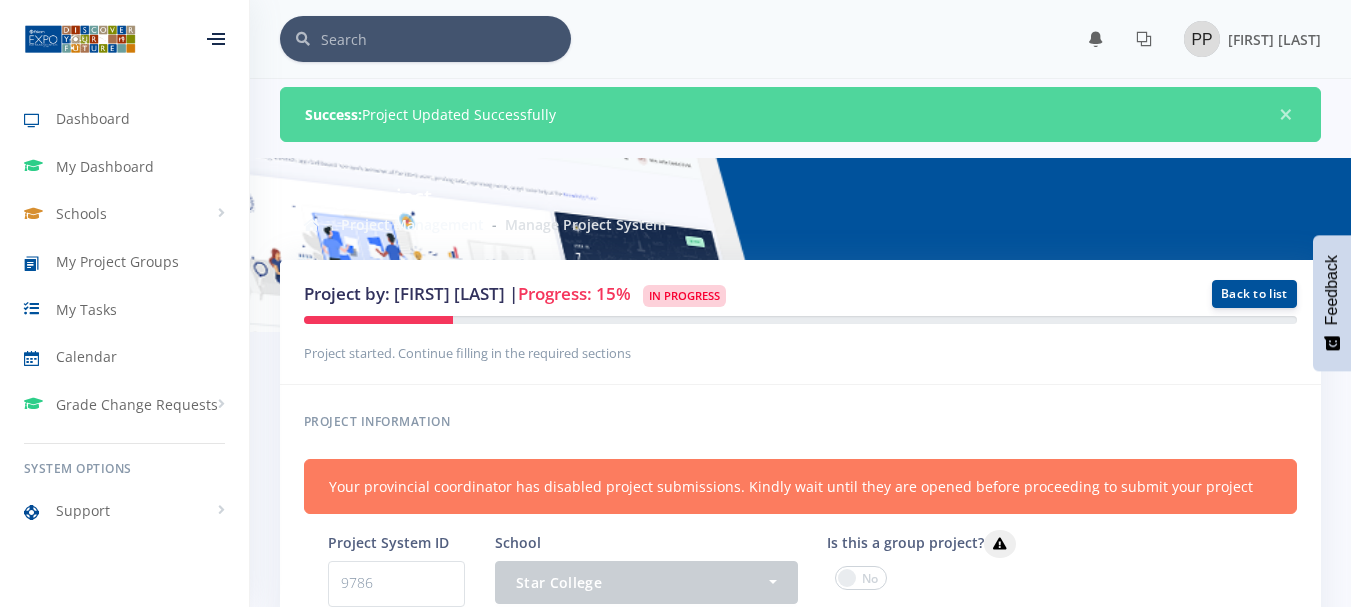 scroll, scrollTop: 0, scrollLeft: 0, axis: both 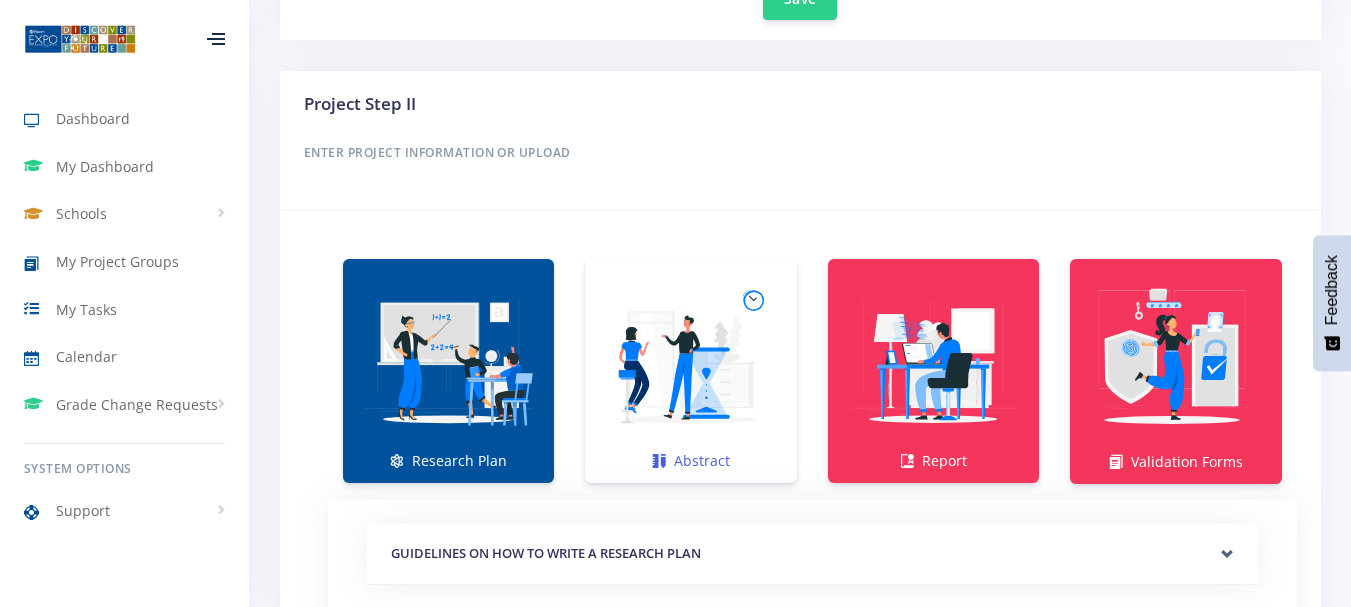 click at bounding box center [690, 360] 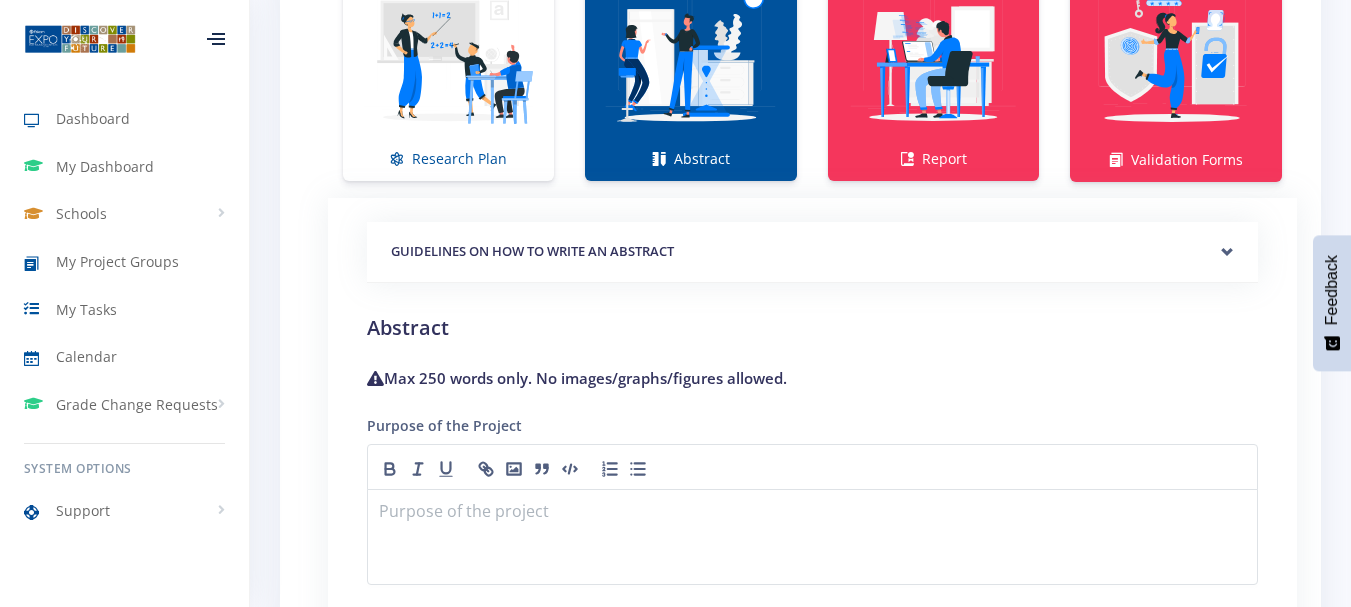 scroll, scrollTop: 1632, scrollLeft: 0, axis: vertical 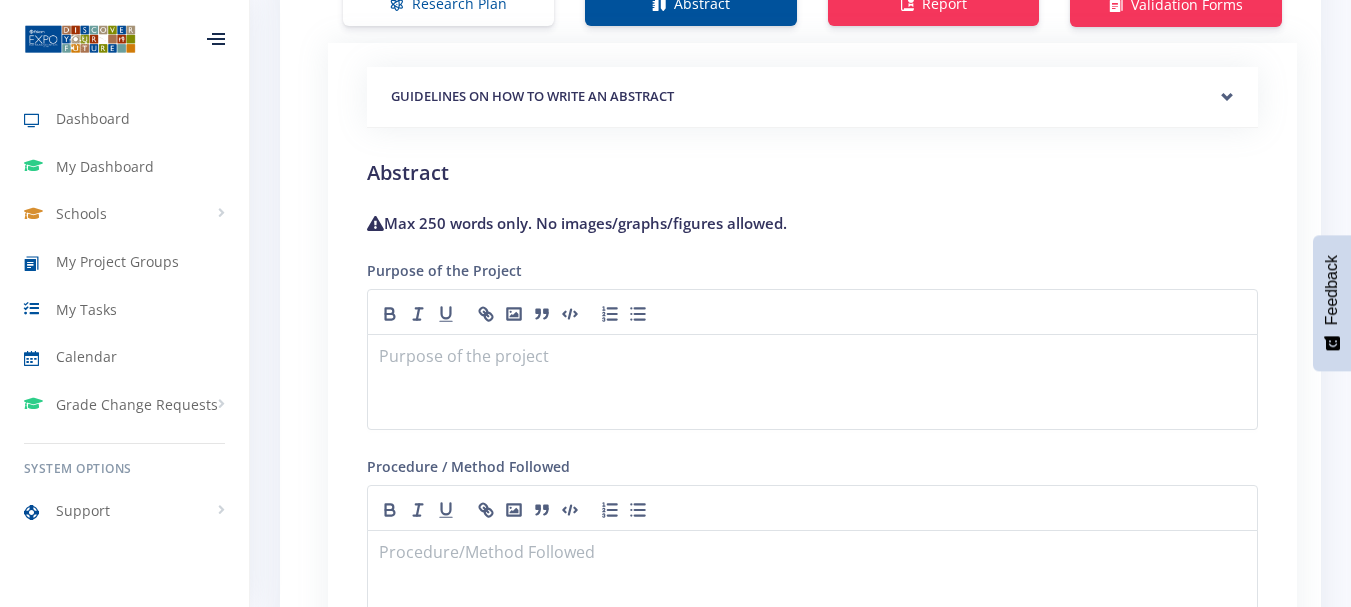 click on "GUIDELINES ON HOW TO WRITE AN
ABSTRACT
Purpose Method" at bounding box center [812, 641] 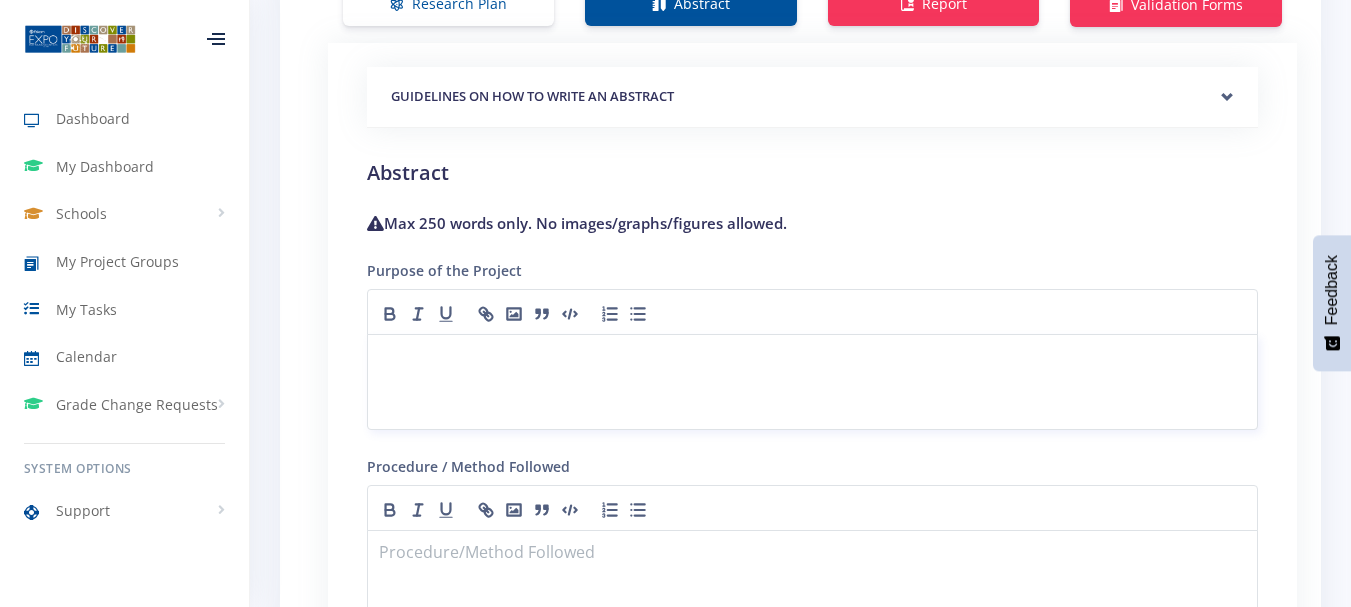 click at bounding box center (812, 382) 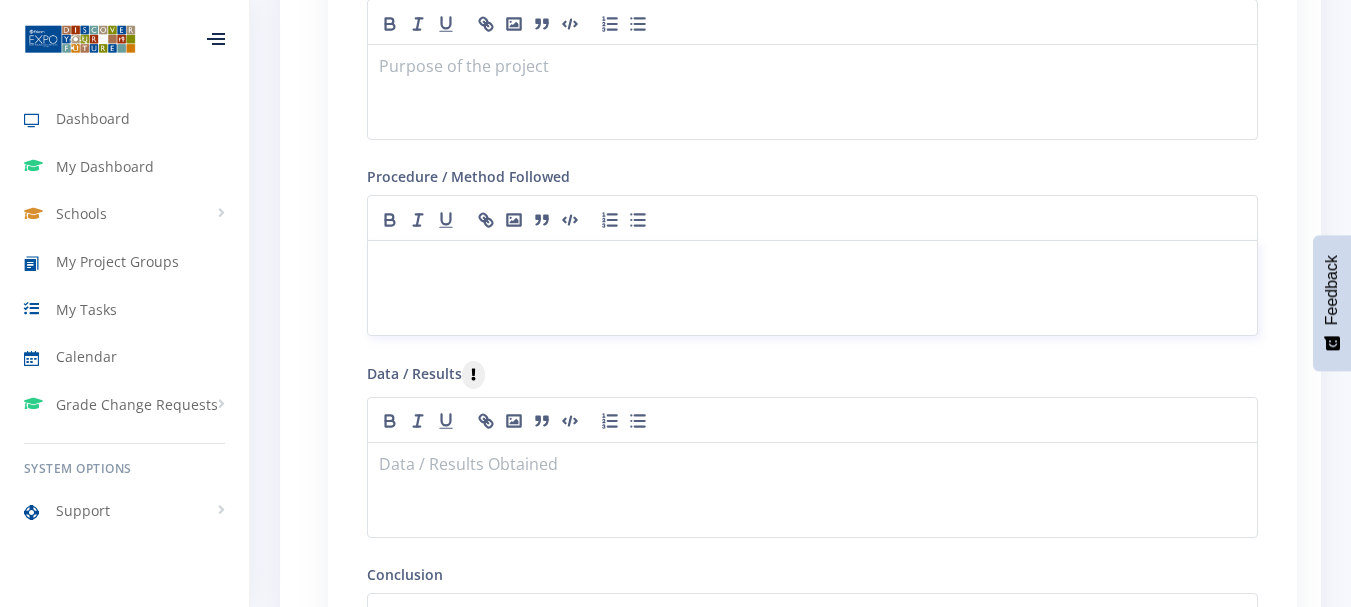 click at bounding box center [812, 264] 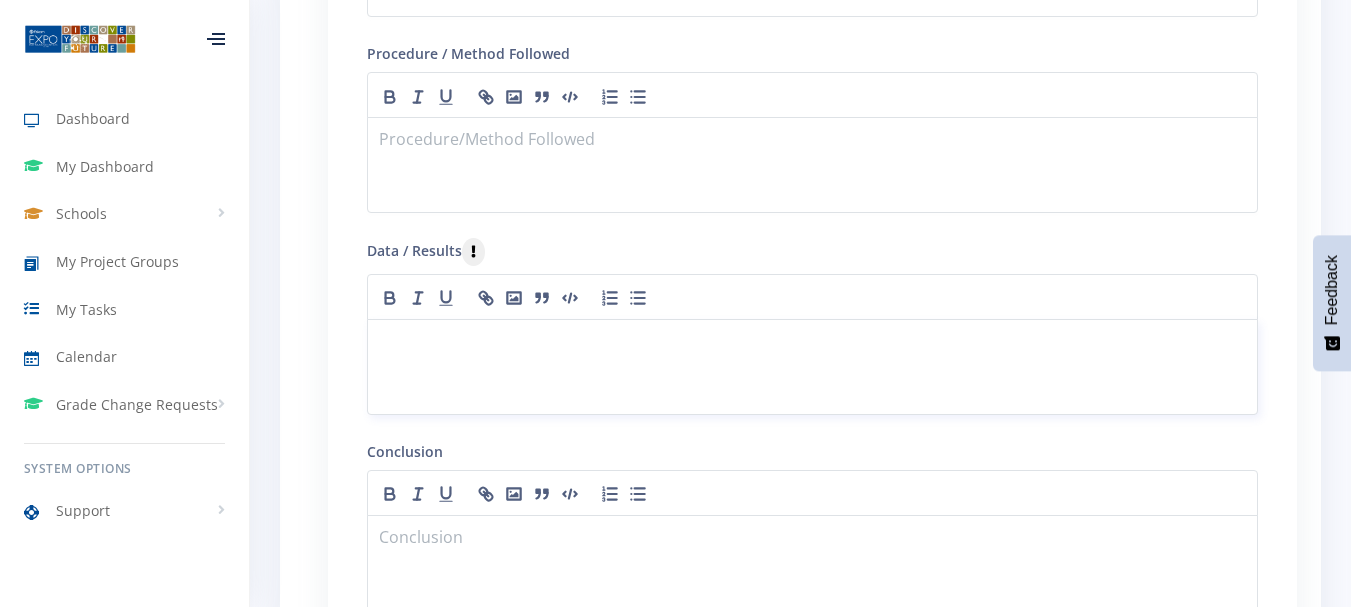 click at bounding box center [812, 343] 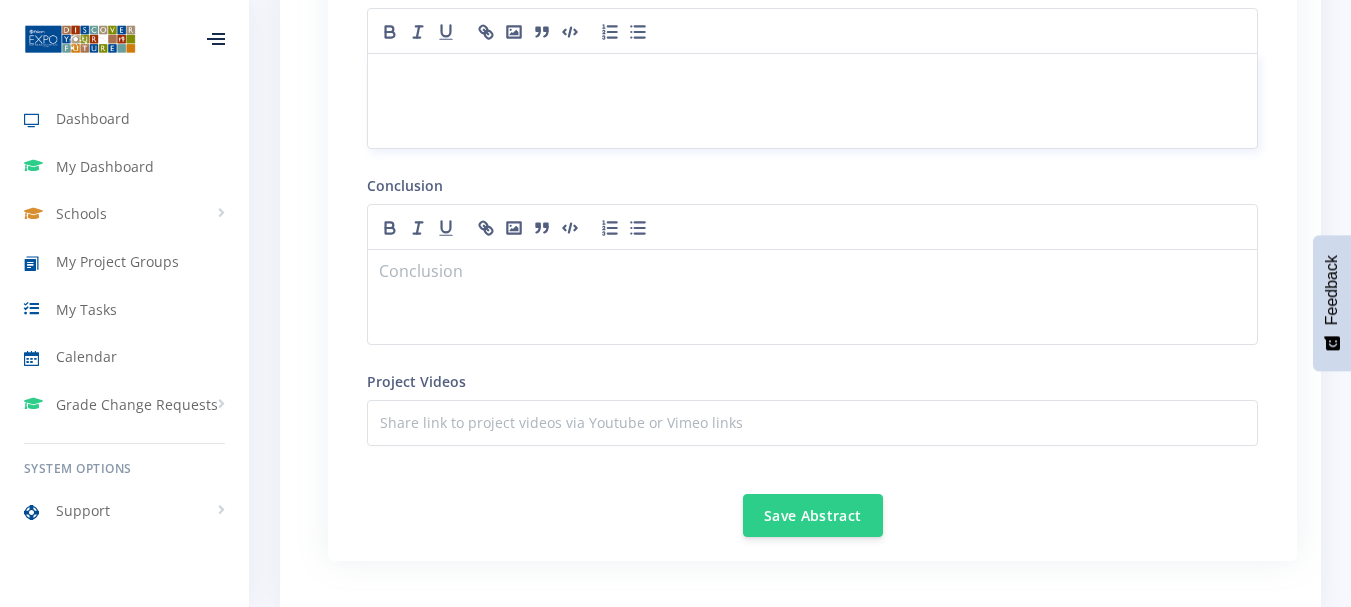 scroll, scrollTop: 2447, scrollLeft: 0, axis: vertical 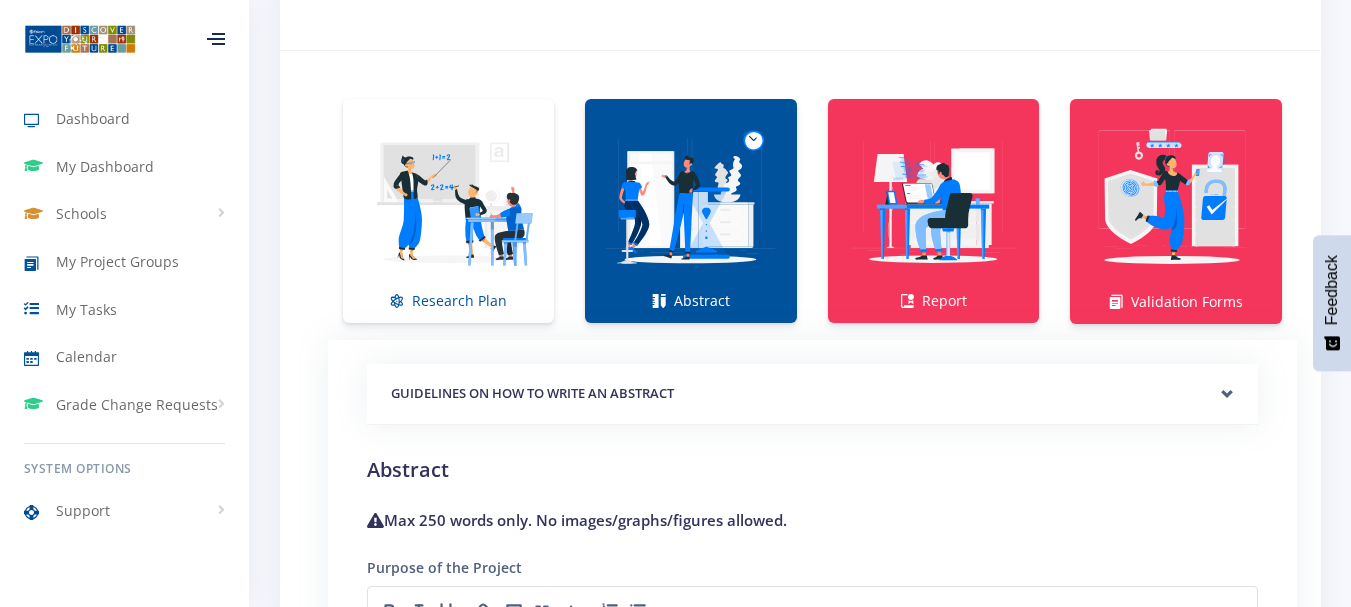 click on "GUIDELINES ON HOW TO WRITE AN
ABSTRACT" at bounding box center [812, 394] 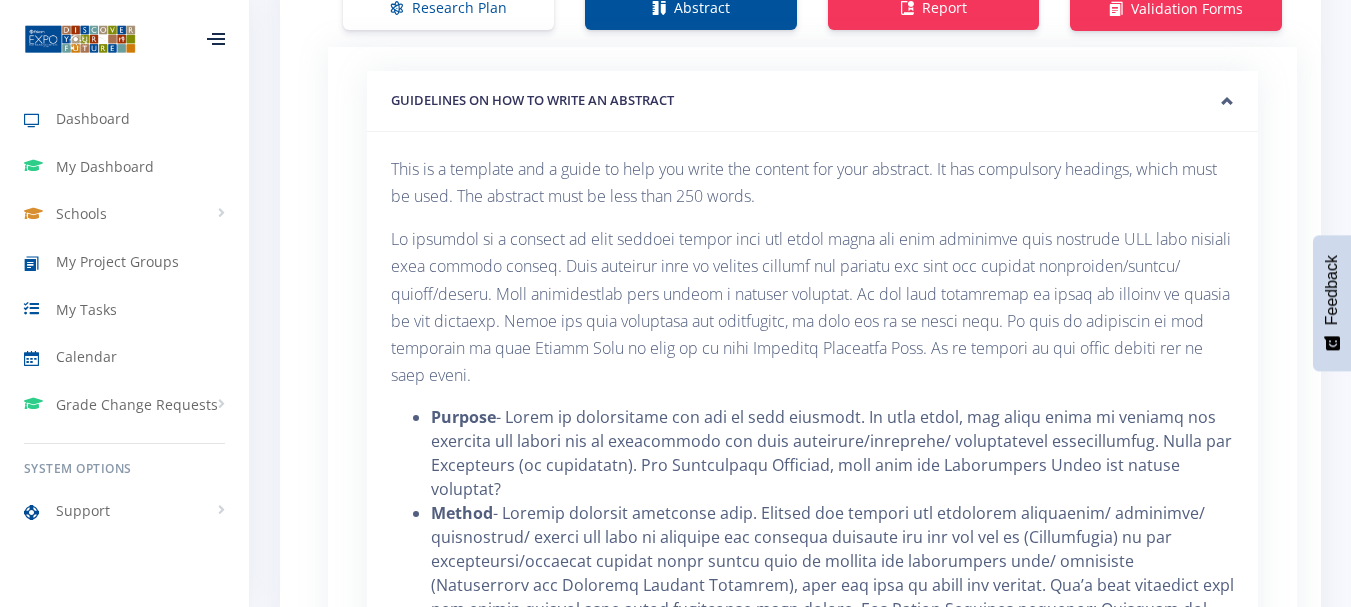 scroll, scrollTop: 1963, scrollLeft: 0, axis: vertical 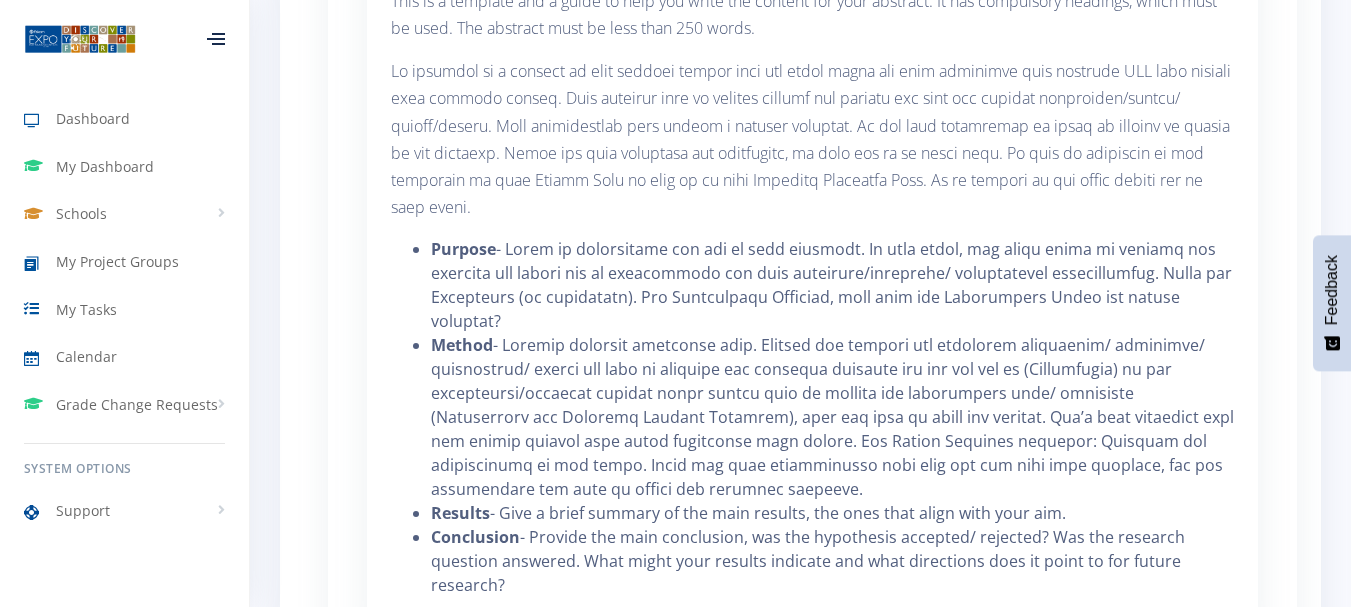 drag, startPoint x: 434, startPoint y: 246, endPoint x: 556, endPoint y: 550, distance: 327.56677 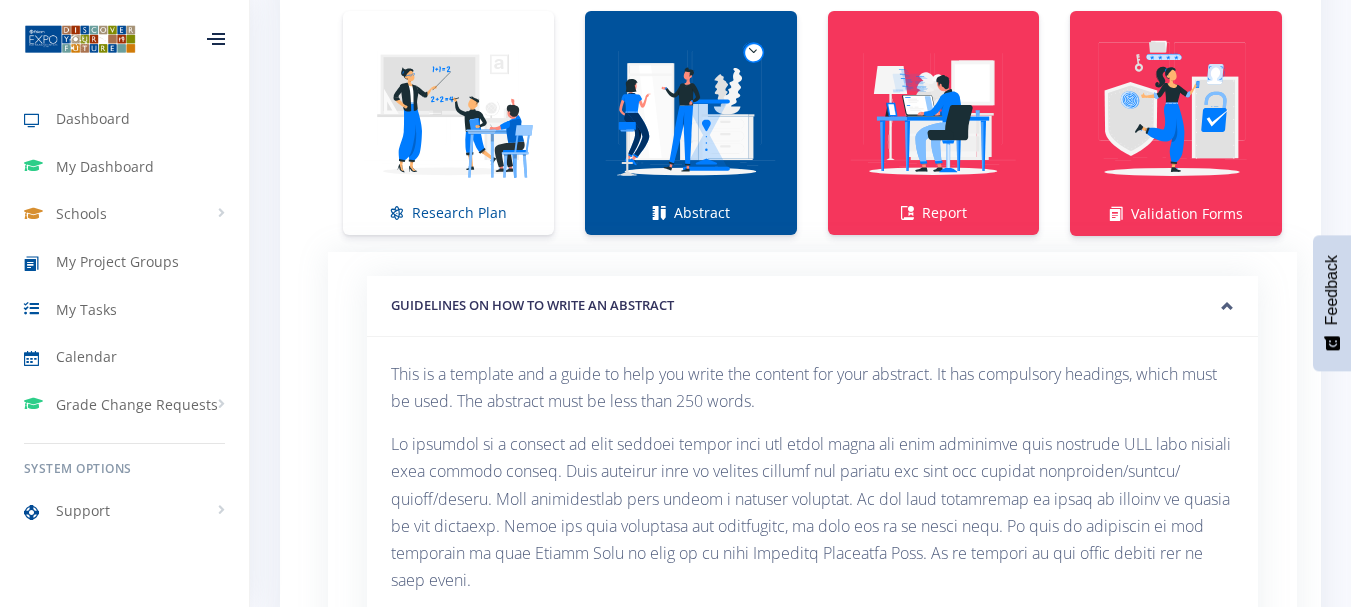 scroll, scrollTop: 1538, scrollLeft: 0, axis: vertical 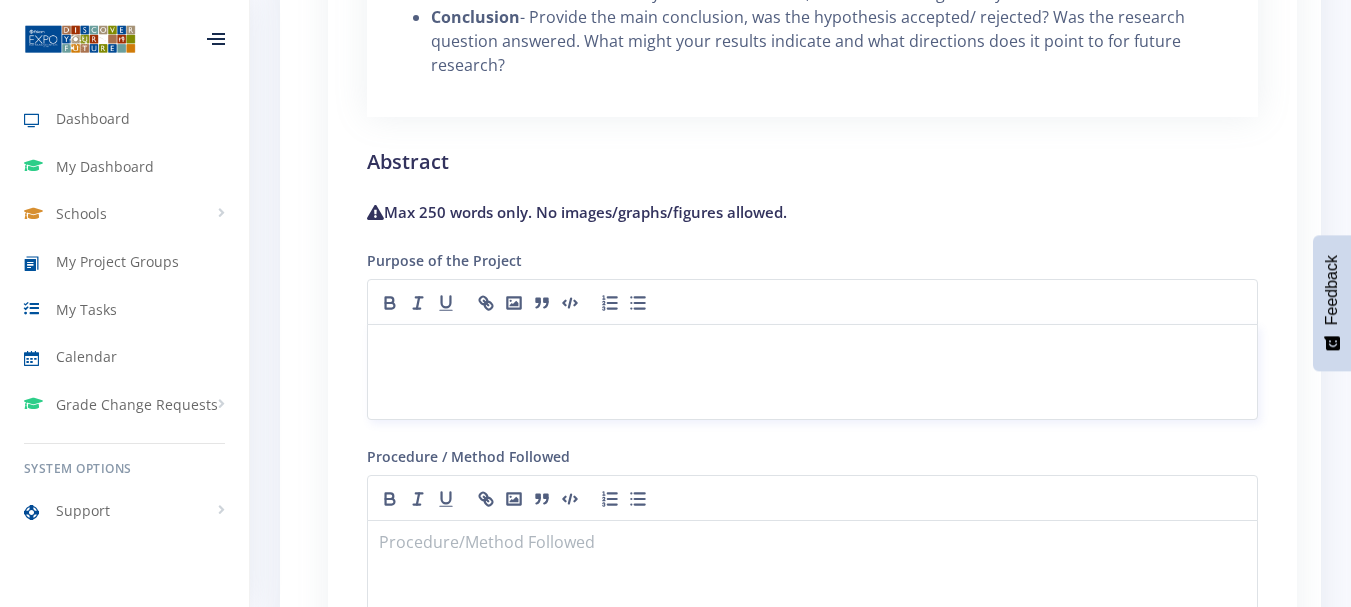 click at bounding box center (812, 372) 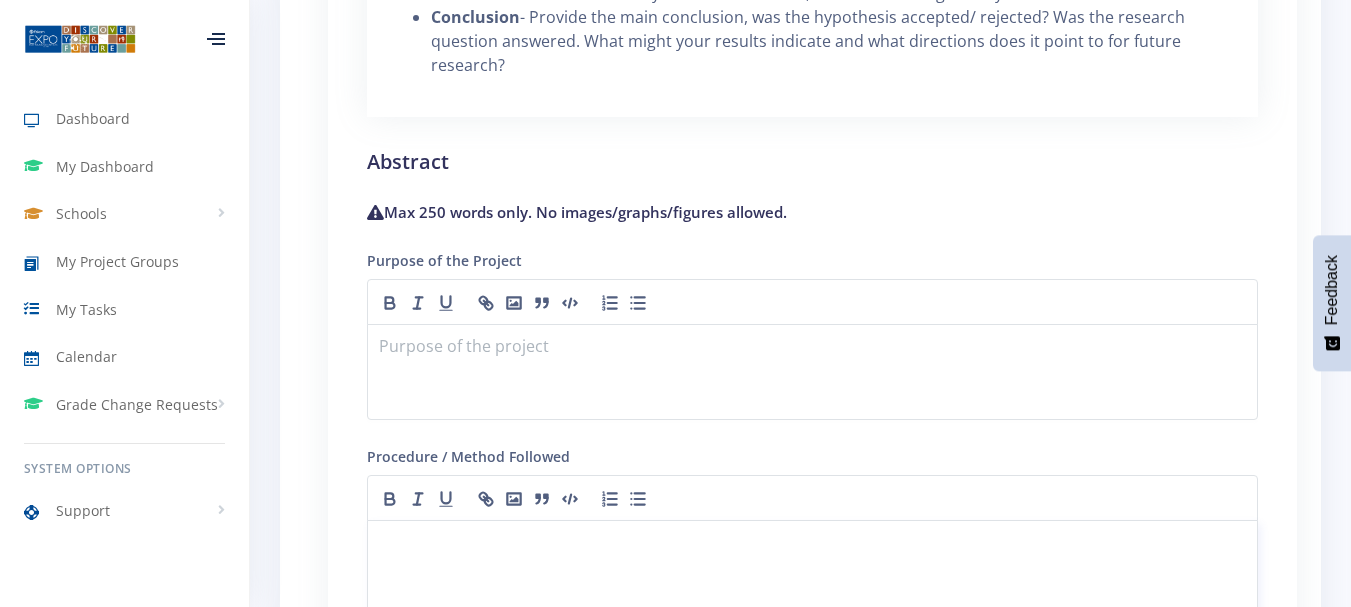 click at bounding box center [812, 568] 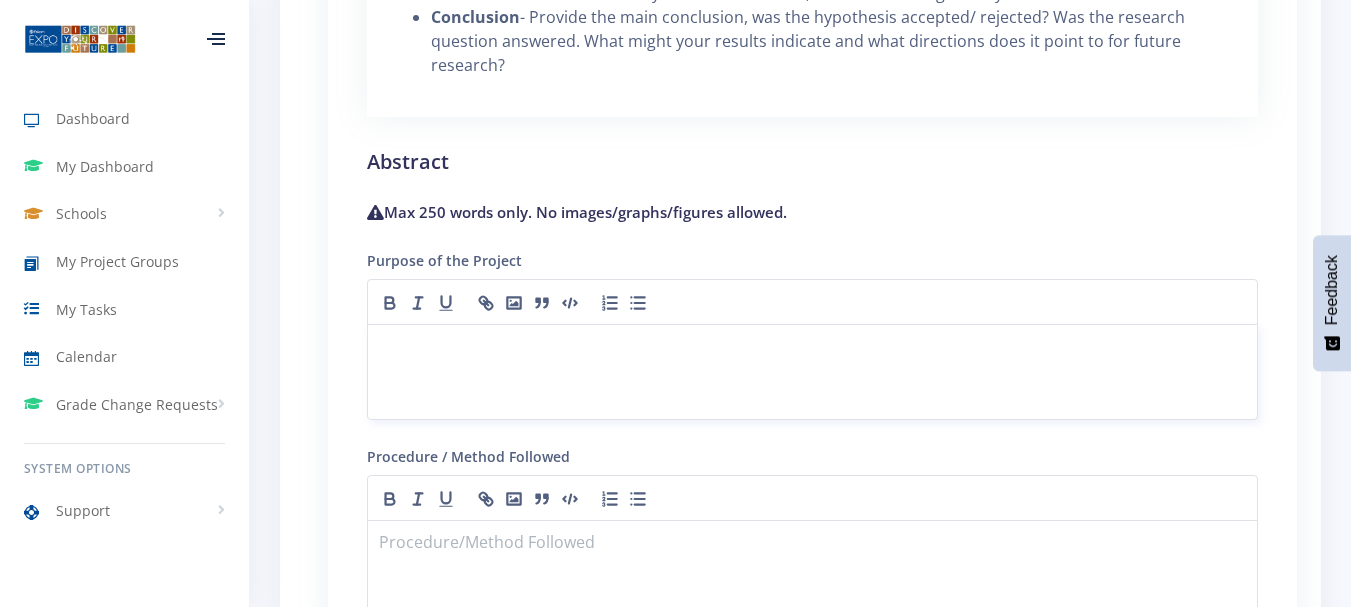 click at bounding box center [812, 348] 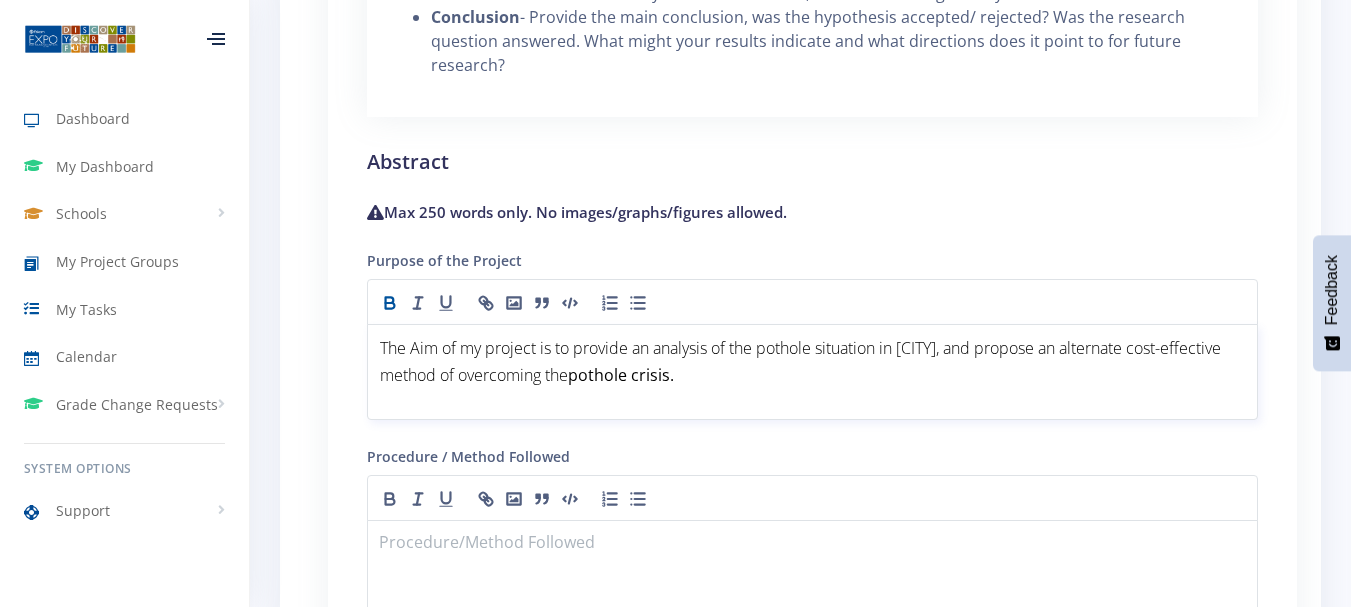 click on "The Aim of my project is to provide an analysis of the pothole situation in Durban, and propose an alternate cost-effective method of overcoming the" at bounding box center [802, 361] 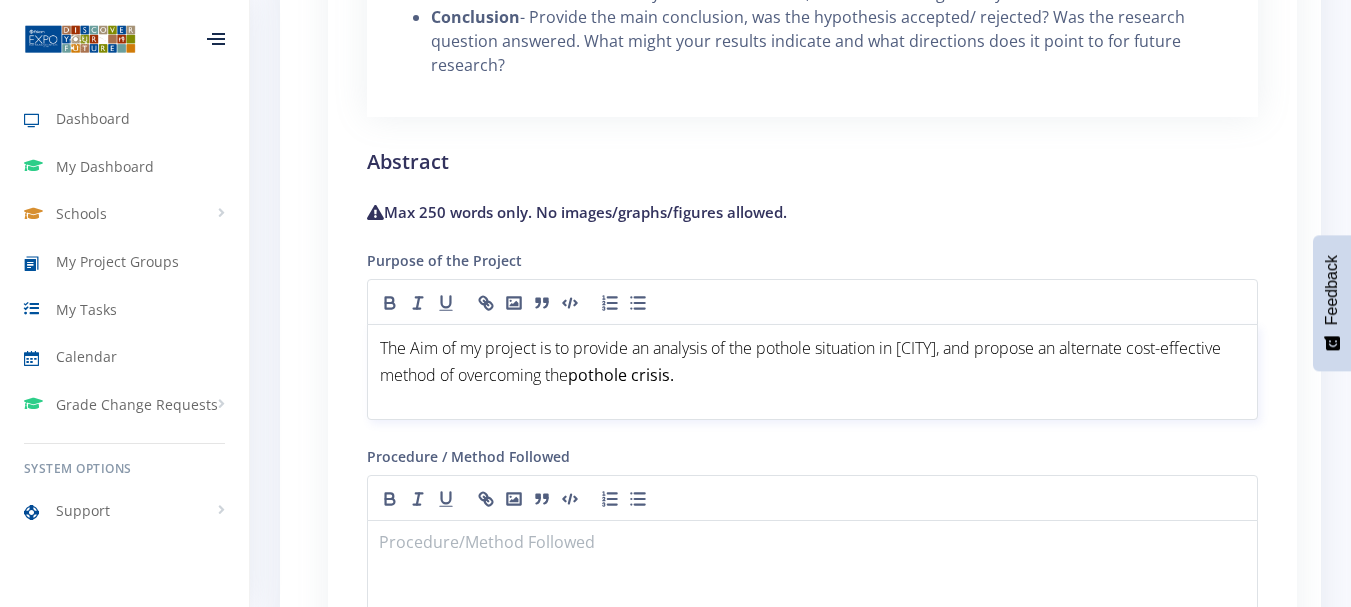 type 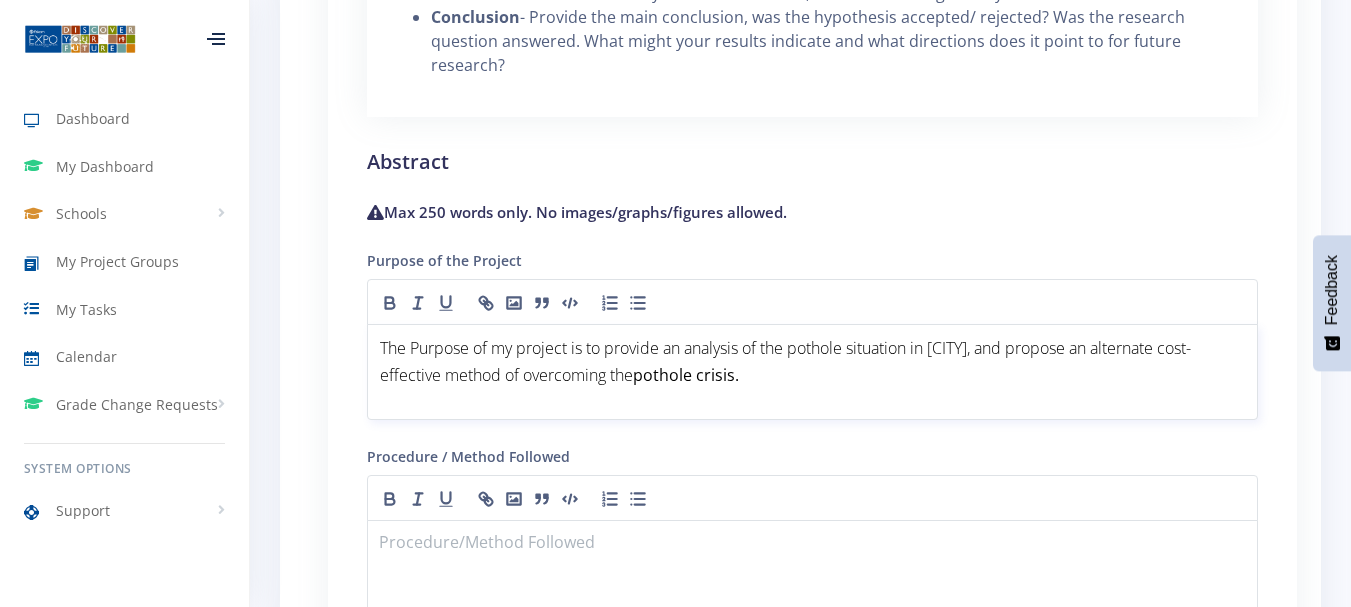 click on "The Purpose of my project is to provide an analysis of the pothole situation in Durban, and propose an alternate cost-effective method of overcoming the" at bounding box center (785, 361) 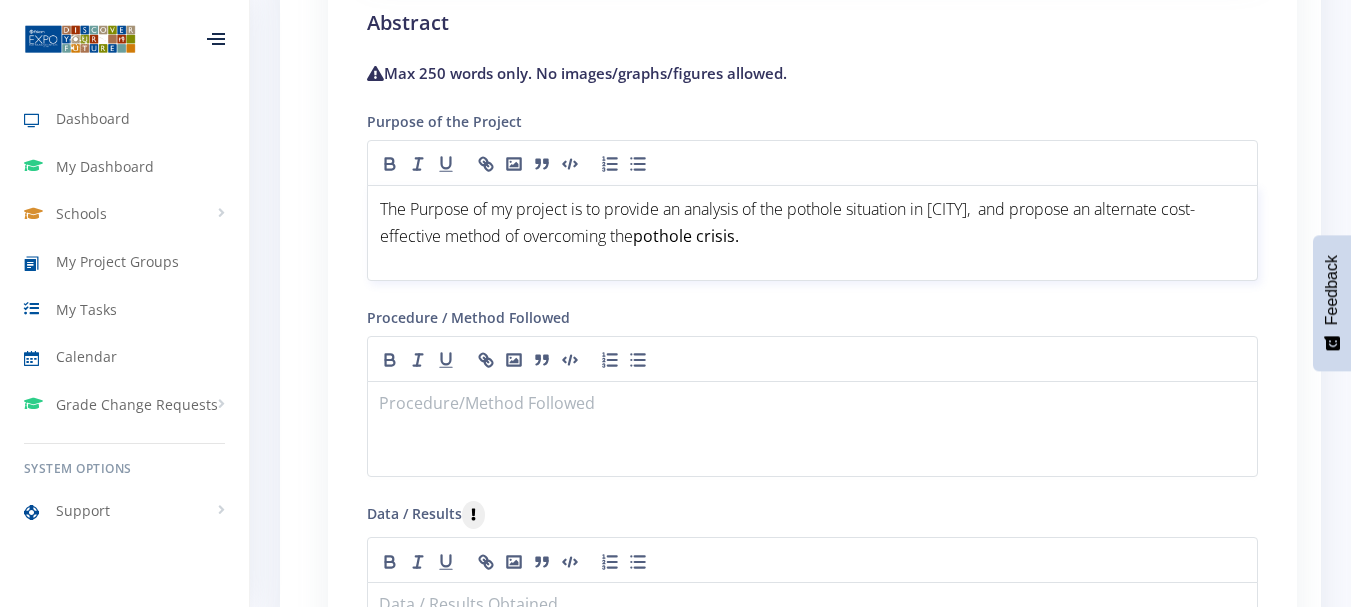 scroll, scrollTop: 2665, scrollLeft: 0, axis: vertical 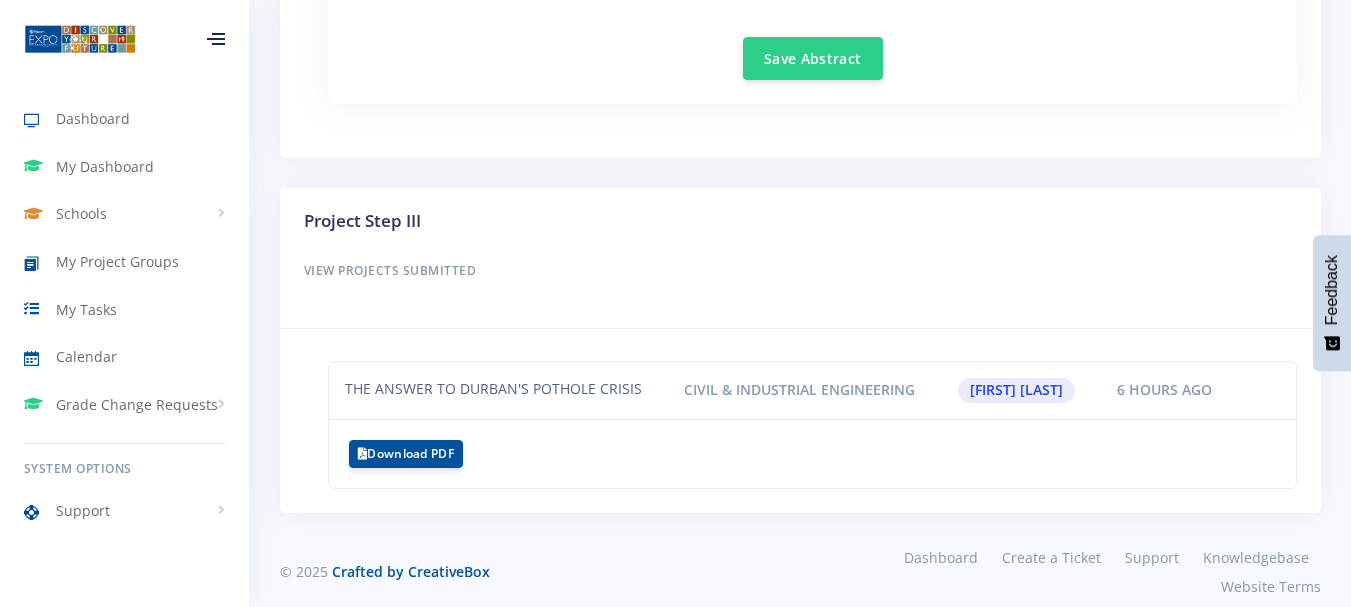 drag, startPoint x: 424, startPoint y: 439, endPoint x: 785, endPoint y: 450, distance: 361.16754 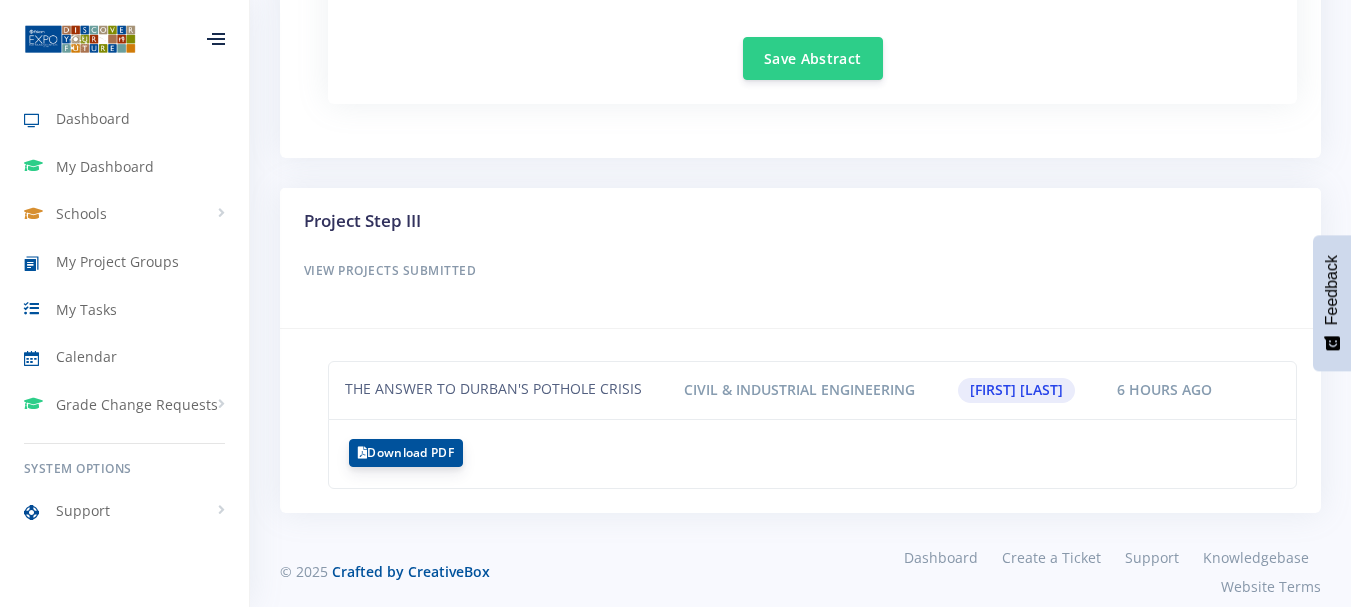 click on "Download PDF" at bounding box center [406, 453] 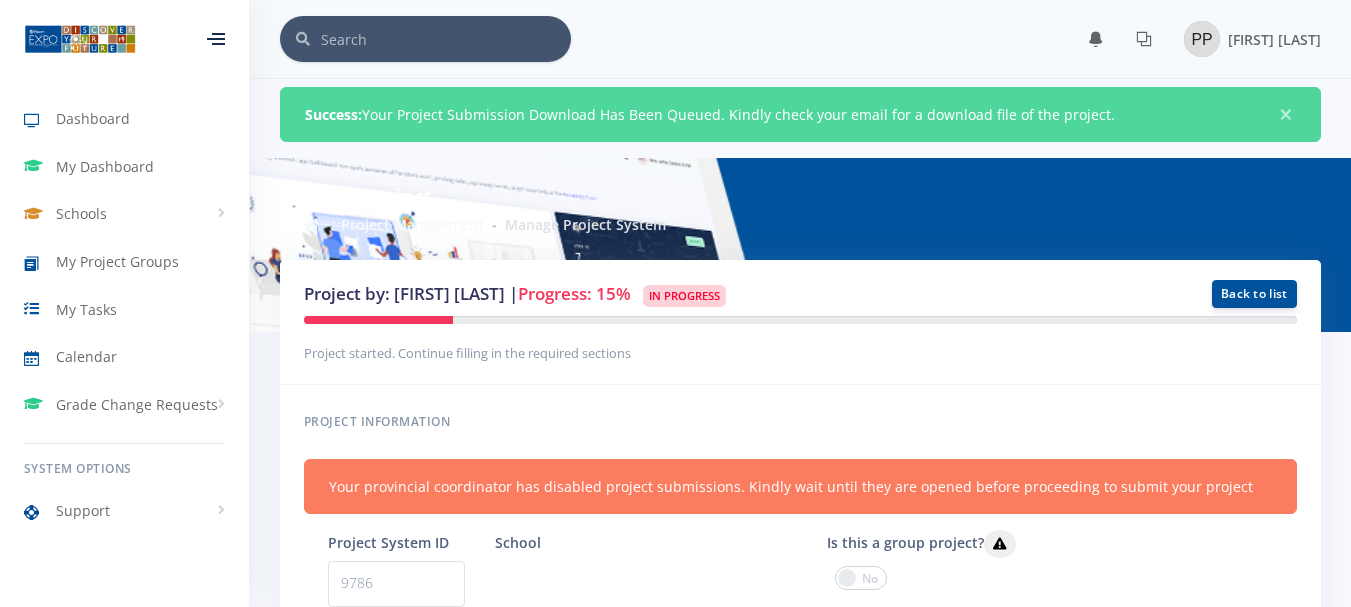 scroll, scrollTop: 0, scrollLeft: 0, axis: both 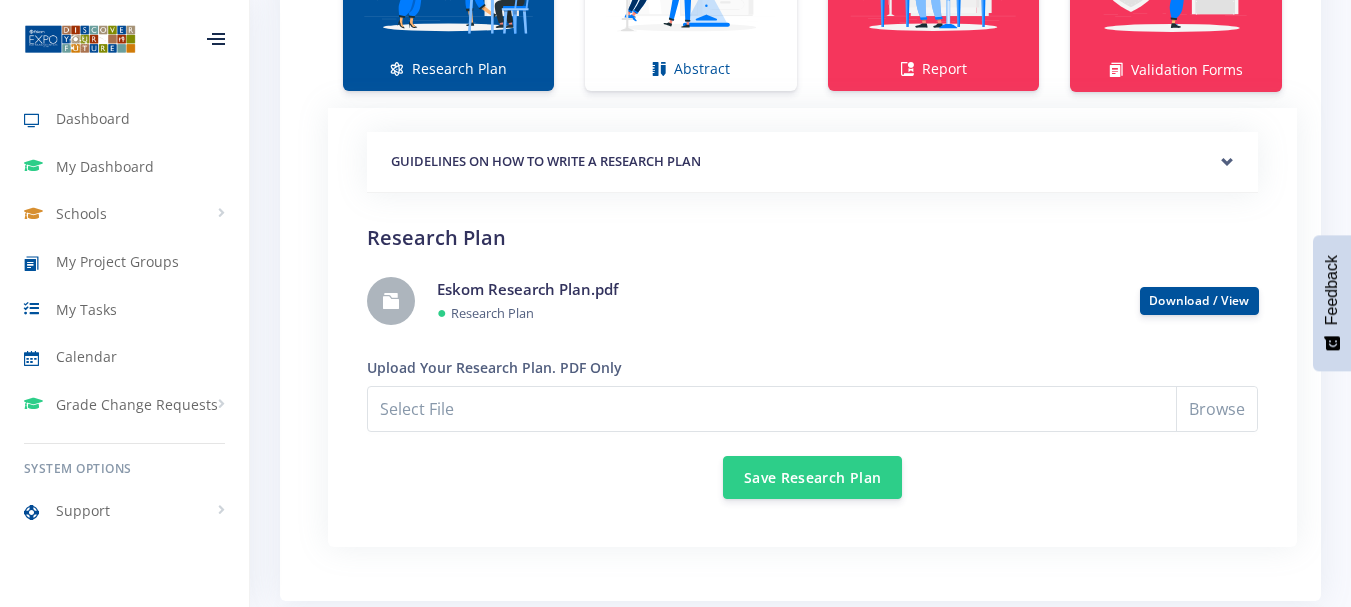 click on "Research Plan" at bounding box center [448, -21] 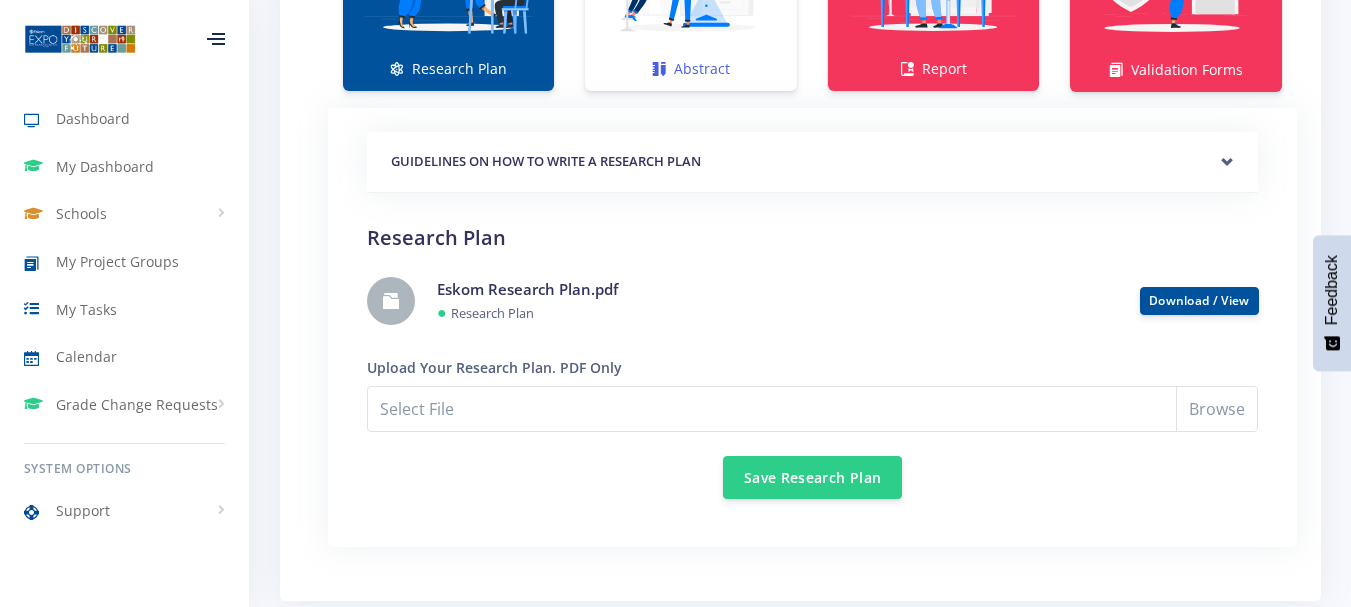 click on "Abstract" at bounding box center (690, -21) 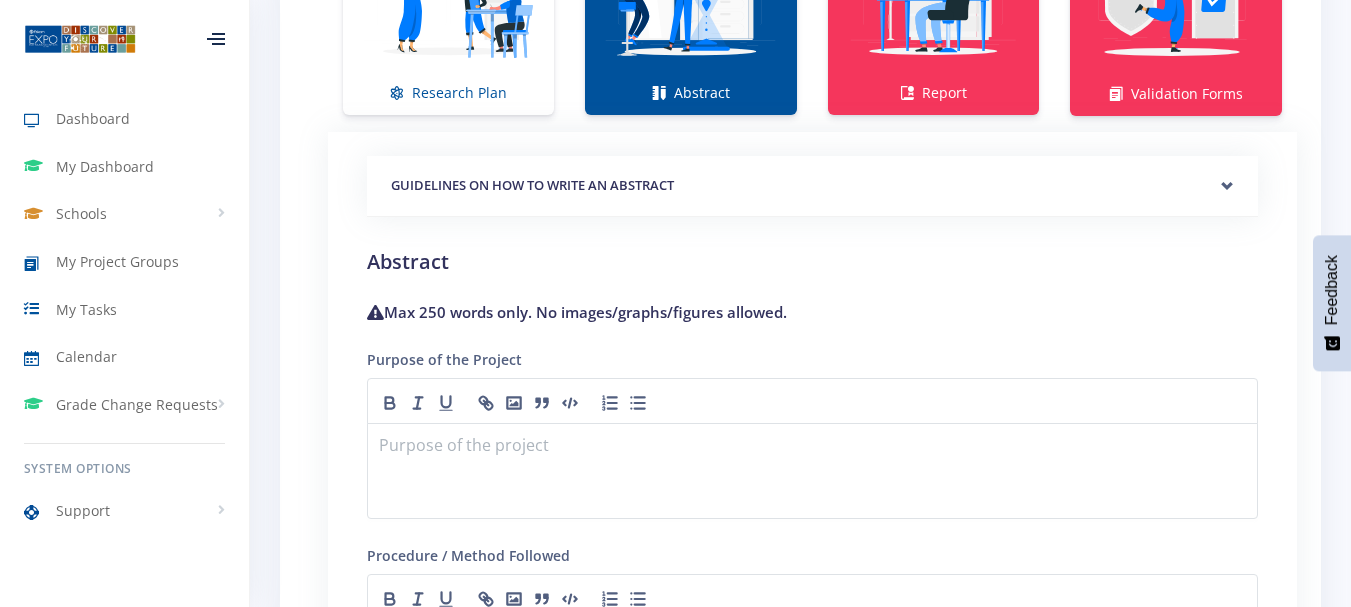 scroll, scrollTop: 1833, scrollLeft: 0, axis: vertical 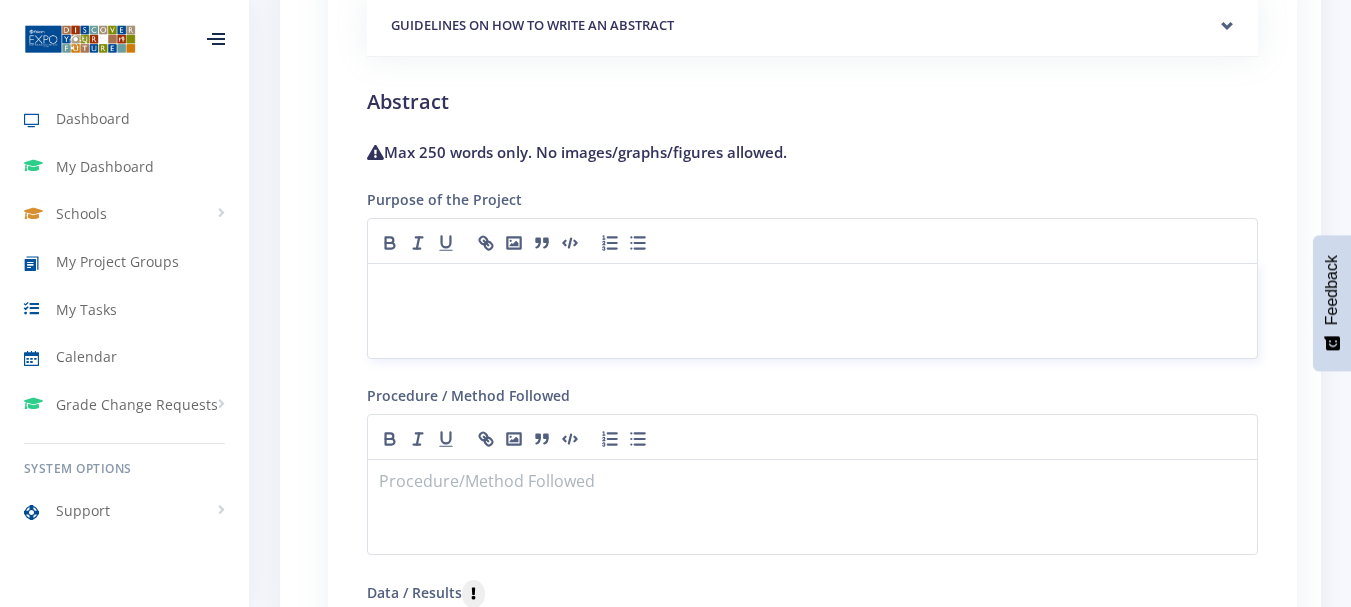 click at bounding box center [812, 287] 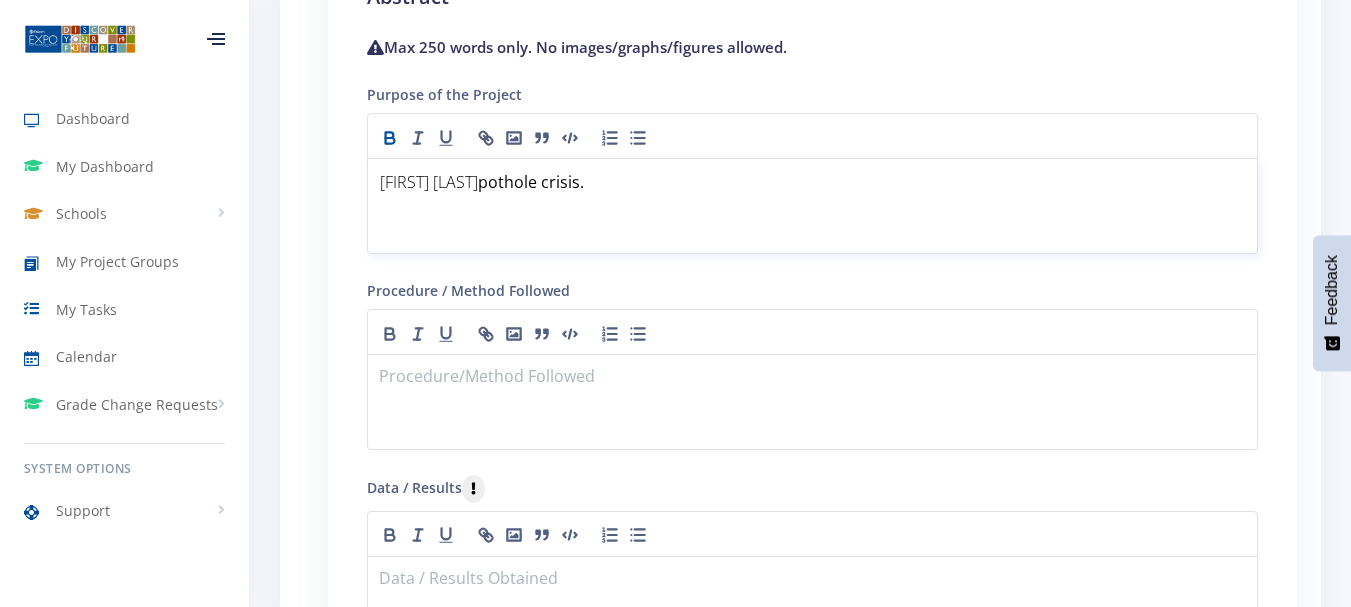 scroll, scrollTop: 1932, scrollLeft: 0, axis: vertical 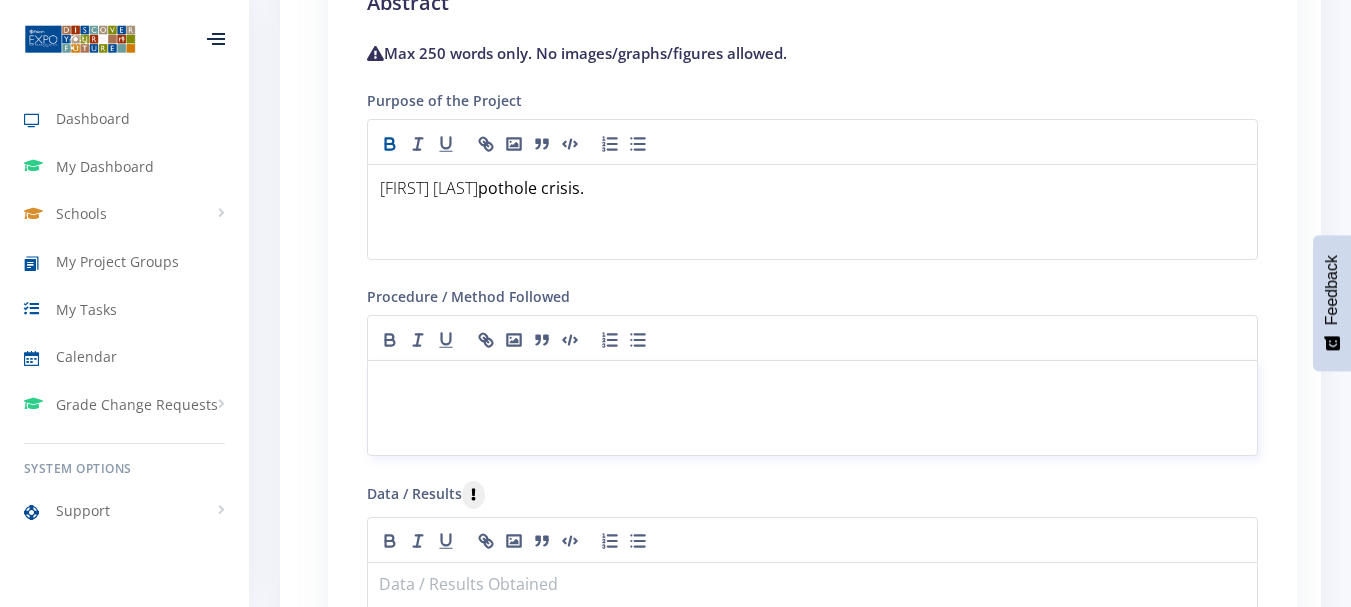 click at bounding box center [812, 384] 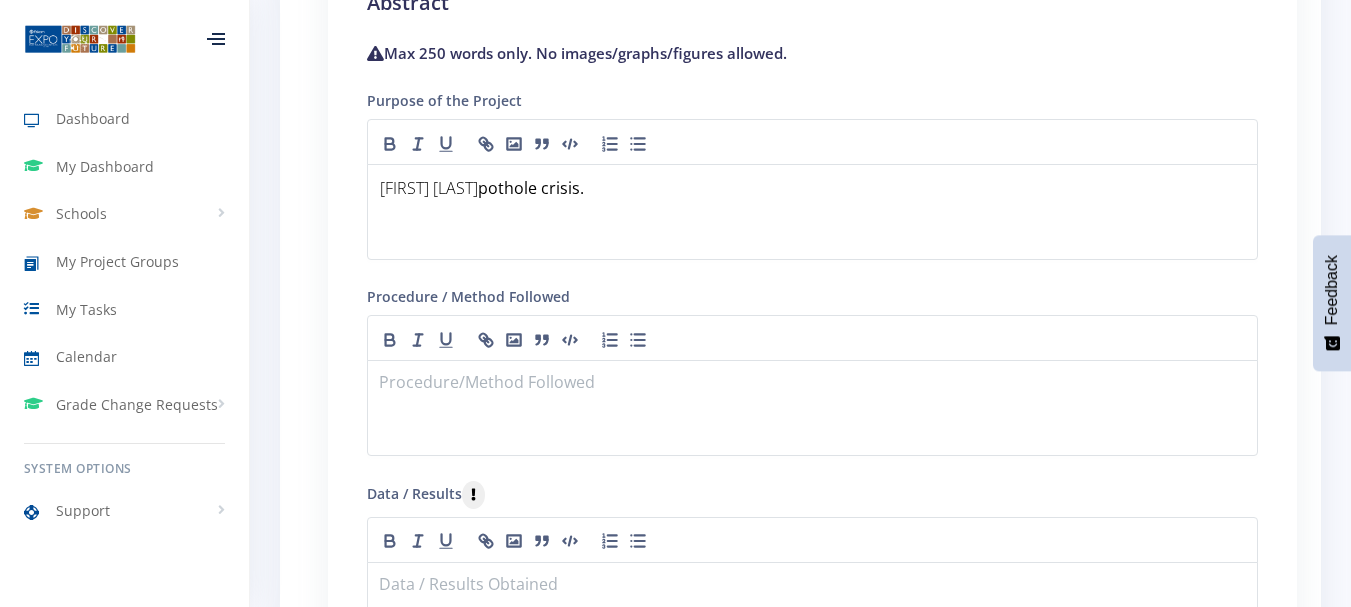 paste 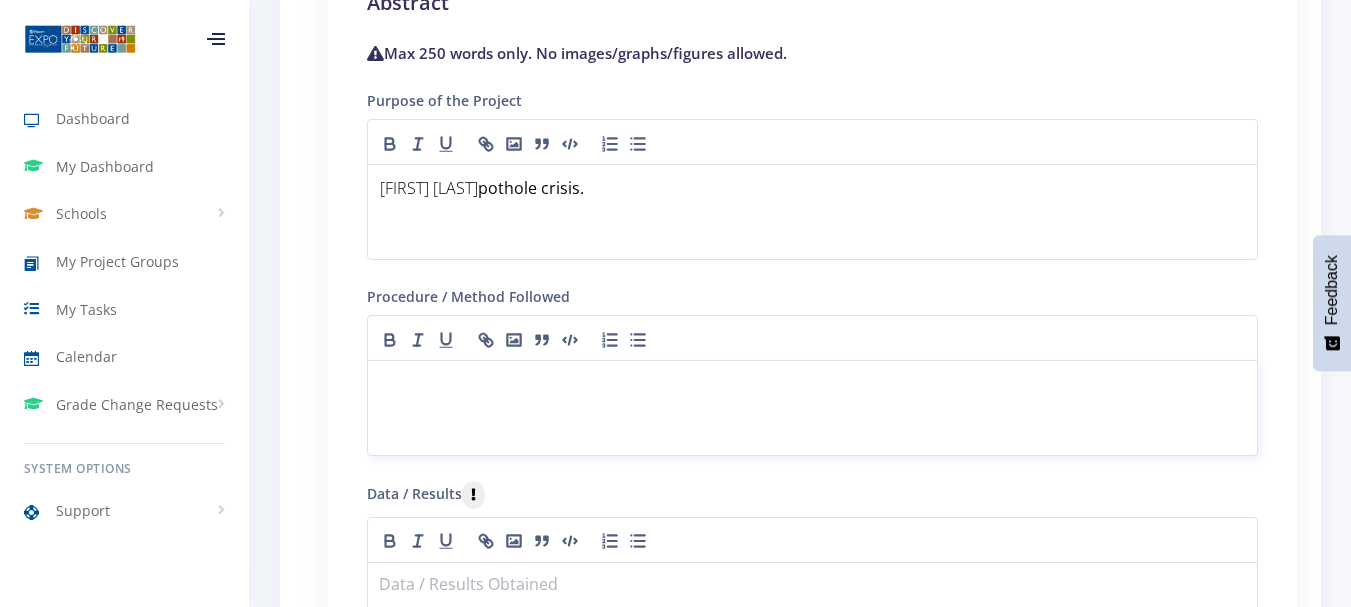 scroll, scrollTop: 0, scrollLeft: 0, axis: both 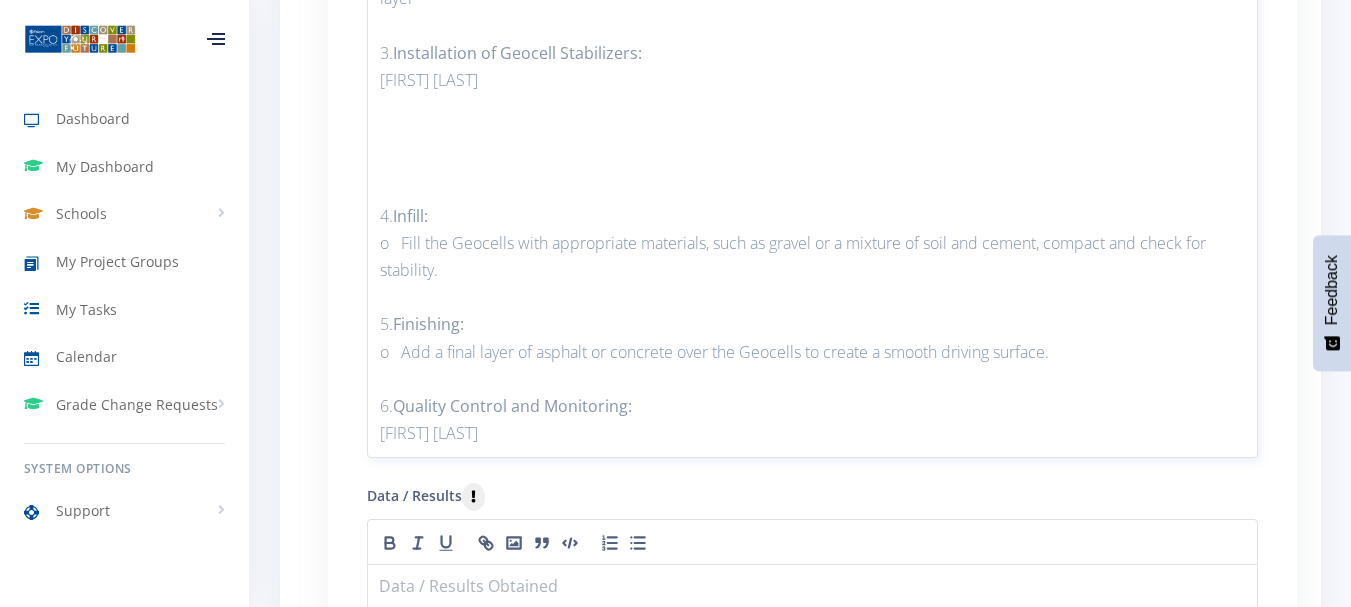 click at bounding box center [812, 189] 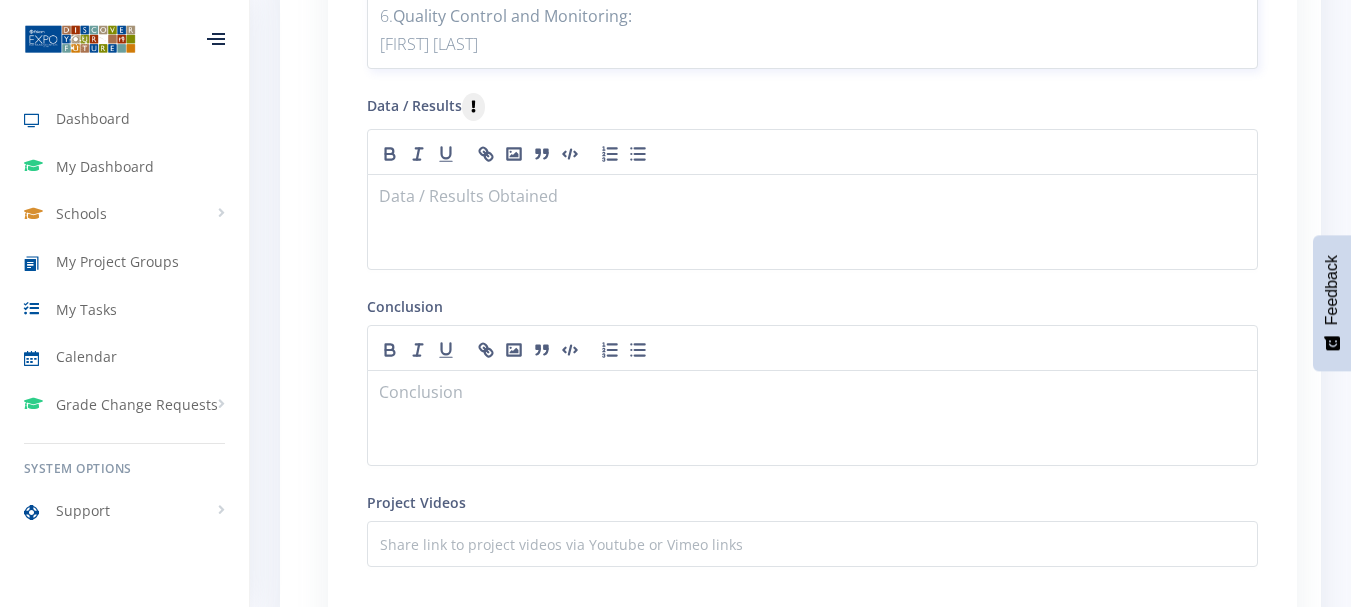 scroll, scrollTop: 2811, scrollLeft: 0, axis: vertical 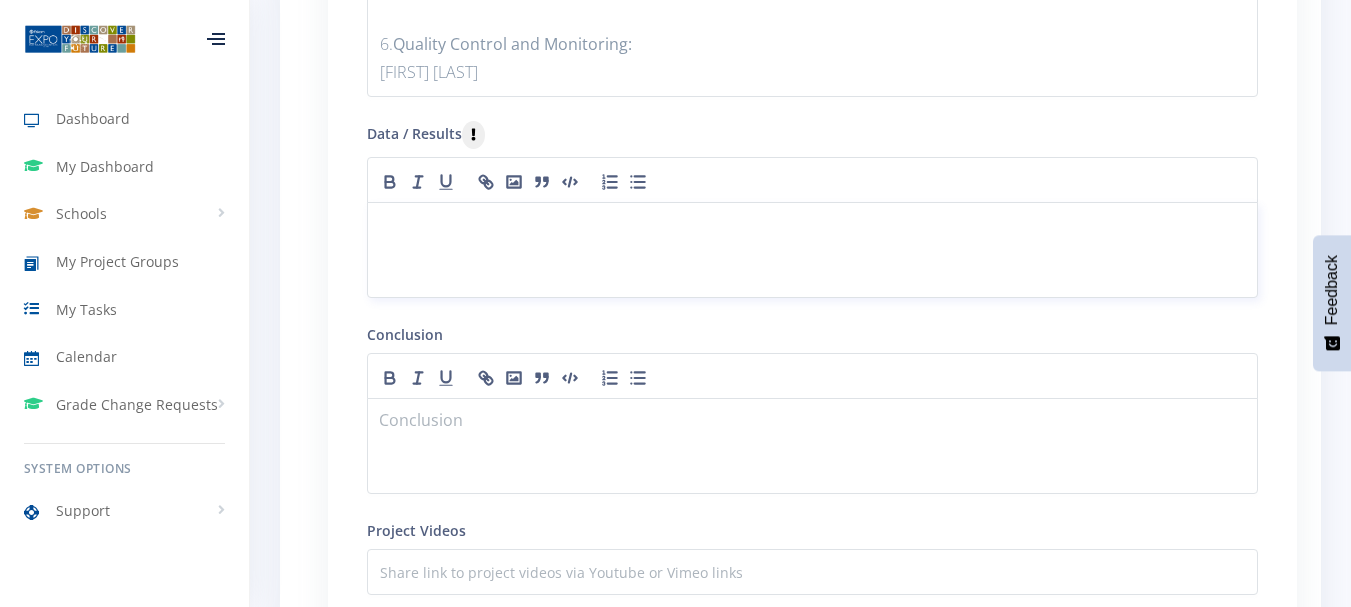 click at bounding box center (812, 226) 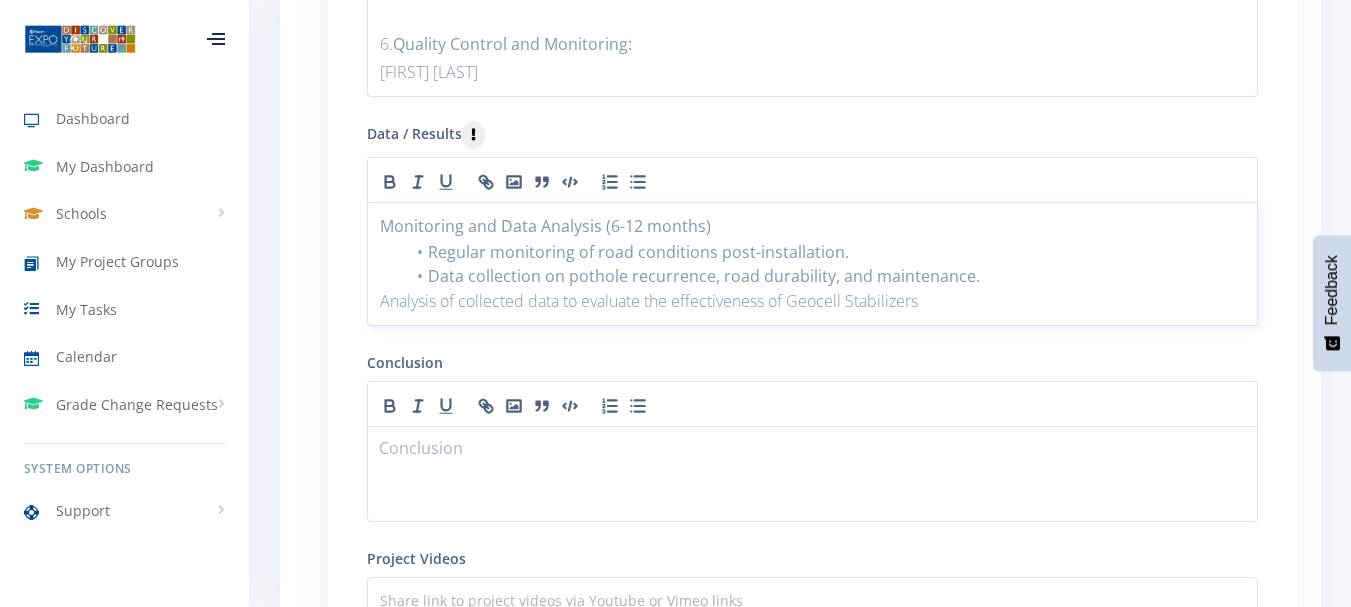 scroll, scrollTop: 0, scrollLeft: 0, axis: both 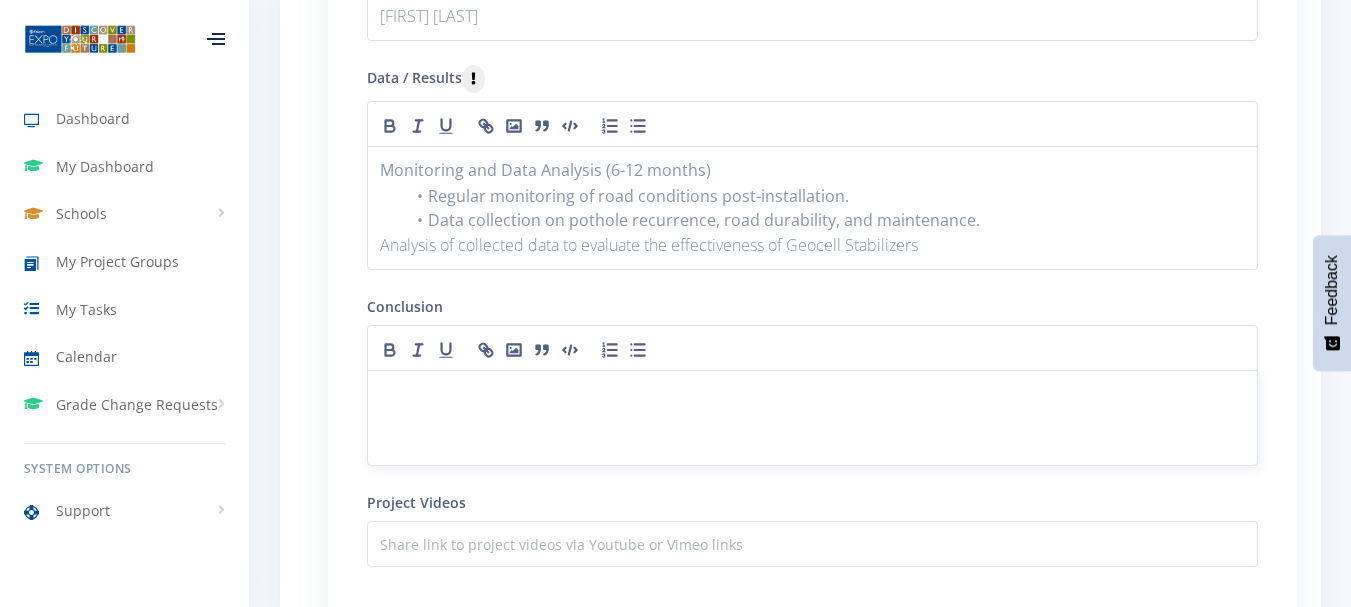 click at bounding box center (812, 418) 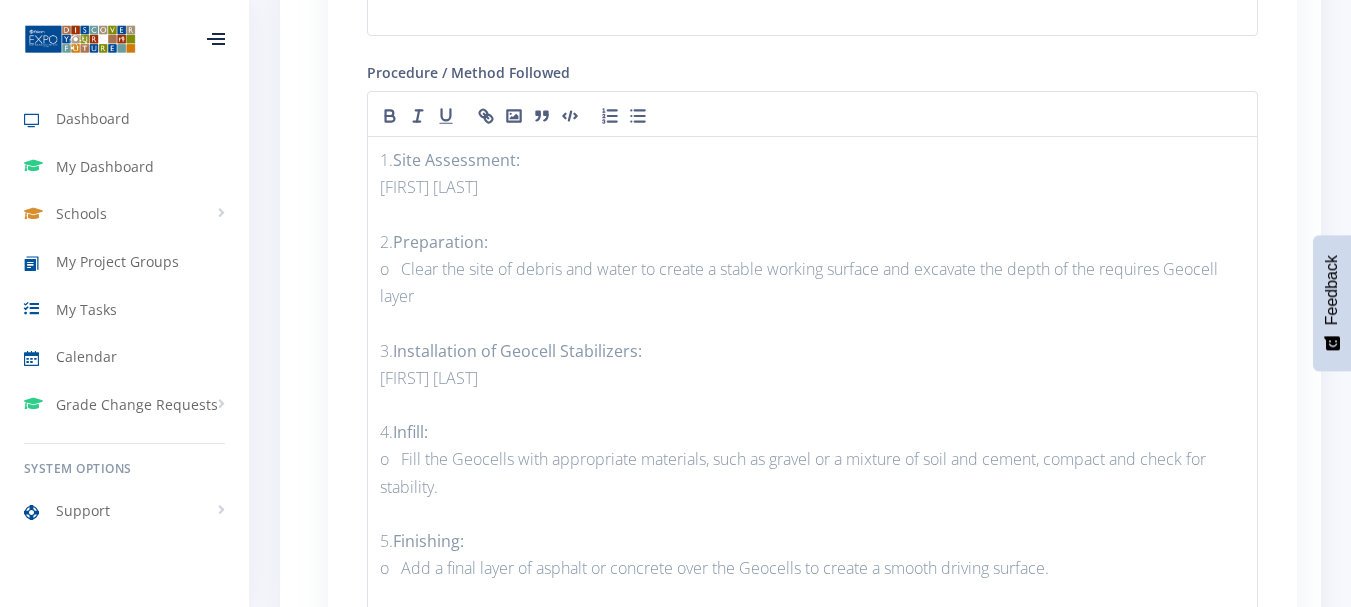 scroll, scrollTop: 2121, scrollLeft: 0, axis: vertical 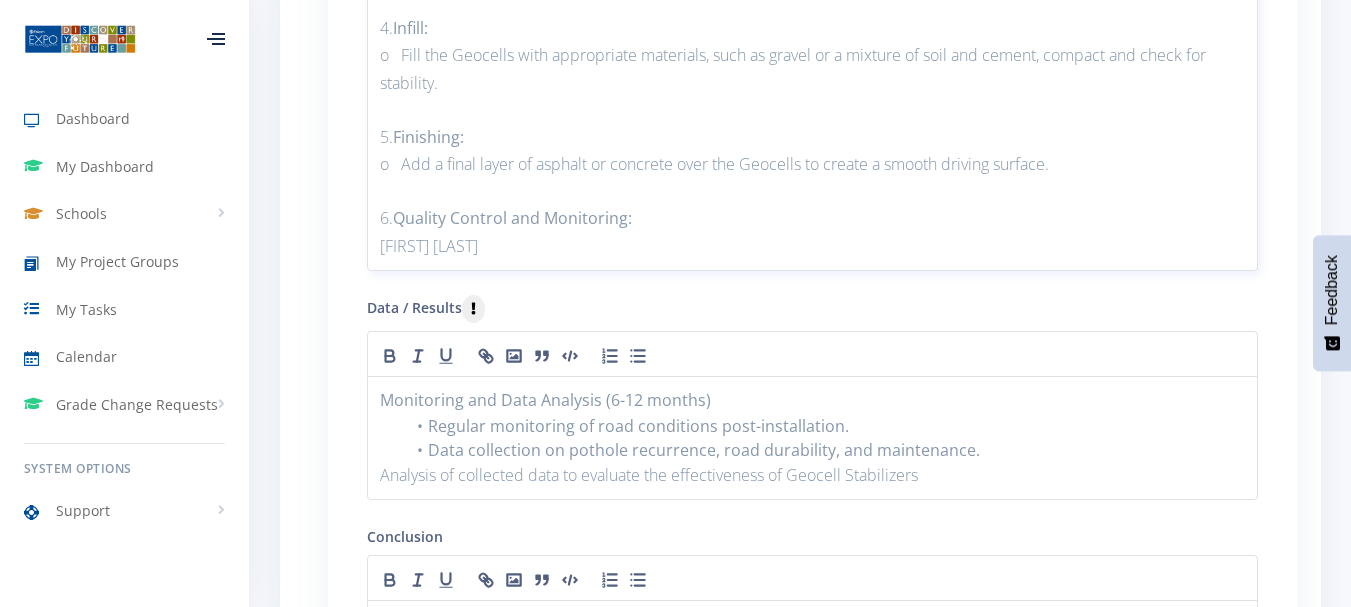 drag, startPoint x: 406, startPoint y: 192, endPoint x: 1003, endPoint y: 273, distance: 602.4699 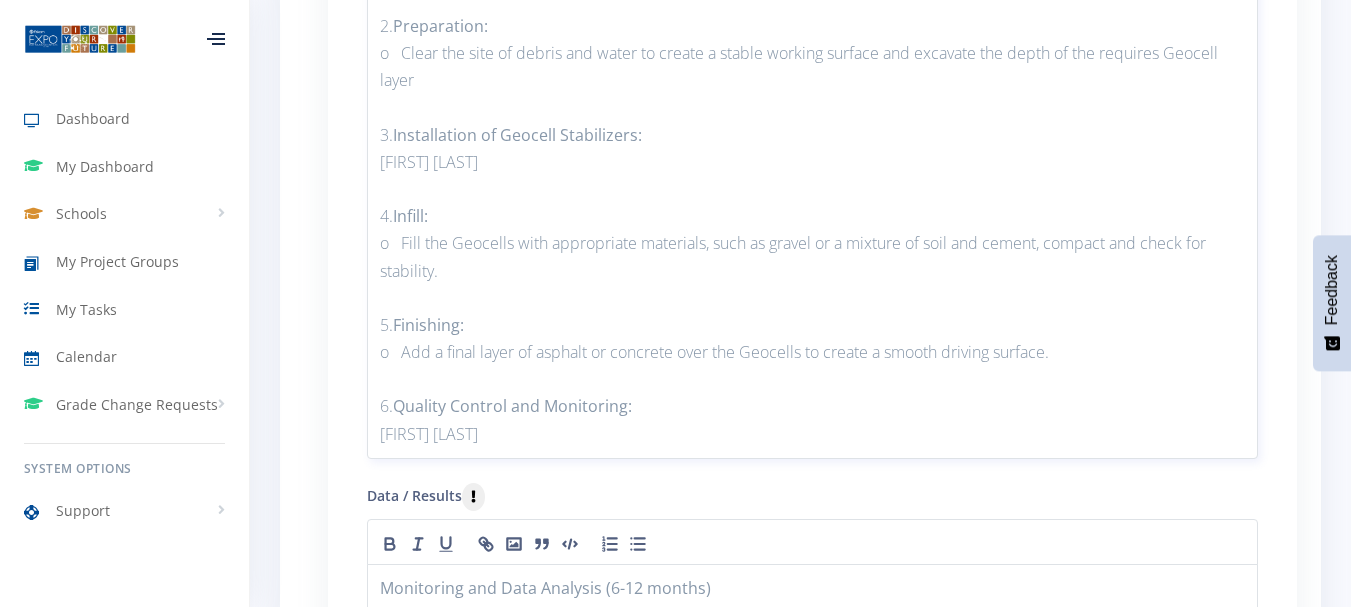 scroll, scrollTop: 2717, scrollLeft: 0, axis: vertical 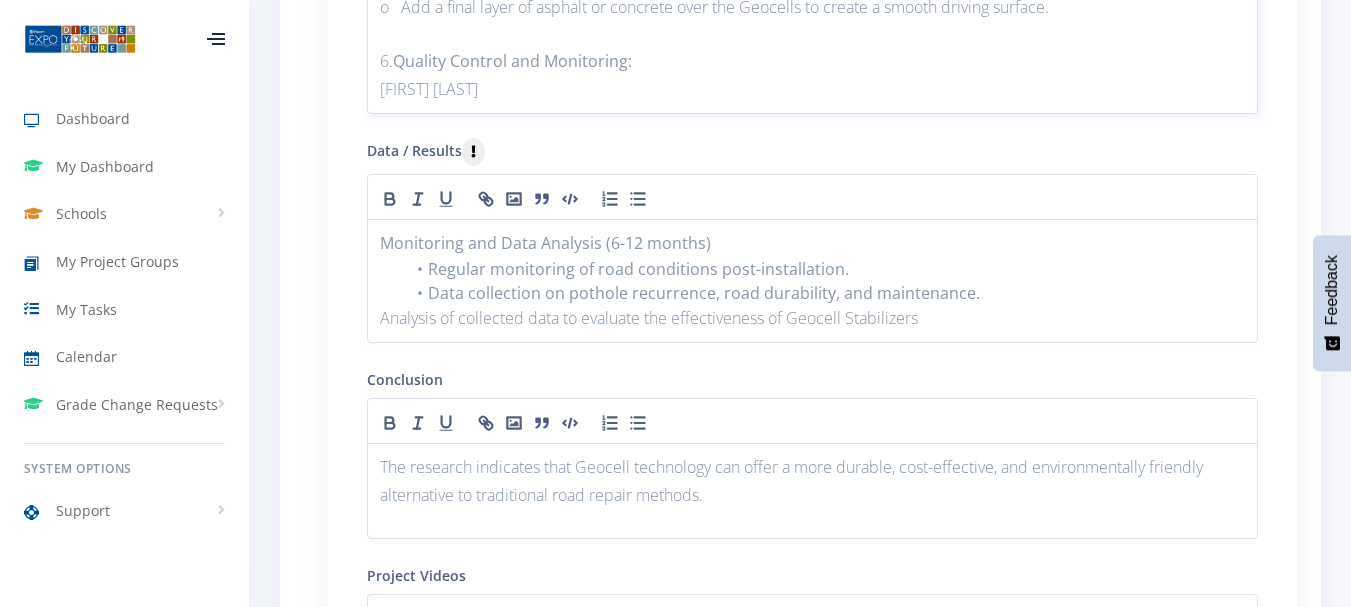 drag, startPoint x: 378, startPoint y: 107, endPoint x: 1032, endPoint y: 231, distance: 665.65155 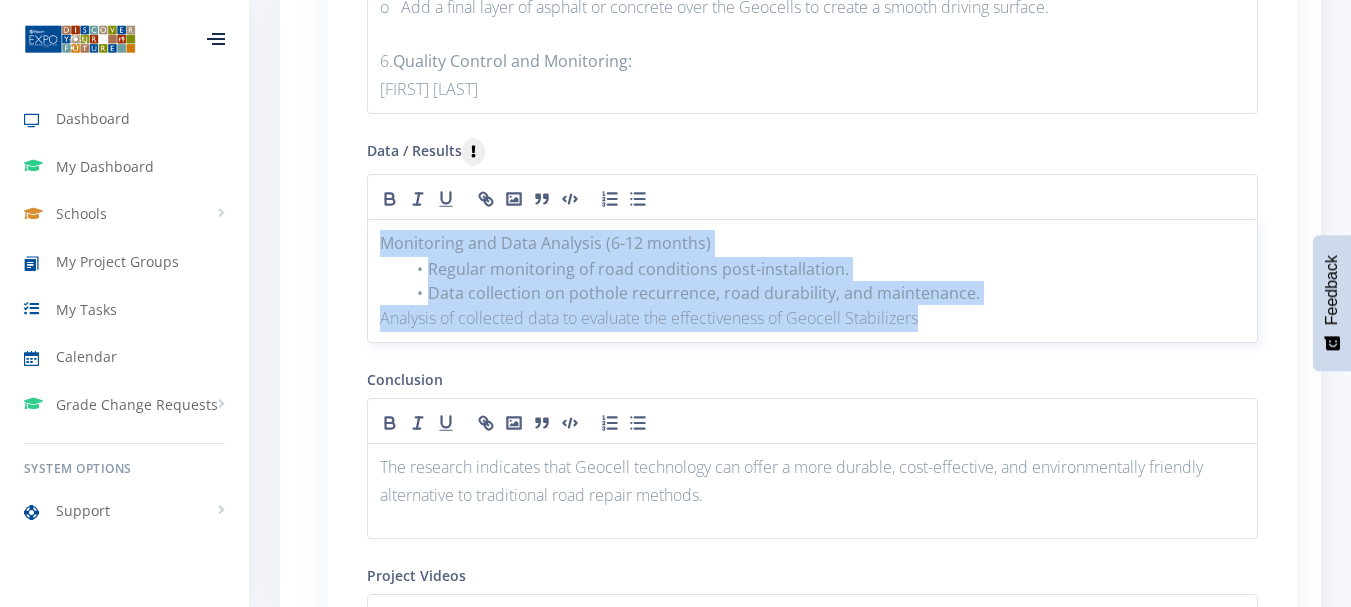 drag, startPoint x: 384, startPoint y: 267, endPoint x: 984, endPoint y: 370, distance: 608.7767 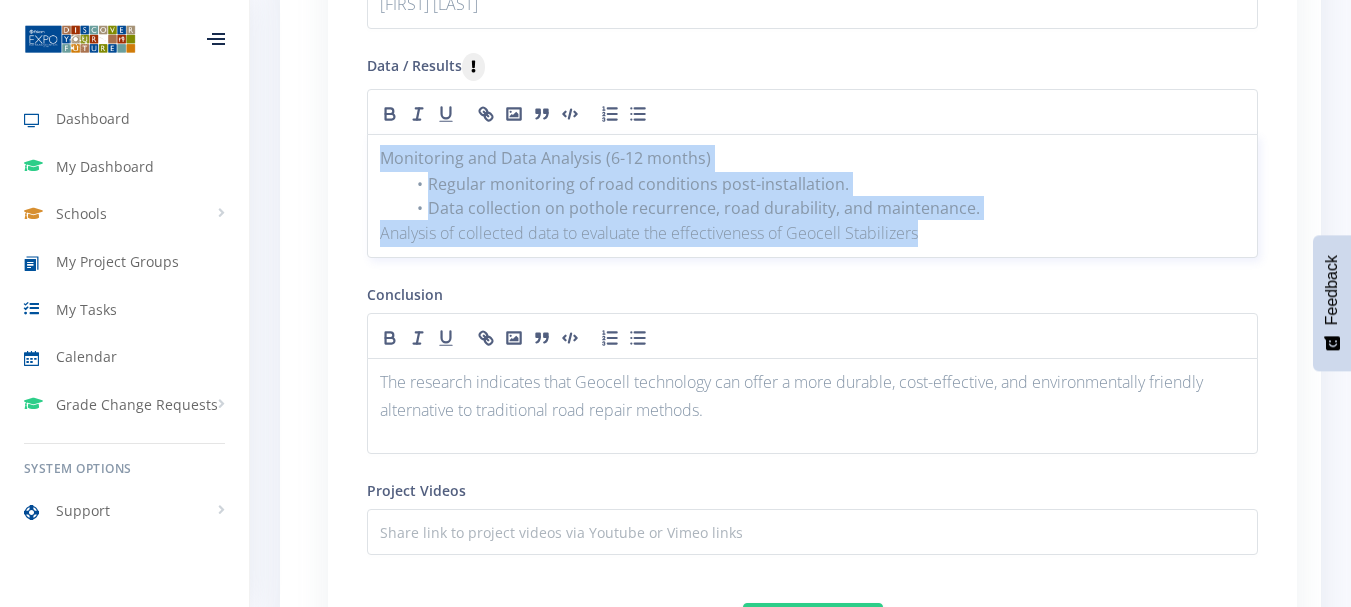 scroll, scrollTop: 2851, scrollLeft: 0, axis: vertical 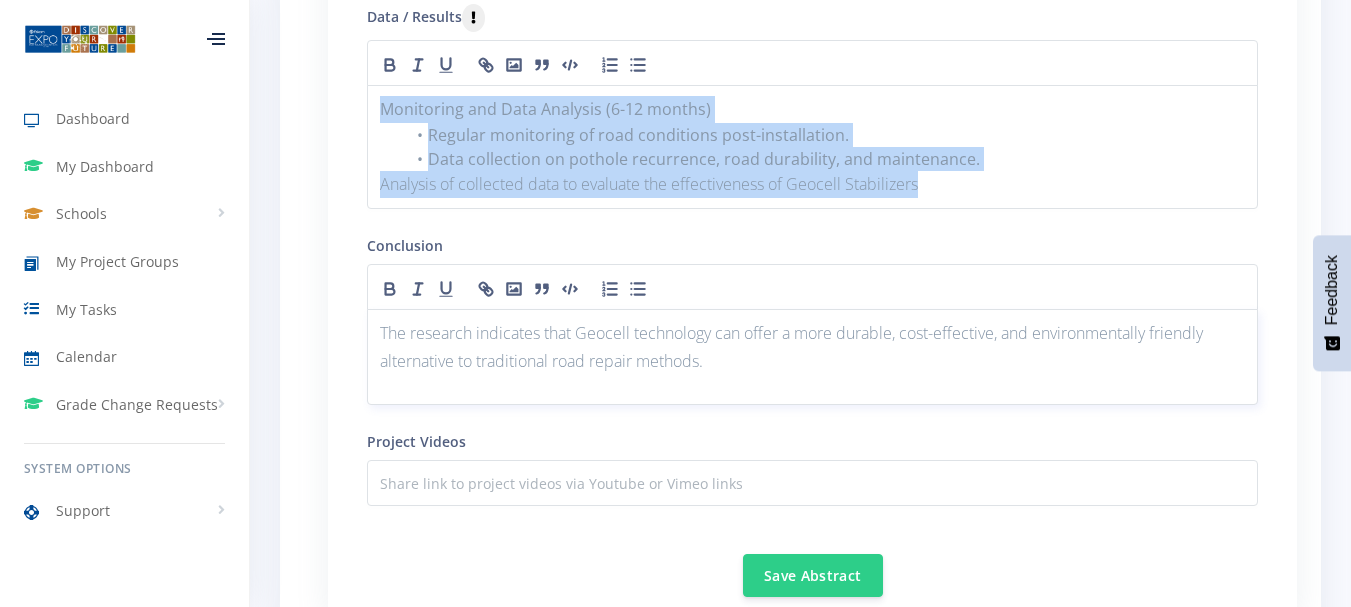 drag, startPoint x: 378, startPoint y: 362, endPoint x: 767, endPoint y: 426, distance: 394.2296 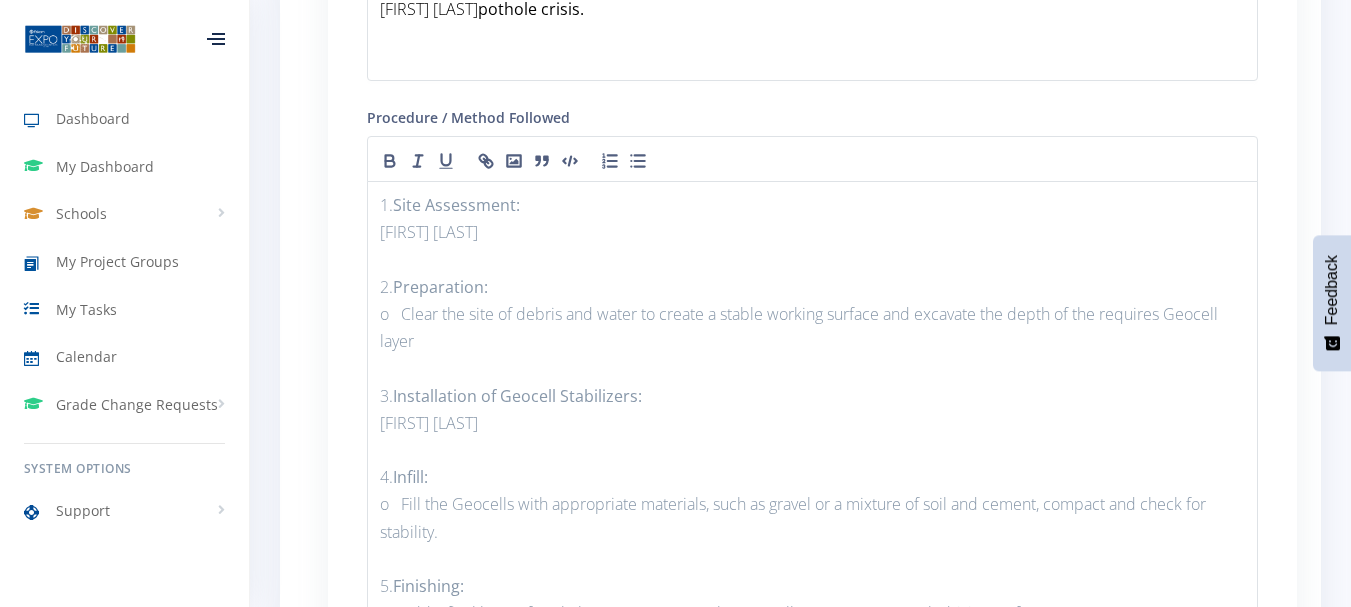 scroll, scrollTop: 2104, scrollLeft: 0, axis: vertical 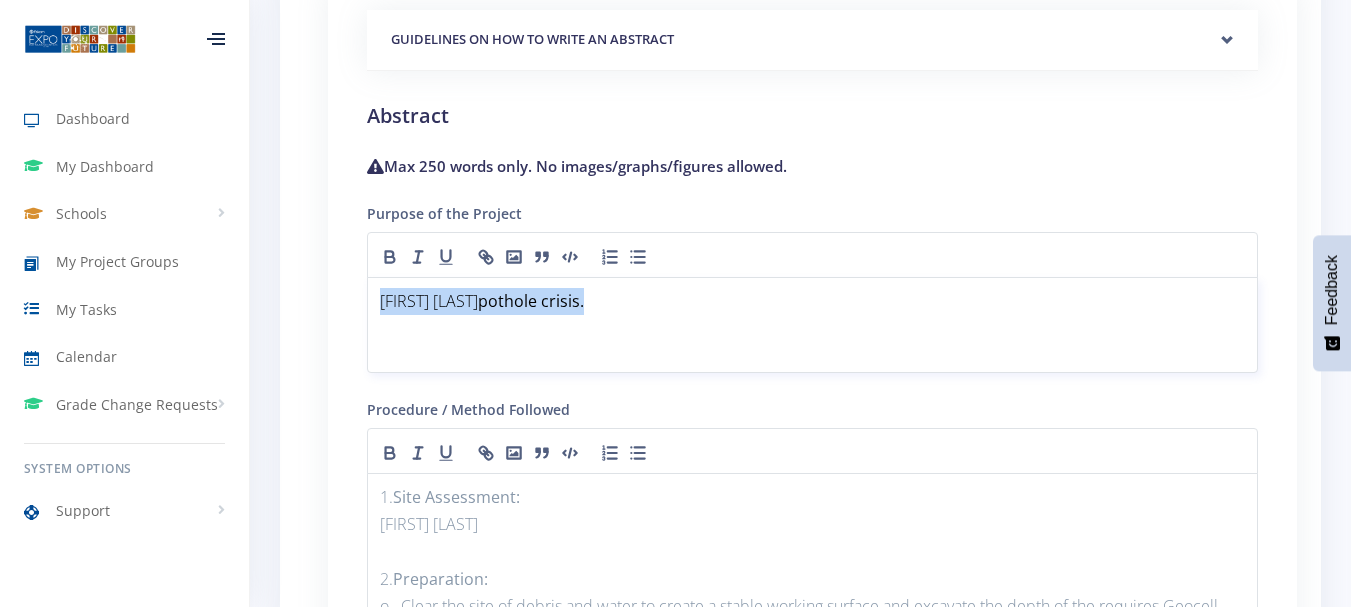 drag, startPoint x: 768, startPoint y: 45, endPoint x: 332, endPoint y: 255, distance: 483.93802 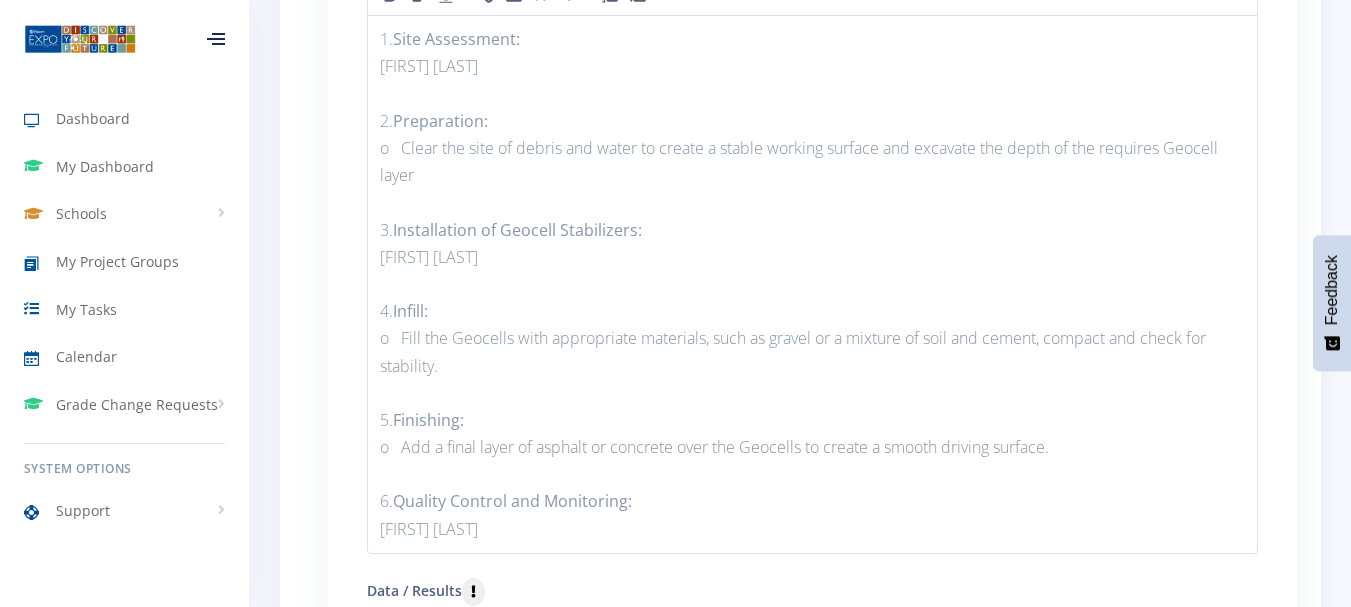 scroll, scrollTop: 2474, scrollLeft: 0, axis: vertical 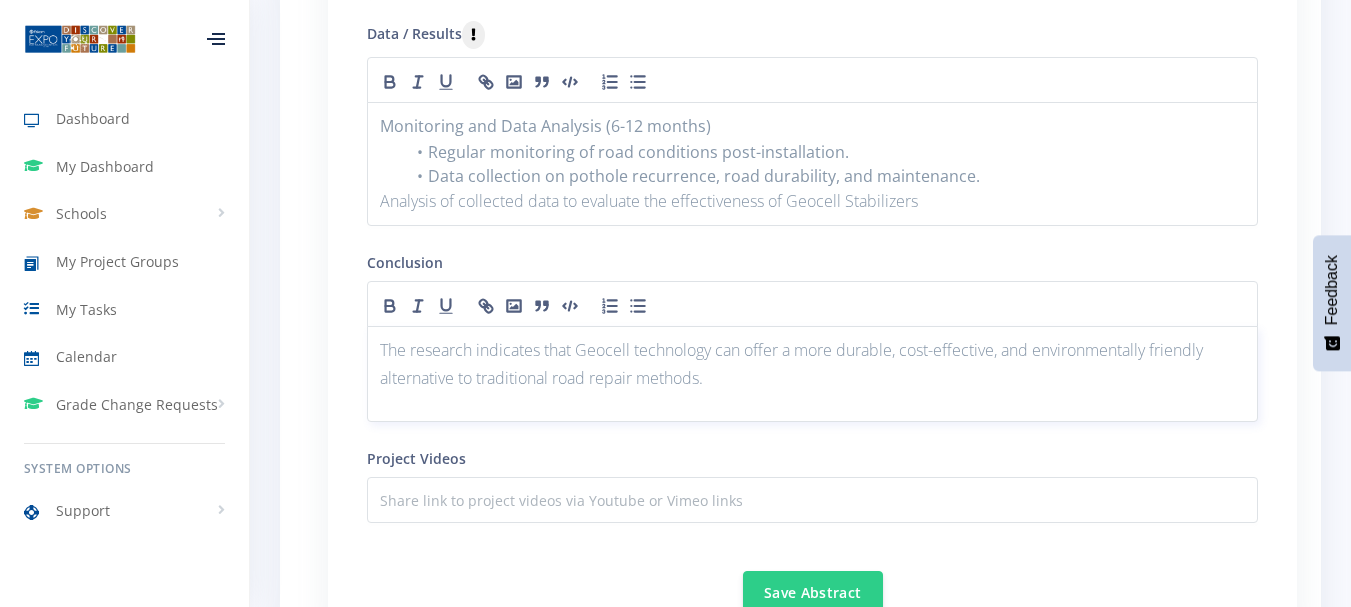 click on "The research indicates that Geocell technology can offer a more durable, cost-effective, and environmentally friendly alternative to traditional road repair methods." at bounding box center (812, 364) 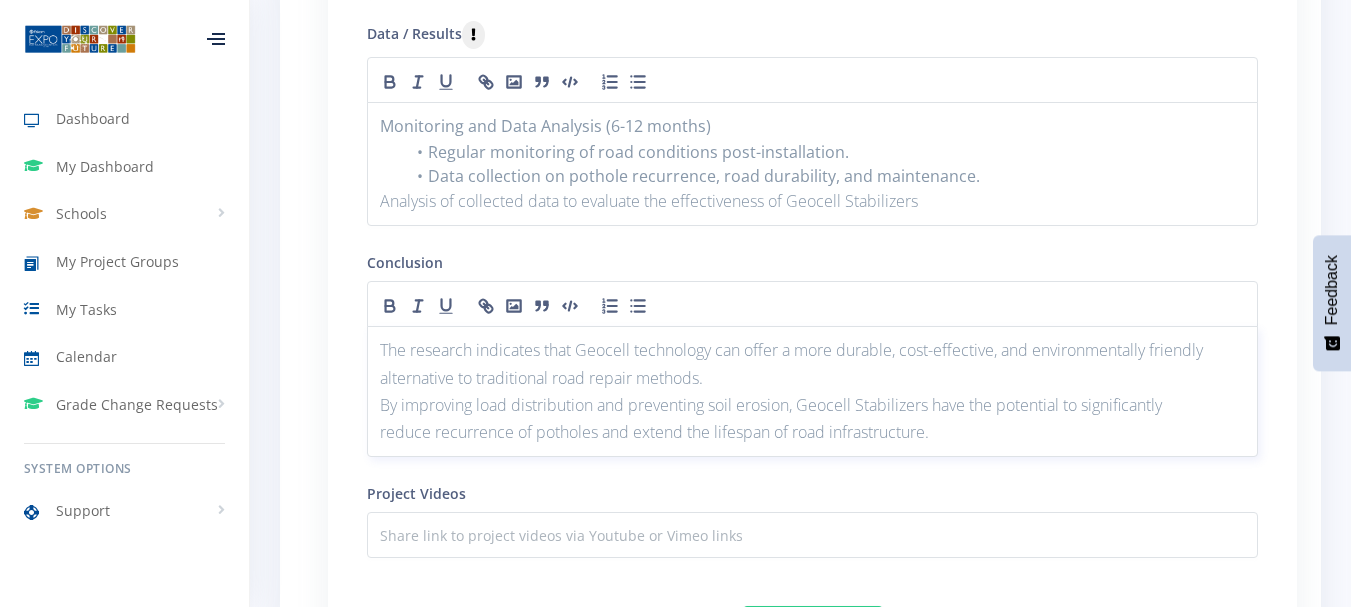 click on "1" at bounding box center (0, 0) 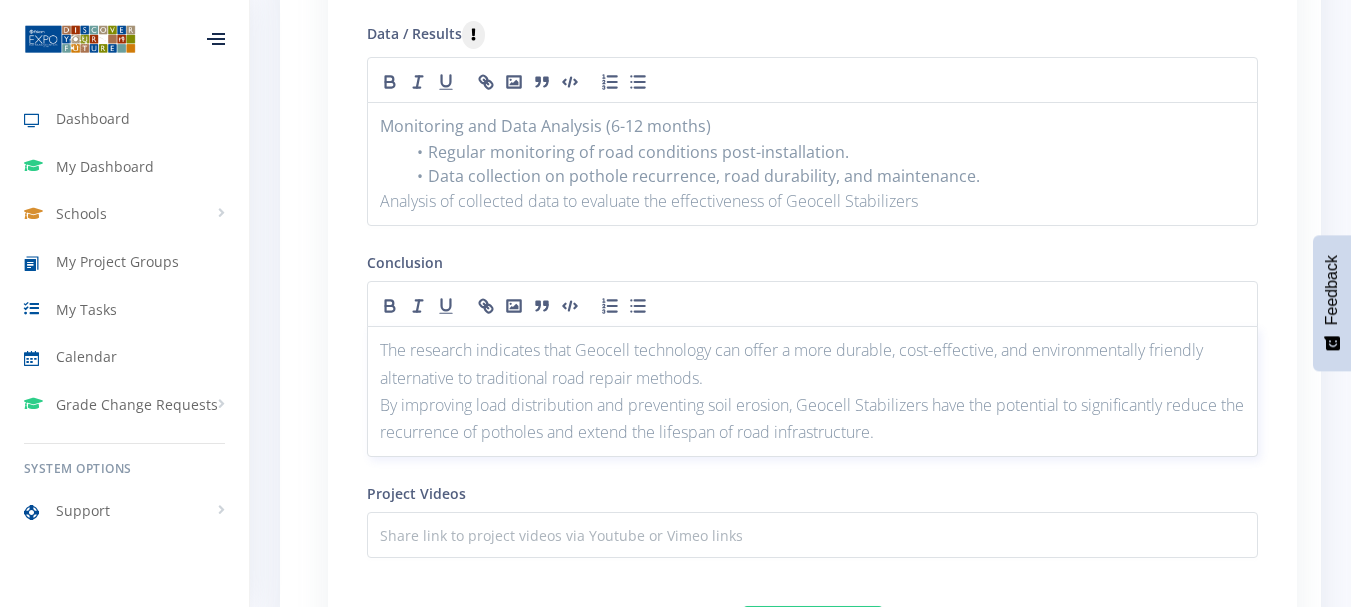 click on "2" at bounding box center (0, 0) 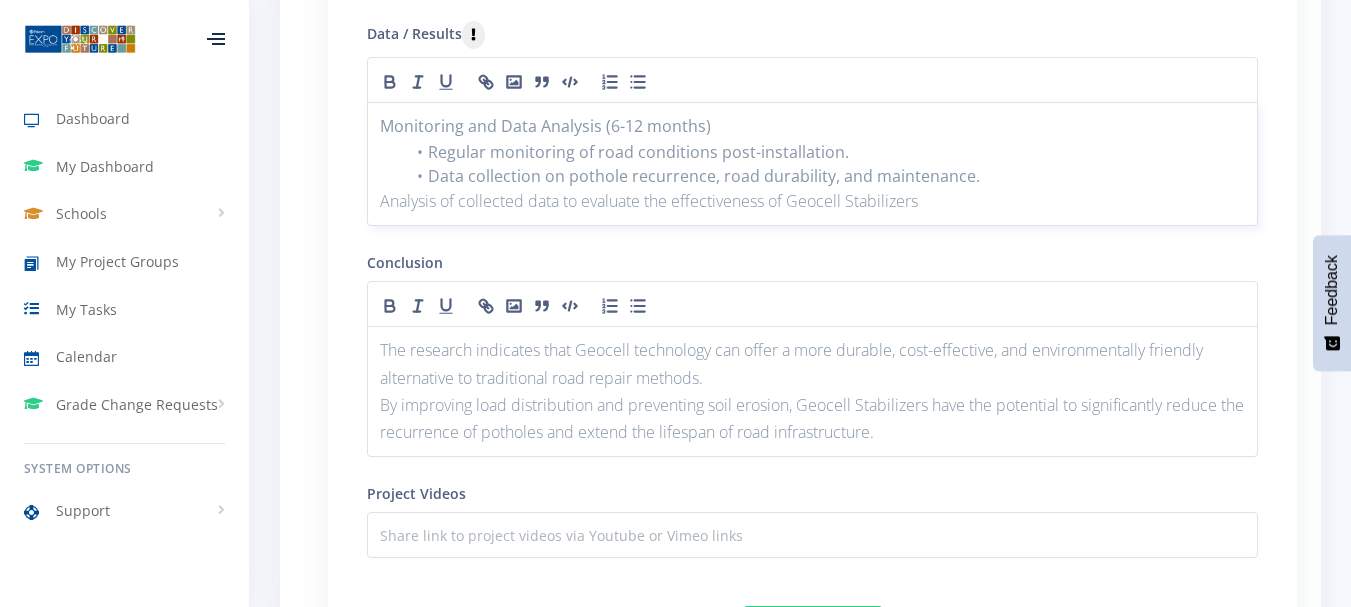 click on "Monitoring and Data Analysis (6-12 months)" at bounding box center (812, 126) 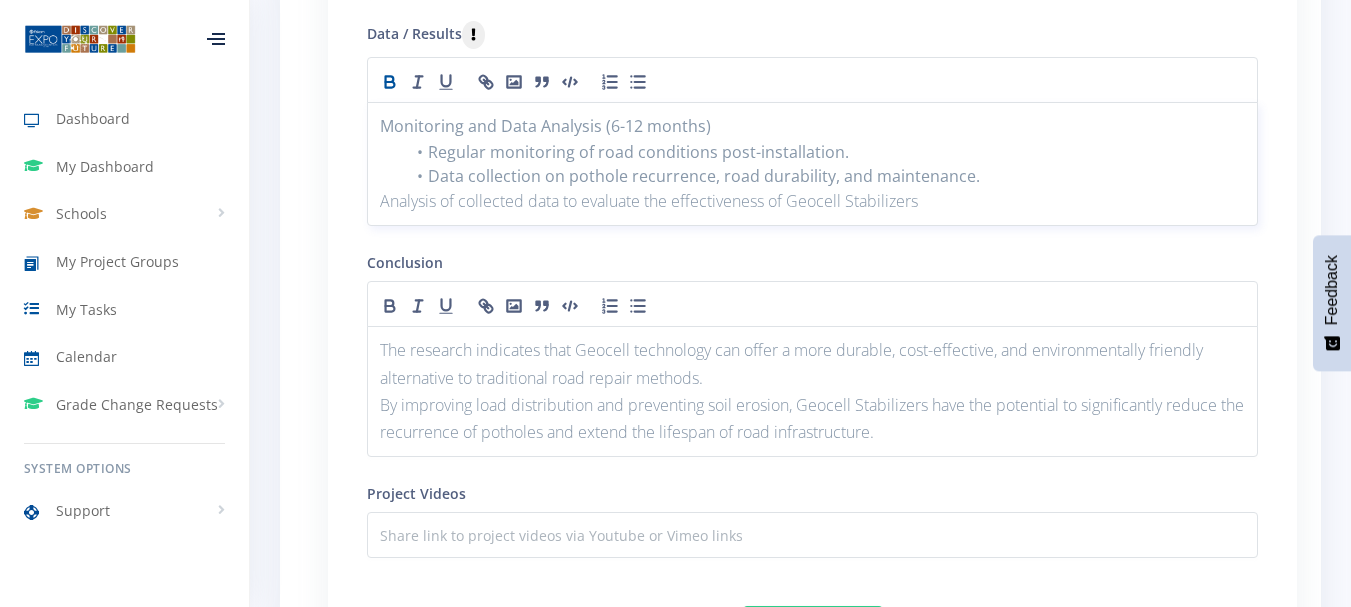 type 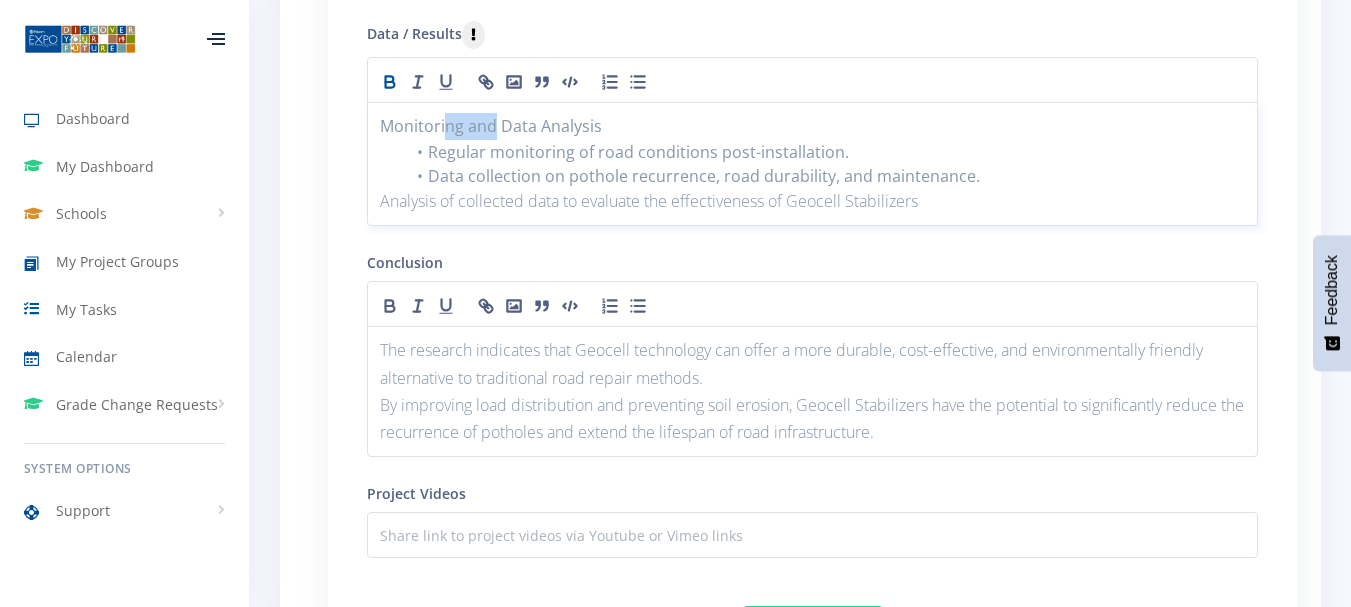 drag, startPoint x: 497, startPoint y: 153, endPoint x: 443, endPoint y: 147, distance: 54.33231 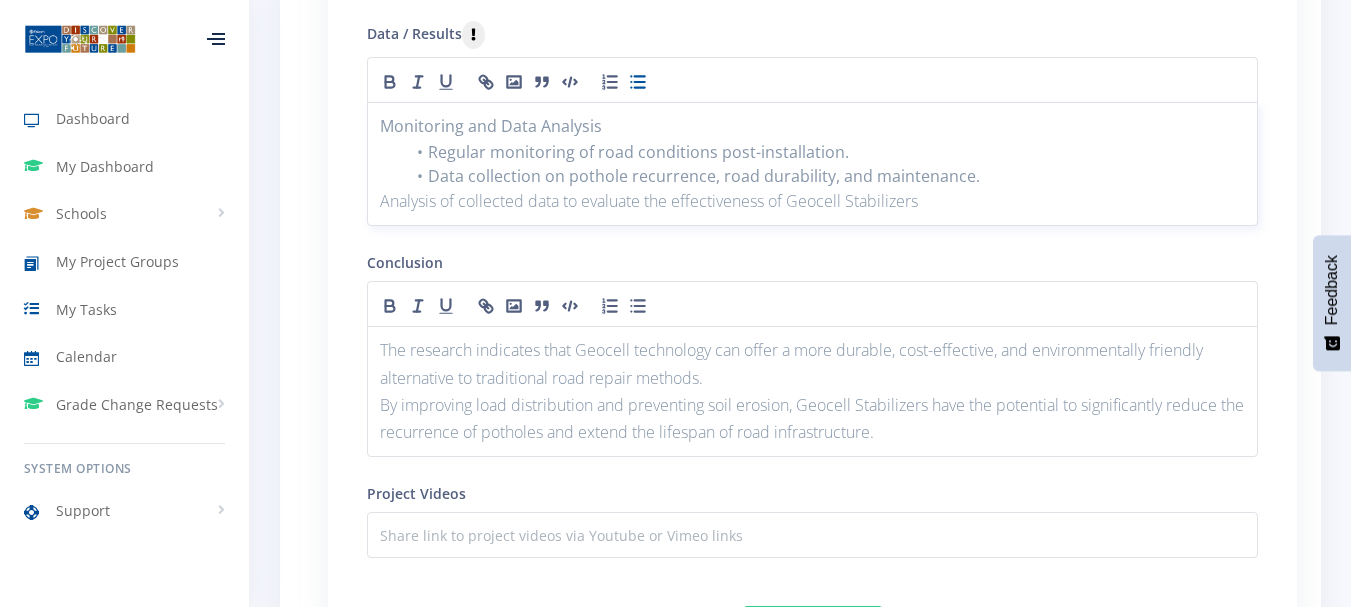 drag, startPoint x: 466, startPoint y: 203, endPoint x: 380, endPoint y: 169, distance: 92.47703 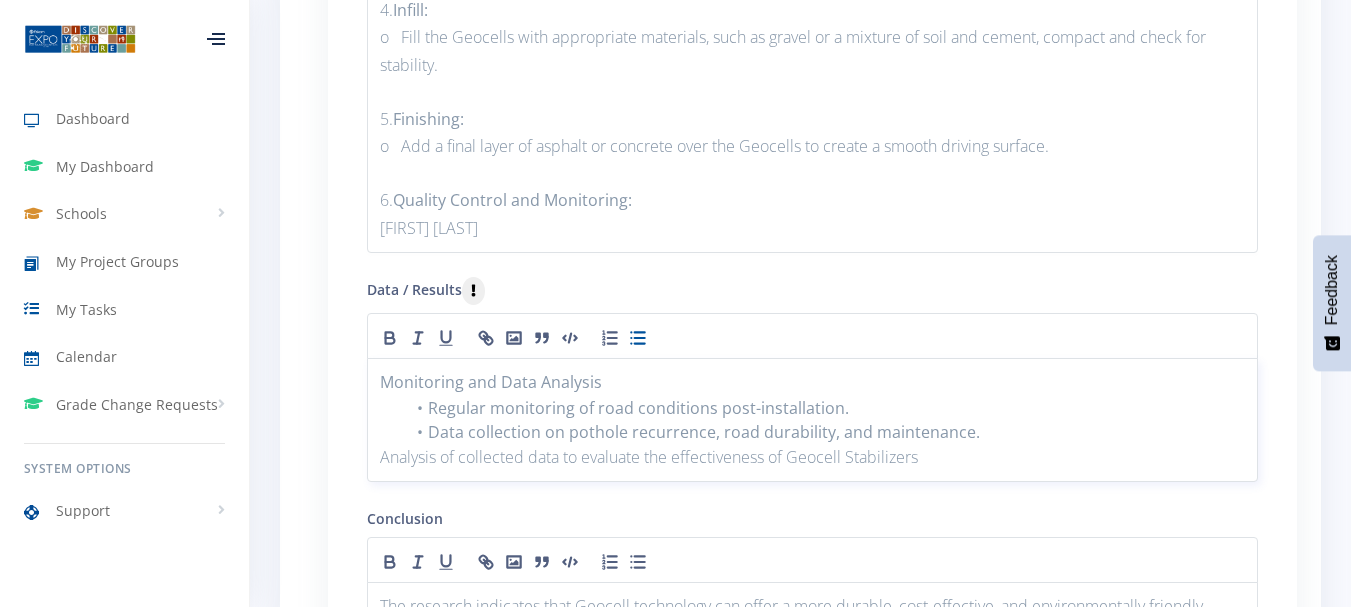 scroll, scrollTop: 2500, scrollLeft: 0, axis: vertical 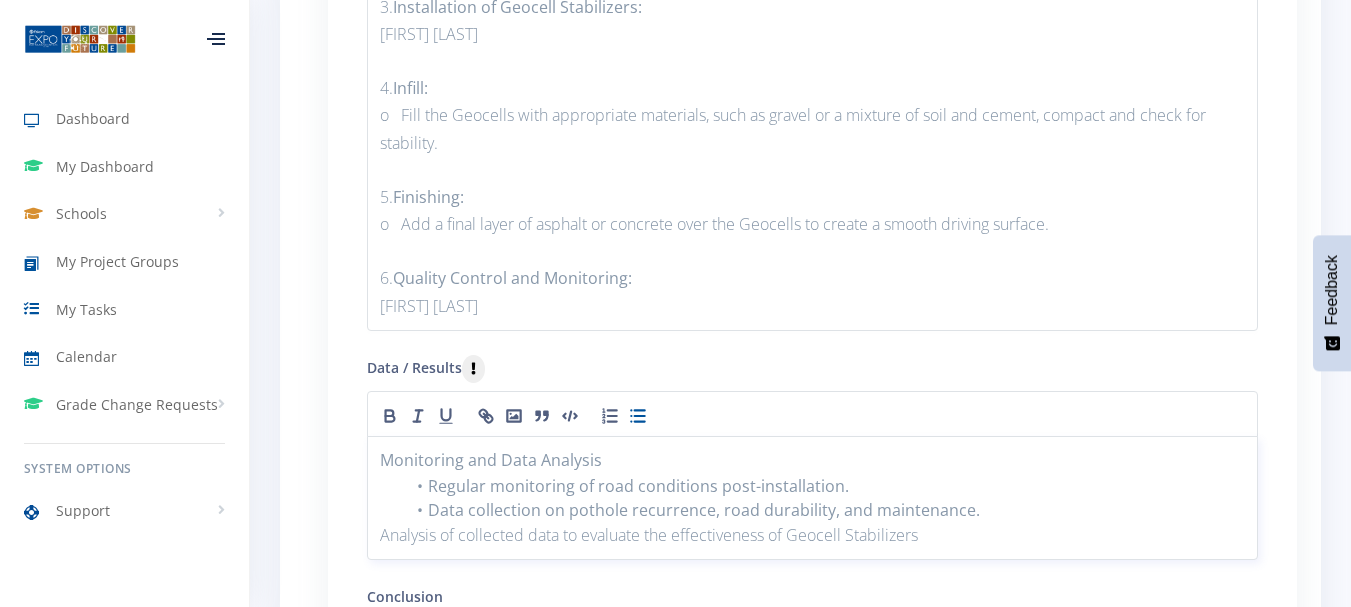 click on "6" at bounding box center [0, 0] 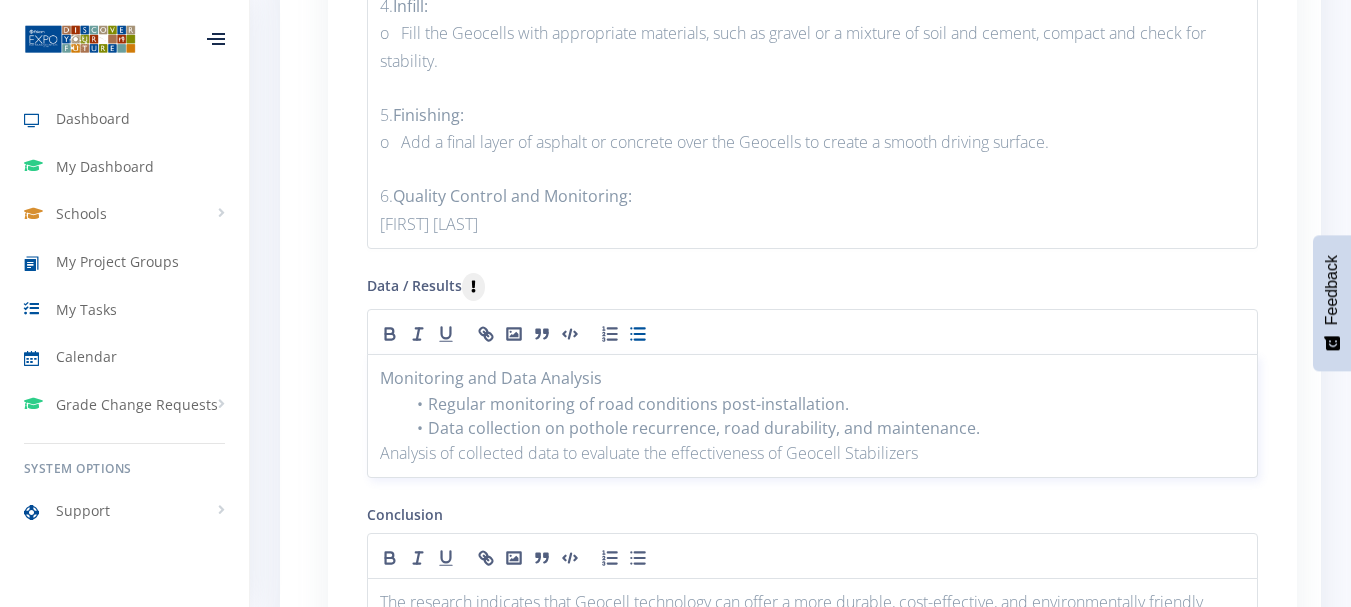 scroll, scrollTop: 2603, scrollLeft: 0, axis: vertical 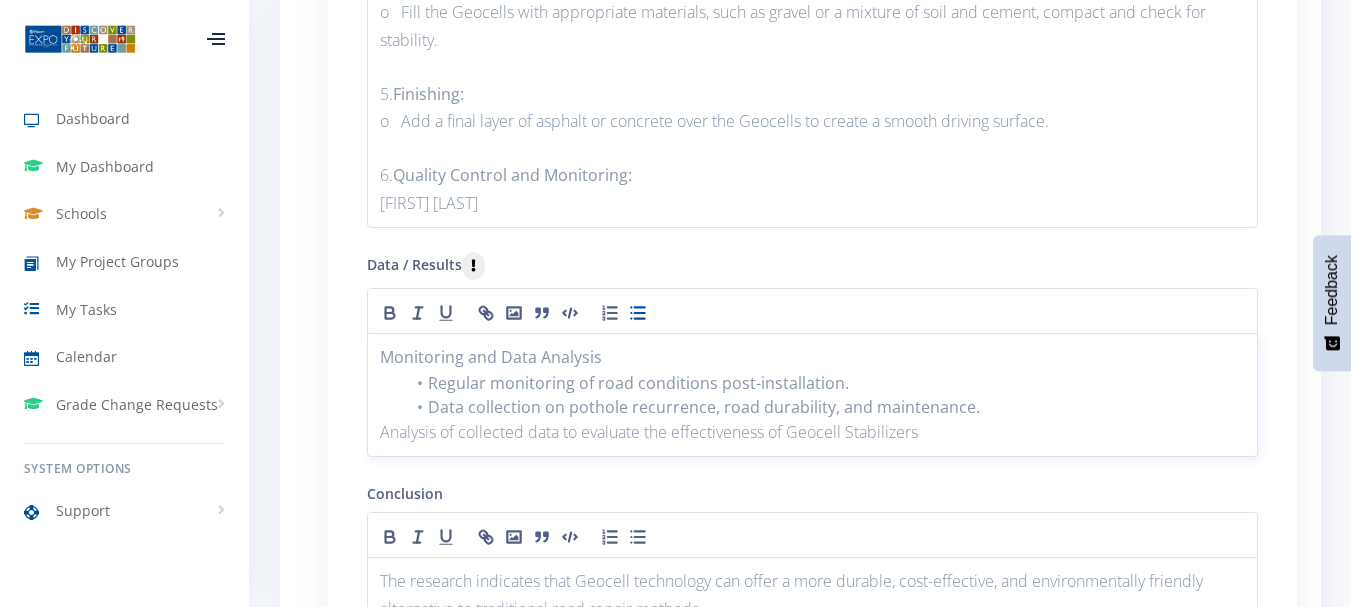 click on "Grammar 2" at bounding box center [0, 0] 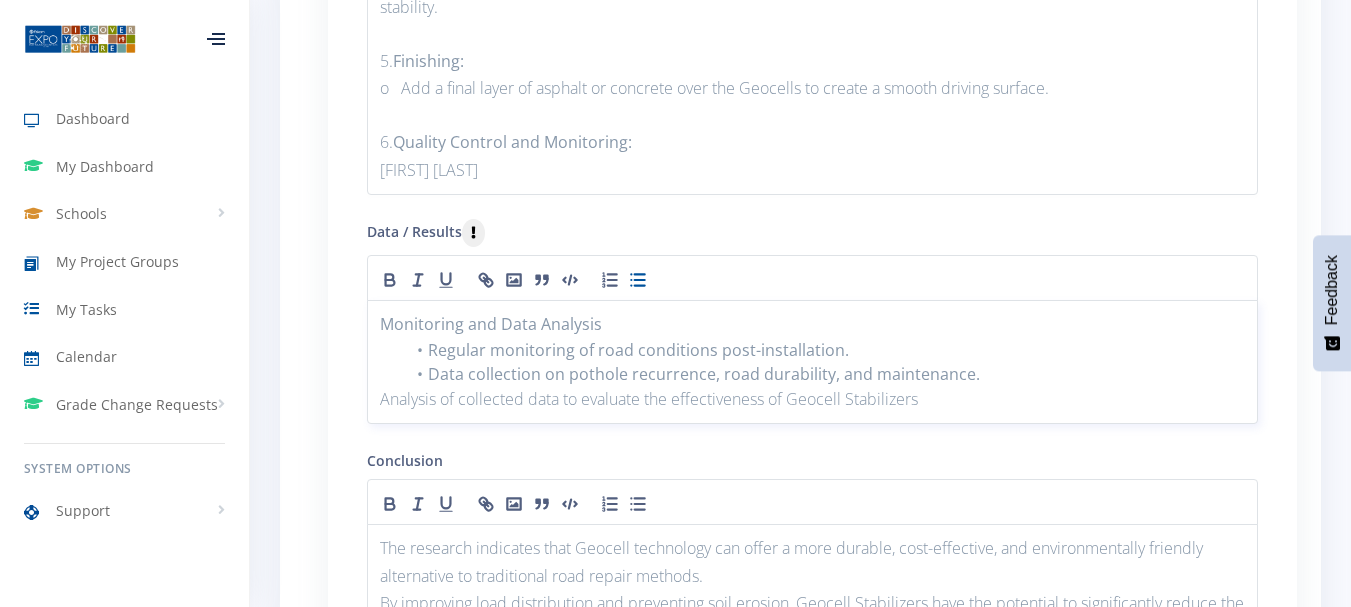 scroll, scrollTop: 4, scrollLeft: 0, axis: vertical 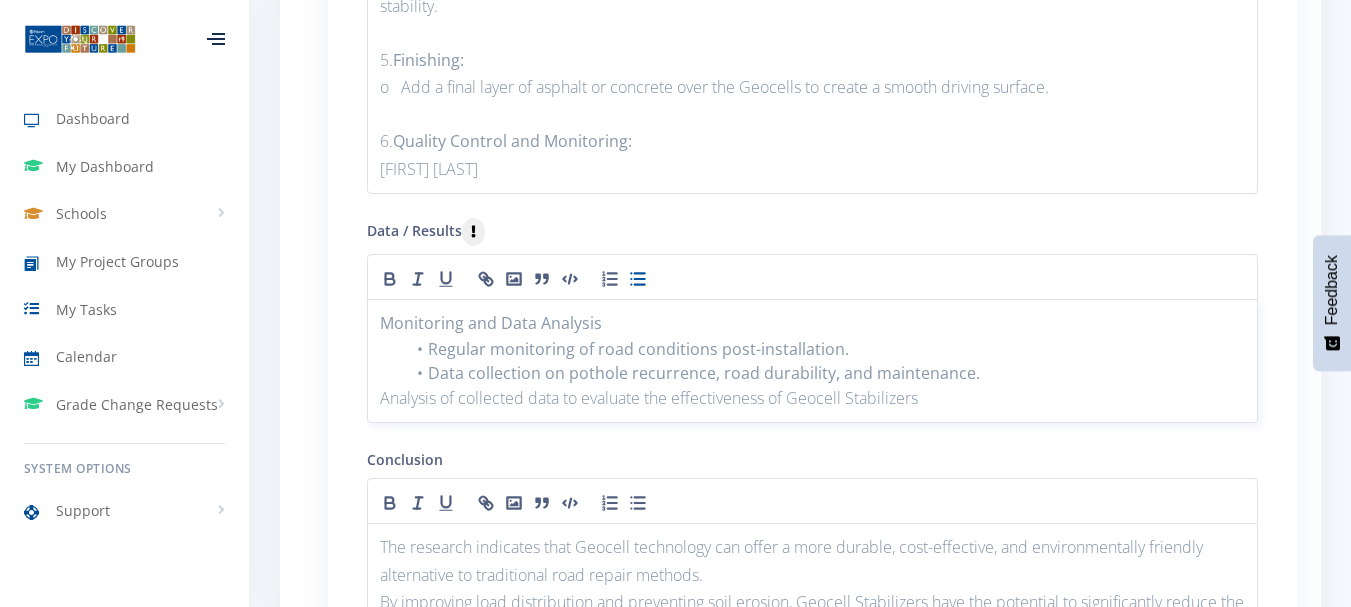 click on "Fix all" at bounding box center [0, 0] 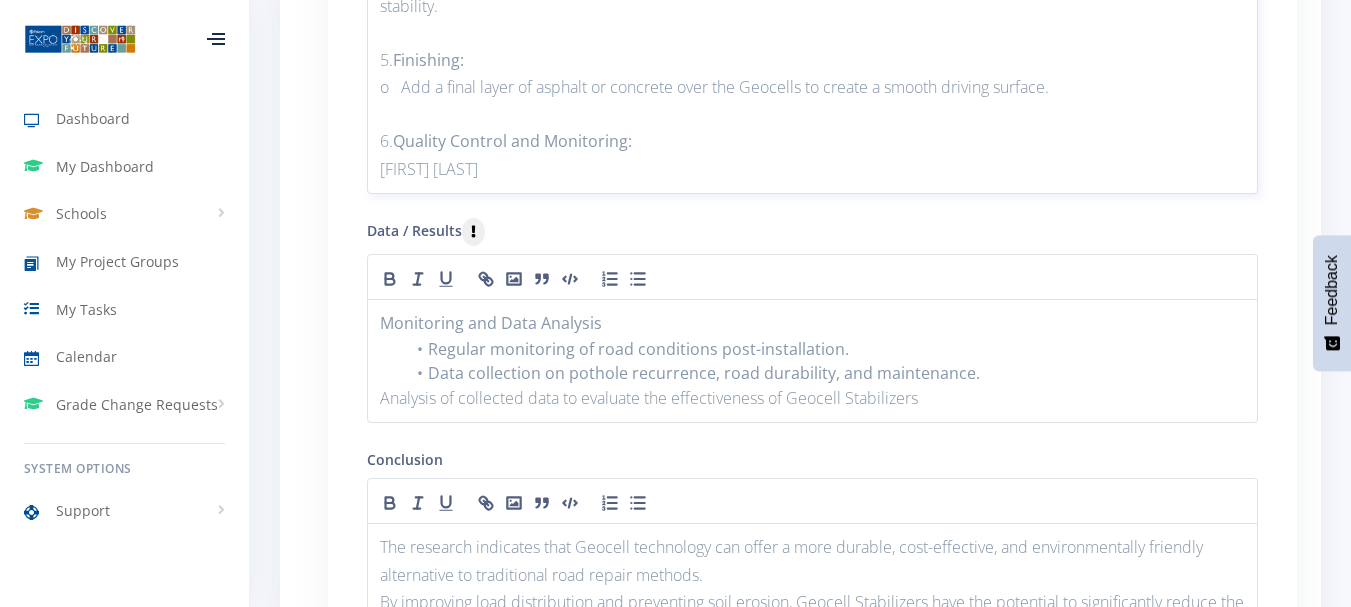 scroll, scrollTop: 2013, scrollLeft: 0, axis: vertical 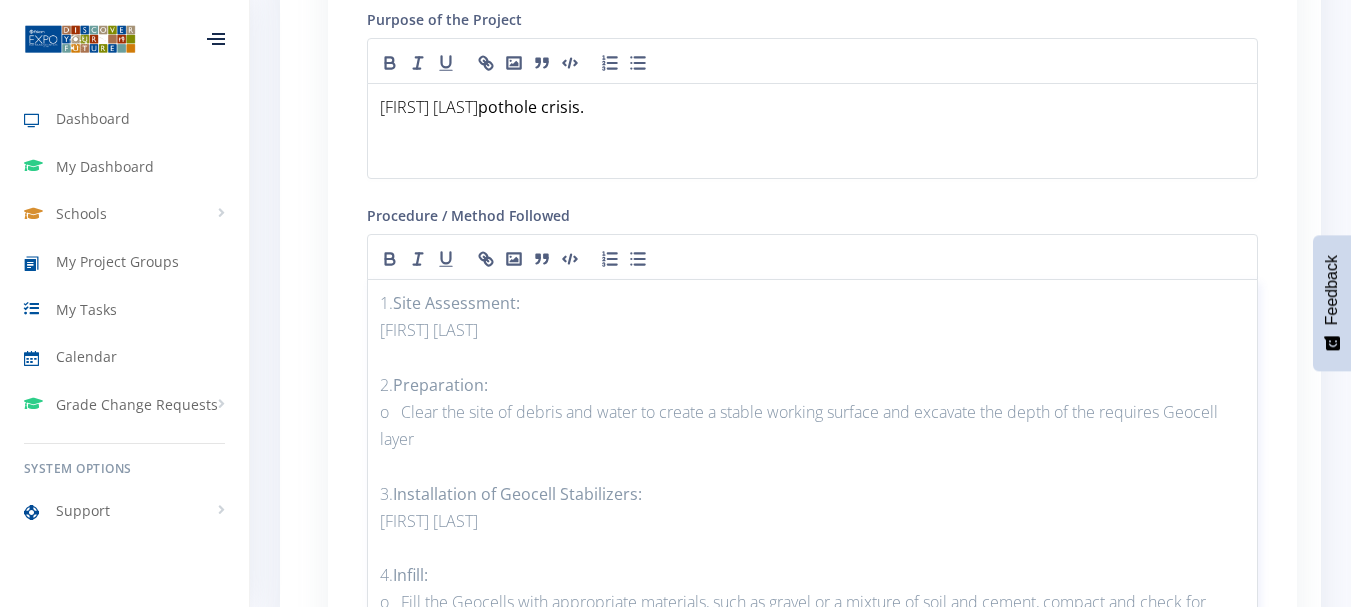 type 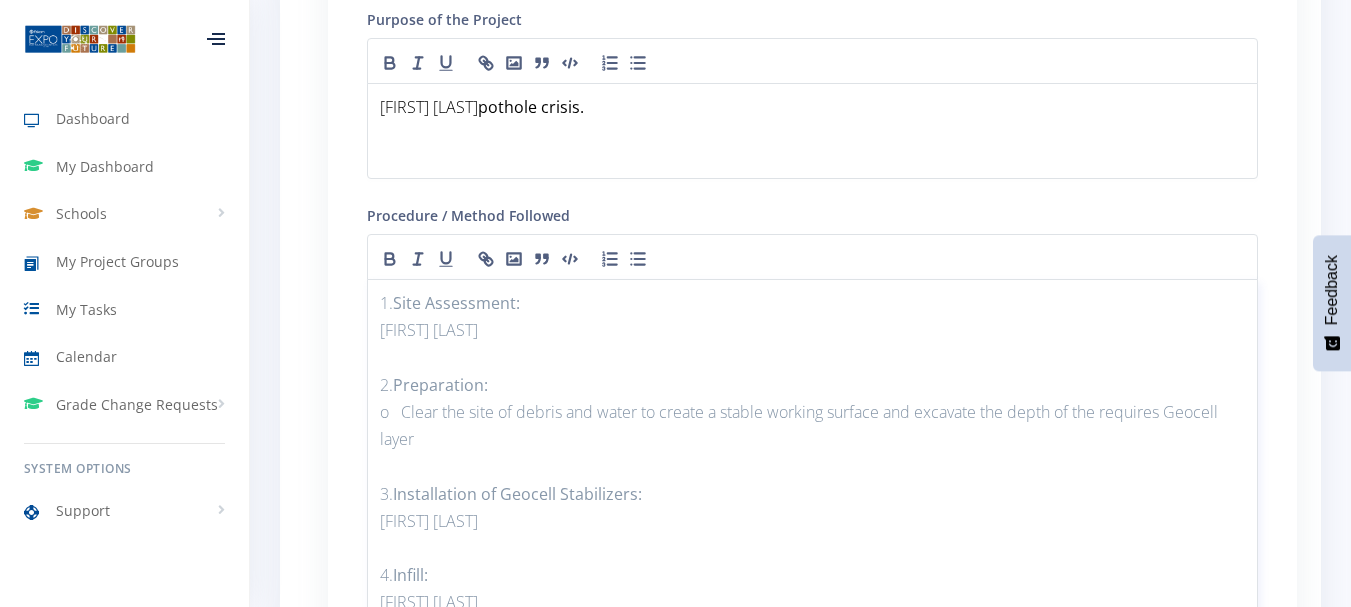 click 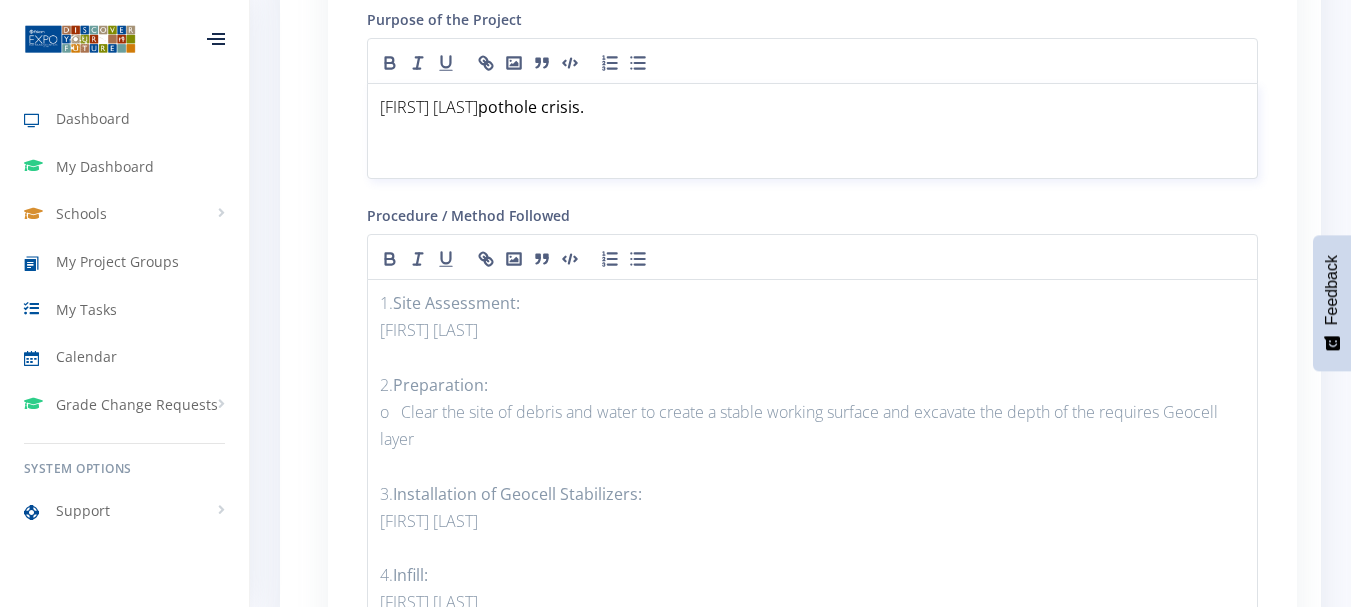 type 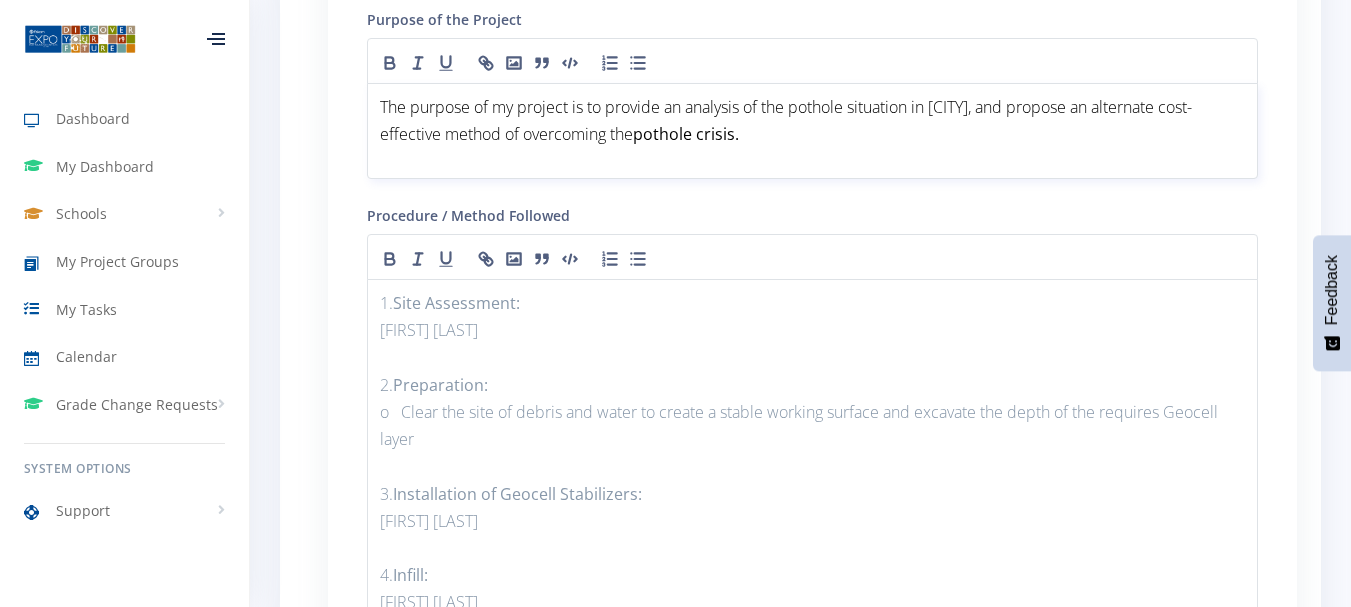 click on "Durban" at bounding box center [0, 0] 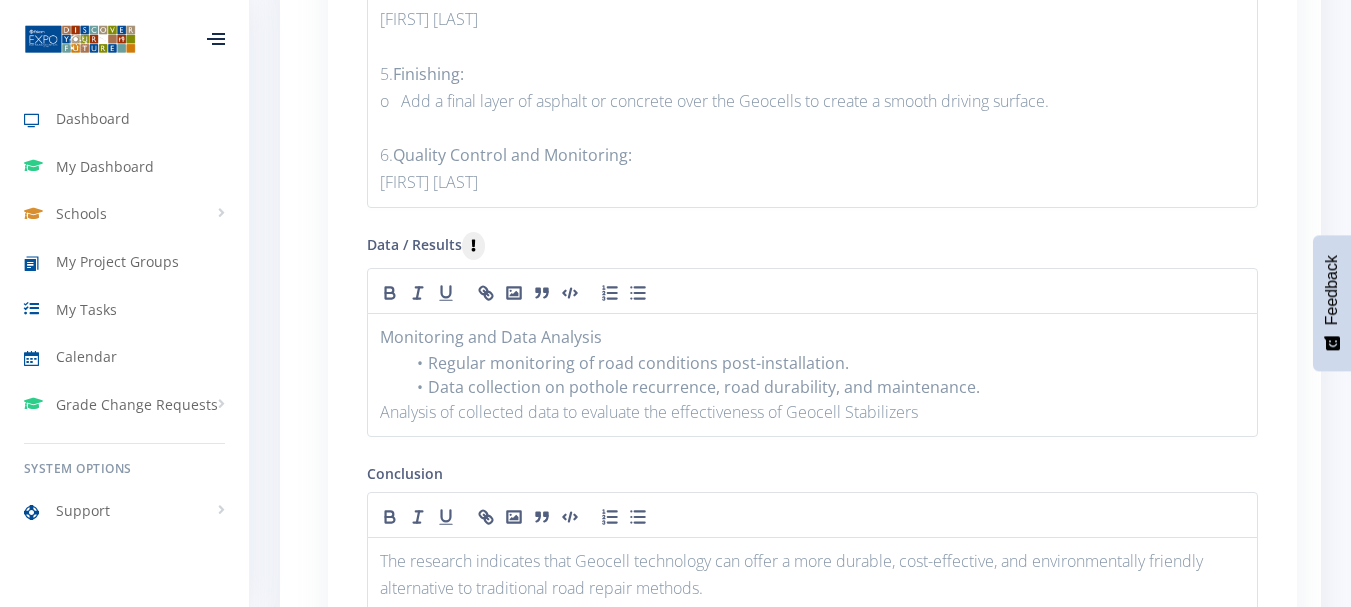scroll, scrollTop: 2489, scrollLeft: 0, axis: vertical 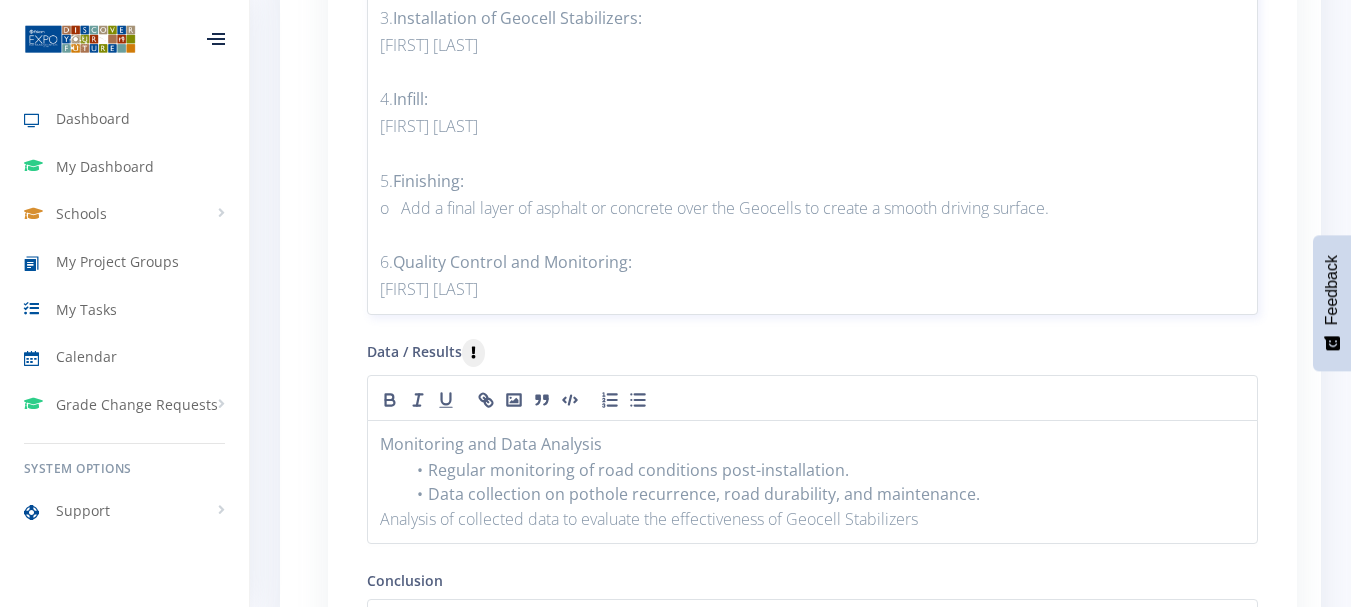 click on "o   Lay down the Geocell panels and expand them to cover the excavated area." at bounding box center (812, 45) 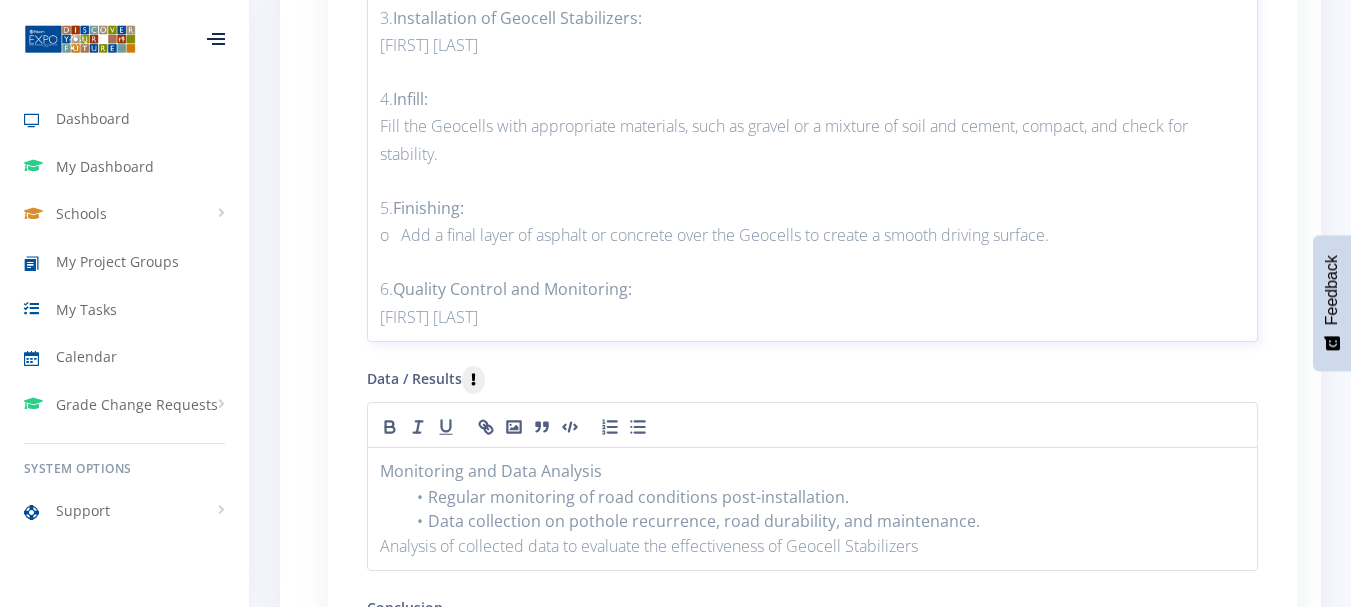click on "o   Add a final layer of asphalt or concrete over the Geocells to create a smooth driving surface." at bounding box center (812, 235) 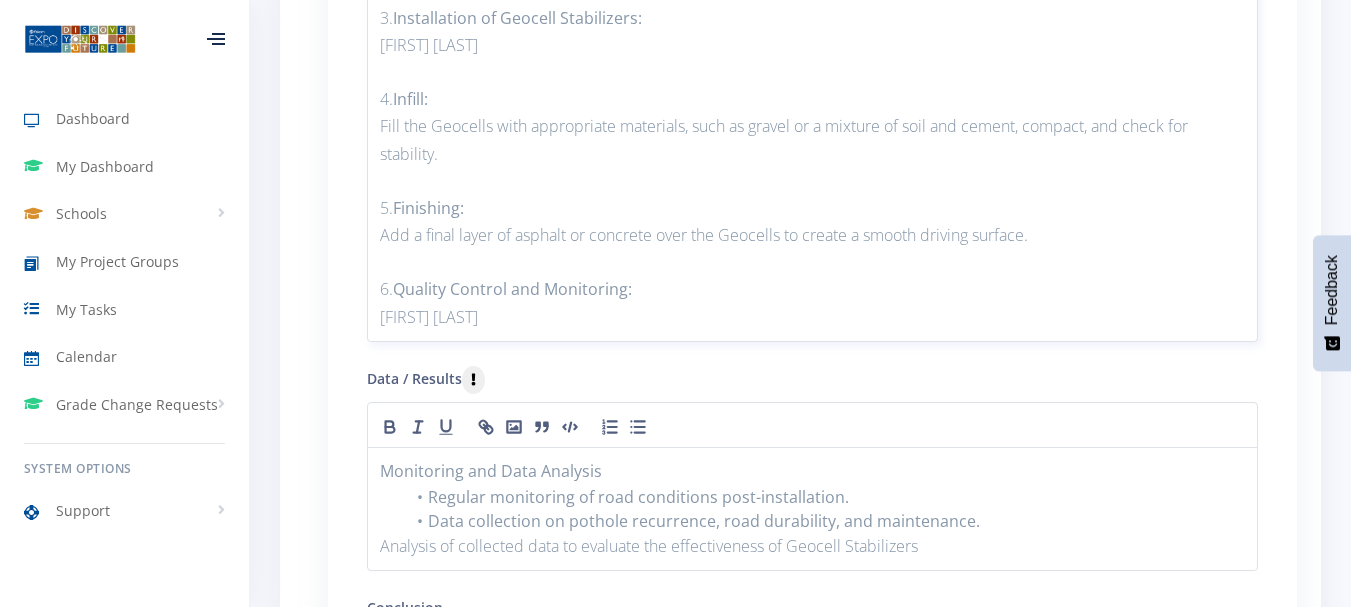 click on "o   Conduct tests to ensure the stability and durability of the repaired road sections." at bounding box center (812, 317) 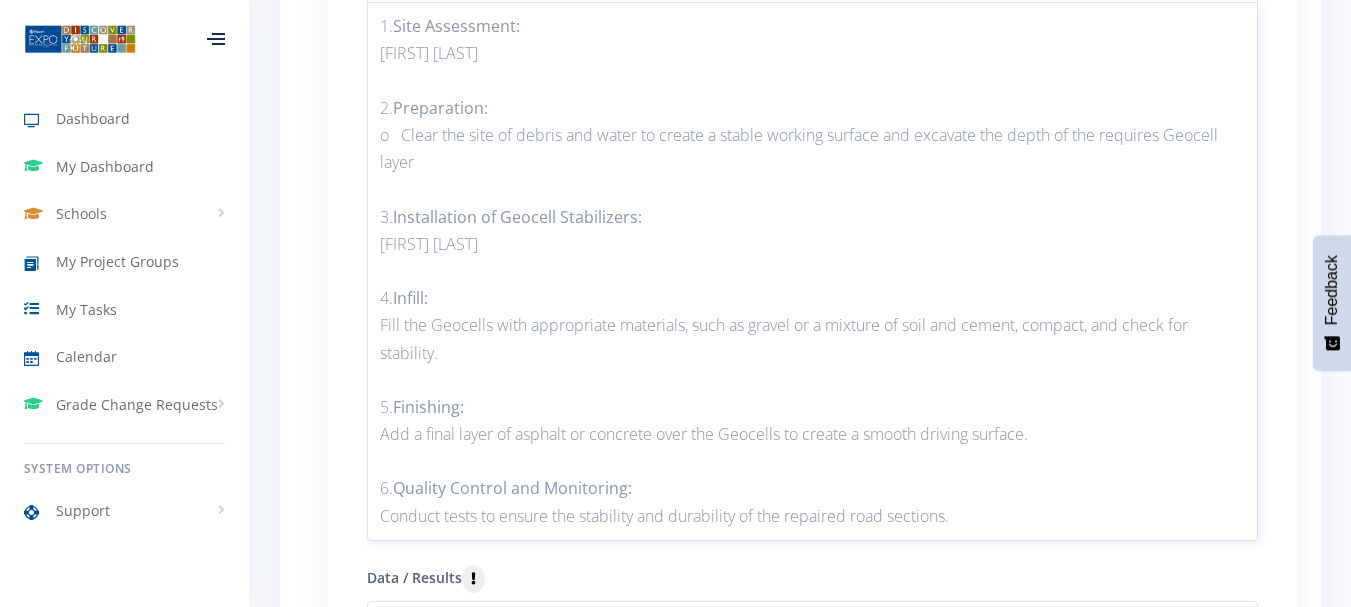 scroll, scrollTop: 2283, scrollLeft: 0, axis: vertical 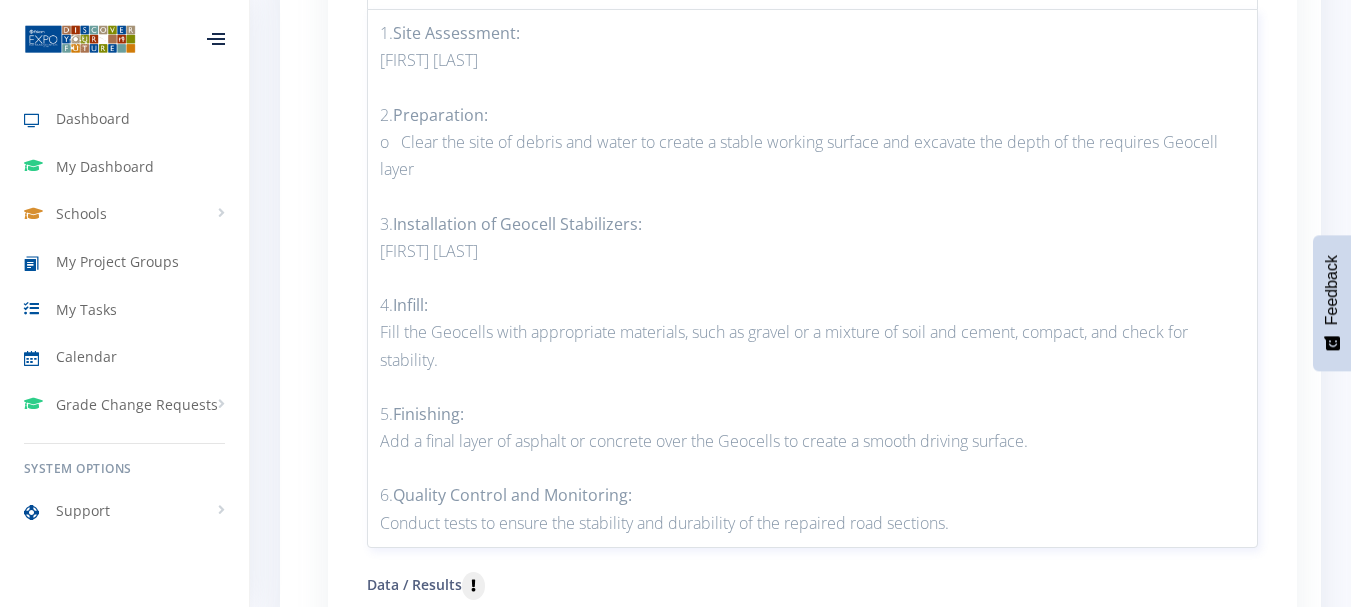 click on "geocells" at bounding box center (0, 0) 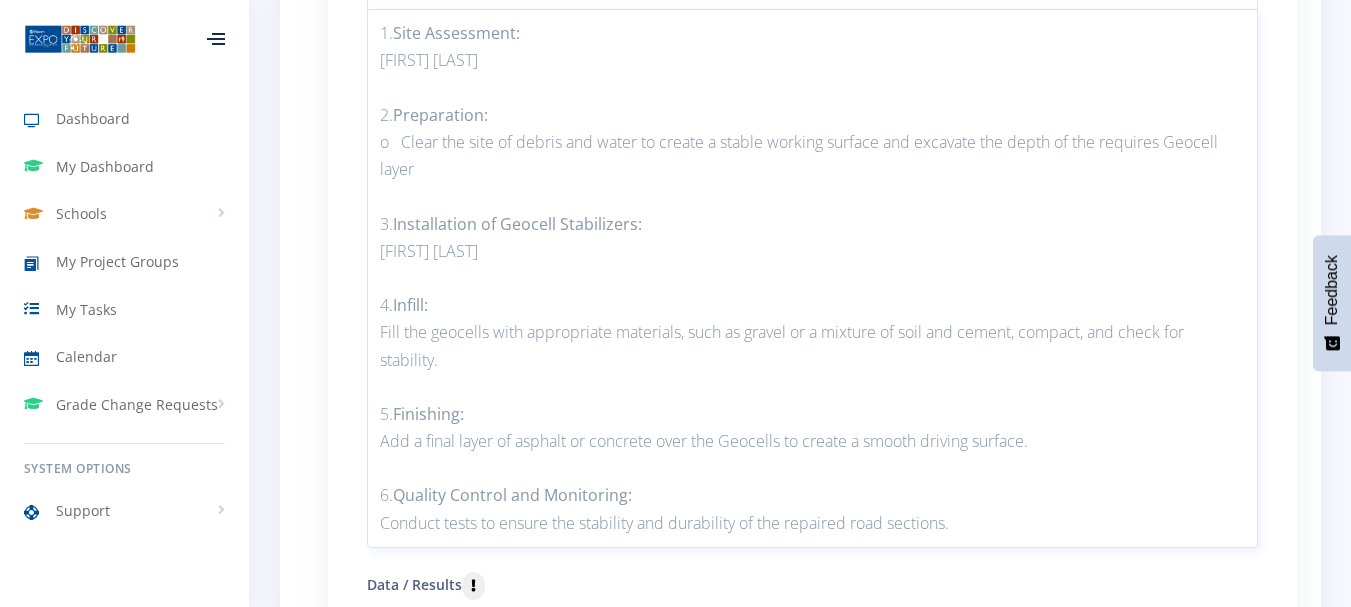 click on "o   Evaluate the affected road areas to determine the extent of damage and soil conditions and where the Geocell Stabilizers would be most effective." at bounding box center [812, 60] 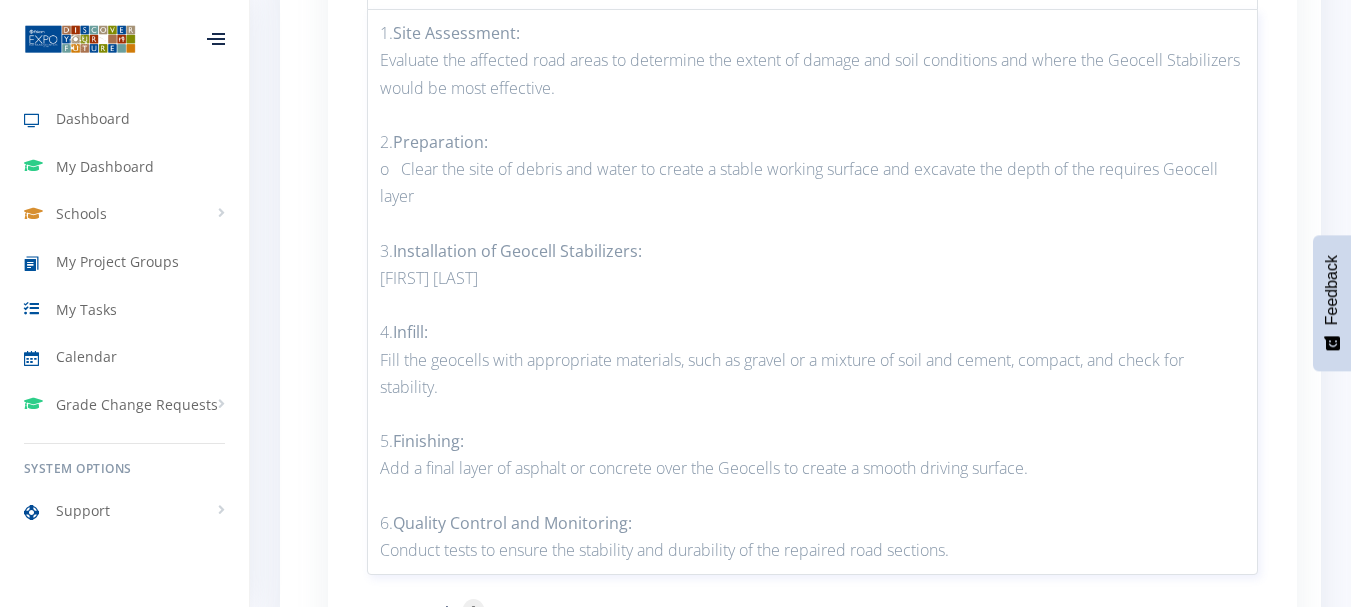 click on "o   Clear the site of debris and water to create a stable working surface and excavate the depth of the requires Geocell layer" at bounding box center (812, 183) 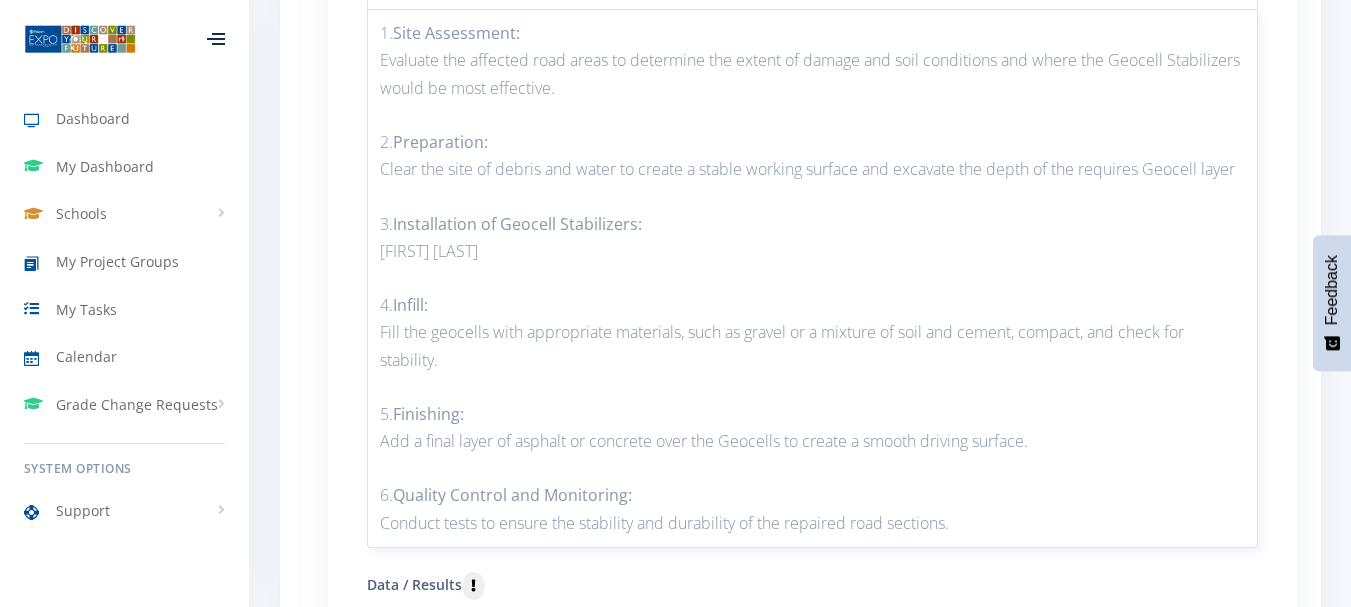 click on "Fill the geocells with appropriate materials, such as gravel or a mixture of soil and cement, compact, and check for stability." at bounding box center (812, 346) 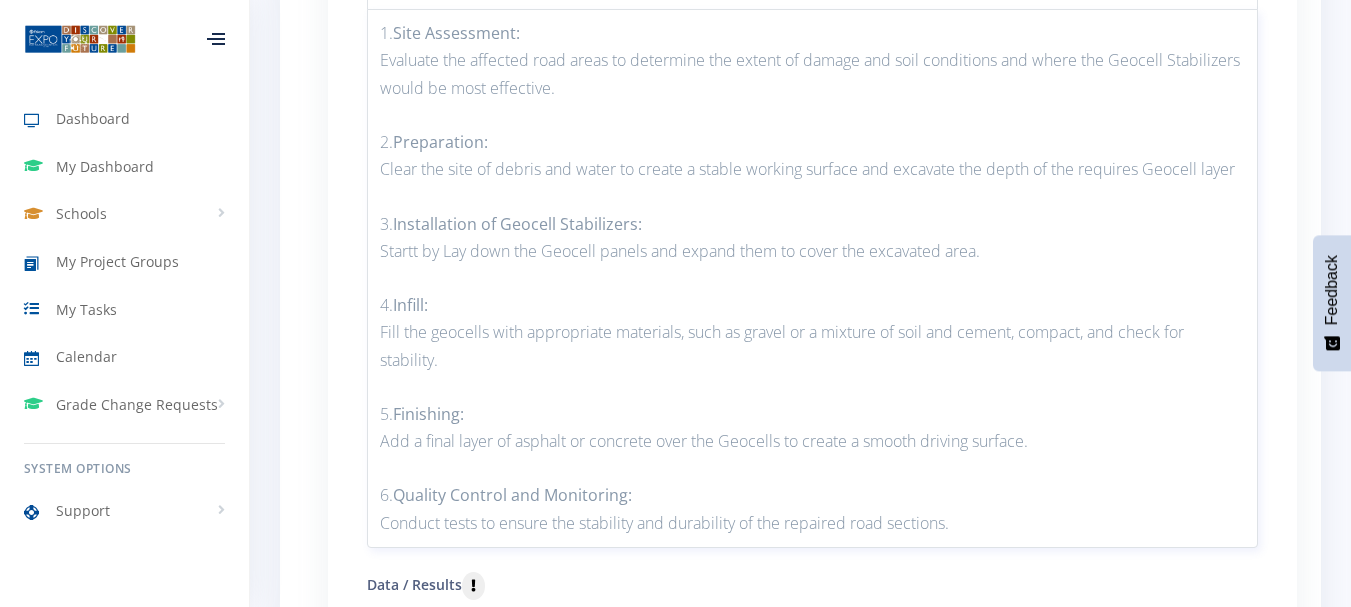 click on "Startt by Lay down the Geocell panels and expand them to cover the excavated area." at bounding box center [812, 251] 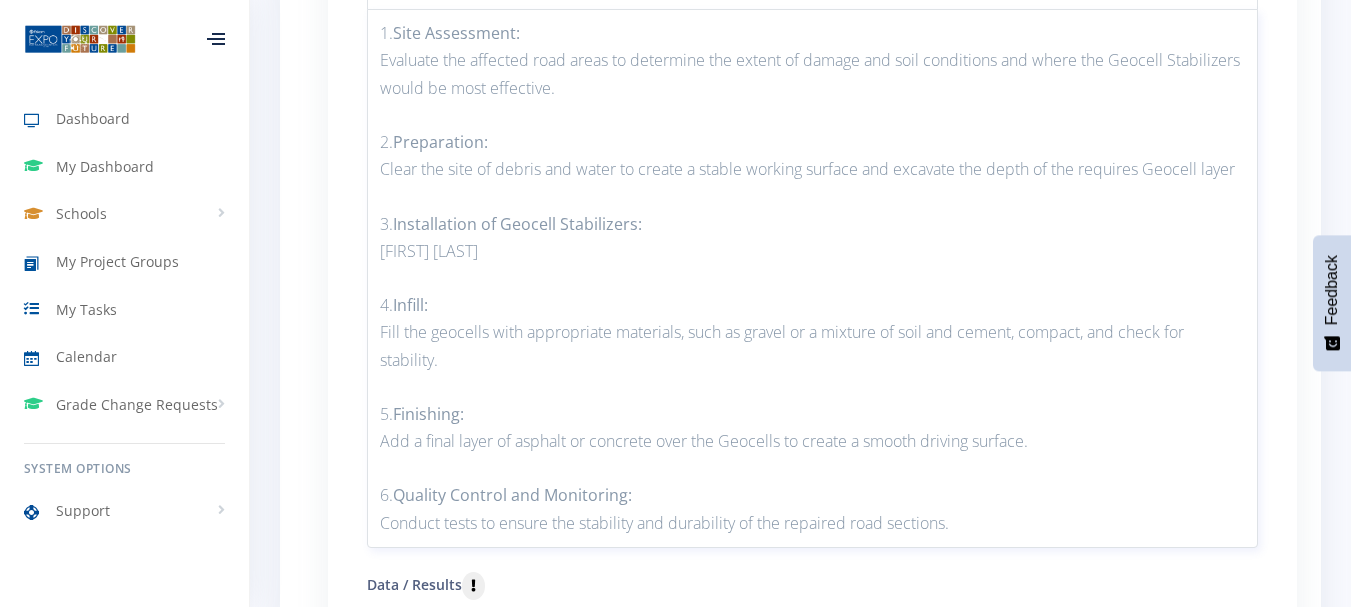 click on "Start by Lay down the Geocell panels and expand them to cover the excavated area." at bounding box center (812, 251) 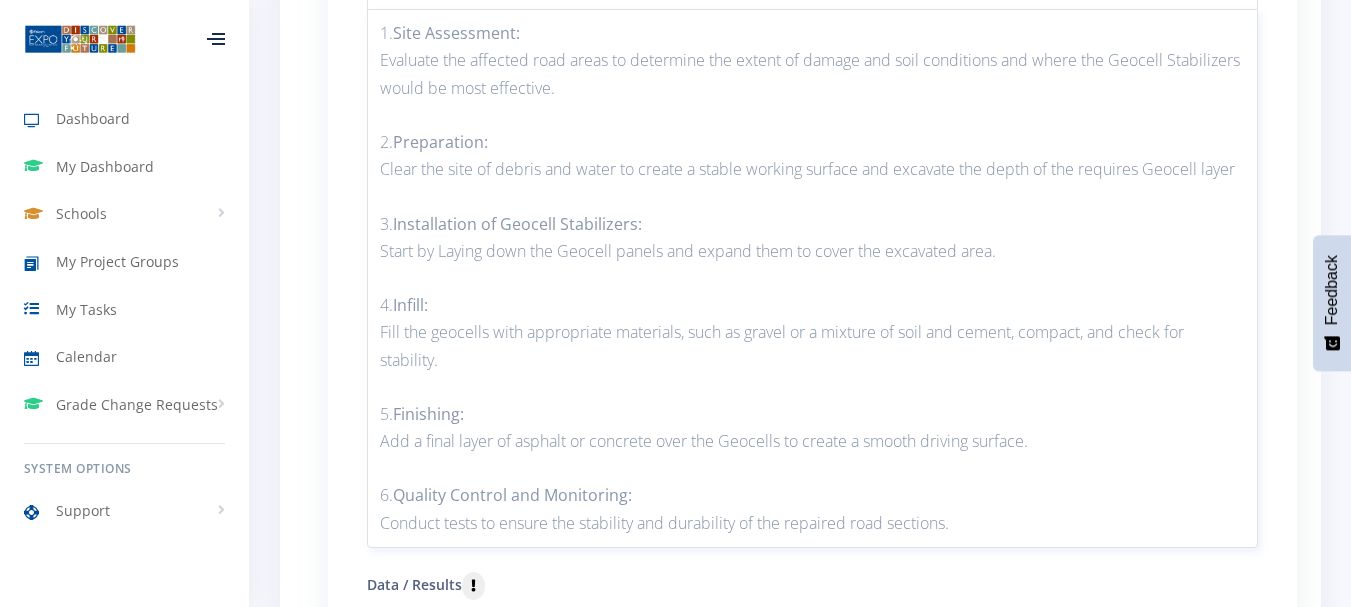 click on "Start by Laying down the Geocell panels and expand them to cover the excavated area." at bounding box center [812, 251] 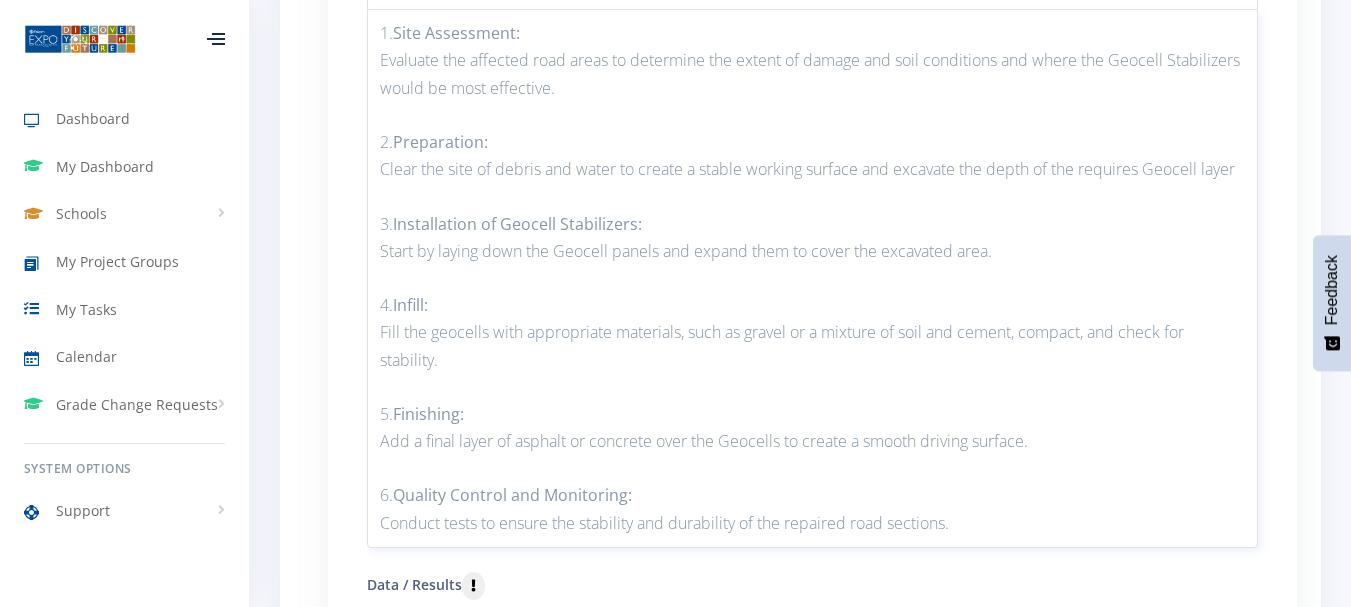 click on "Start by laying down the Geocell panels and expand them to cover the excavated area." at bounding box center [812, 251] 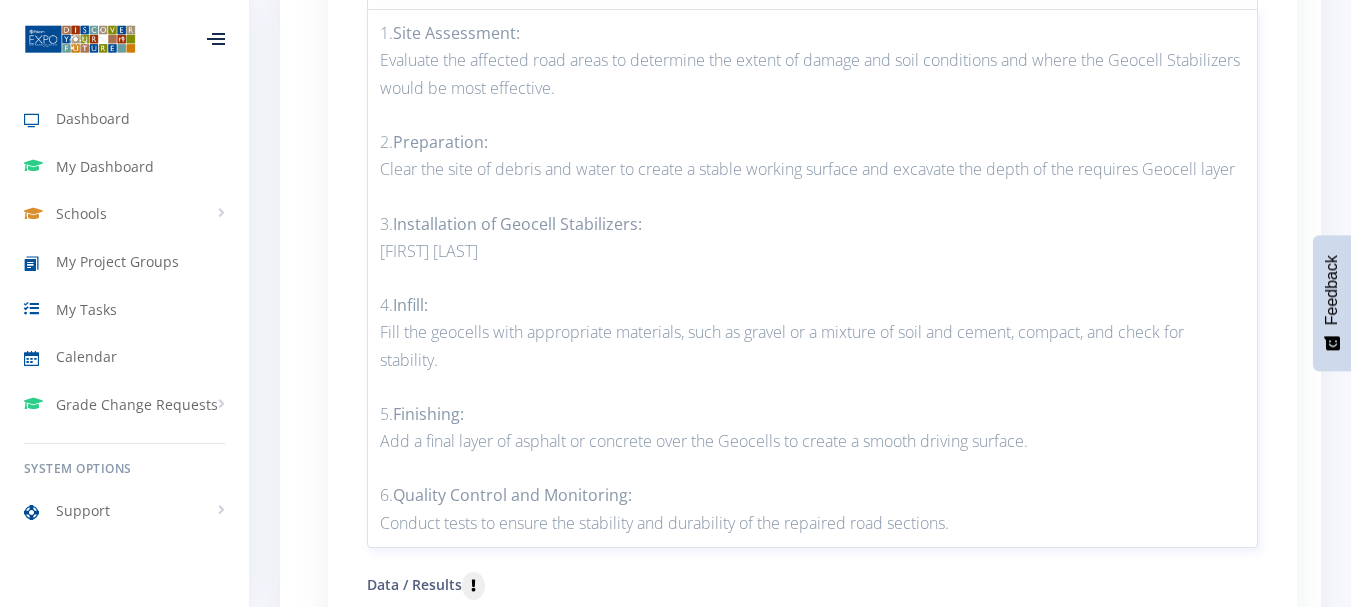 click on "Fill the geocells with appropriate materials, such as gravel or a mixture of soil and cement, compact, and check for stability." at bounding box center [812, 346] 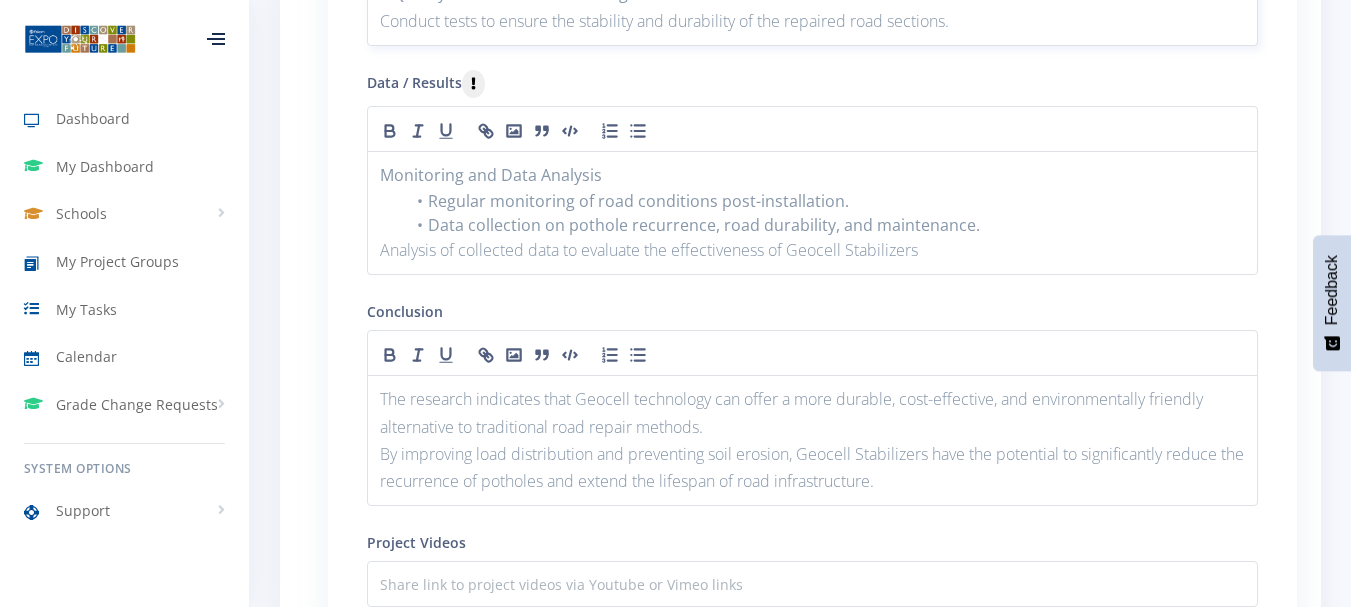 scroll, scrollTop: 2756, scrollLeft: 0, axis: vertical 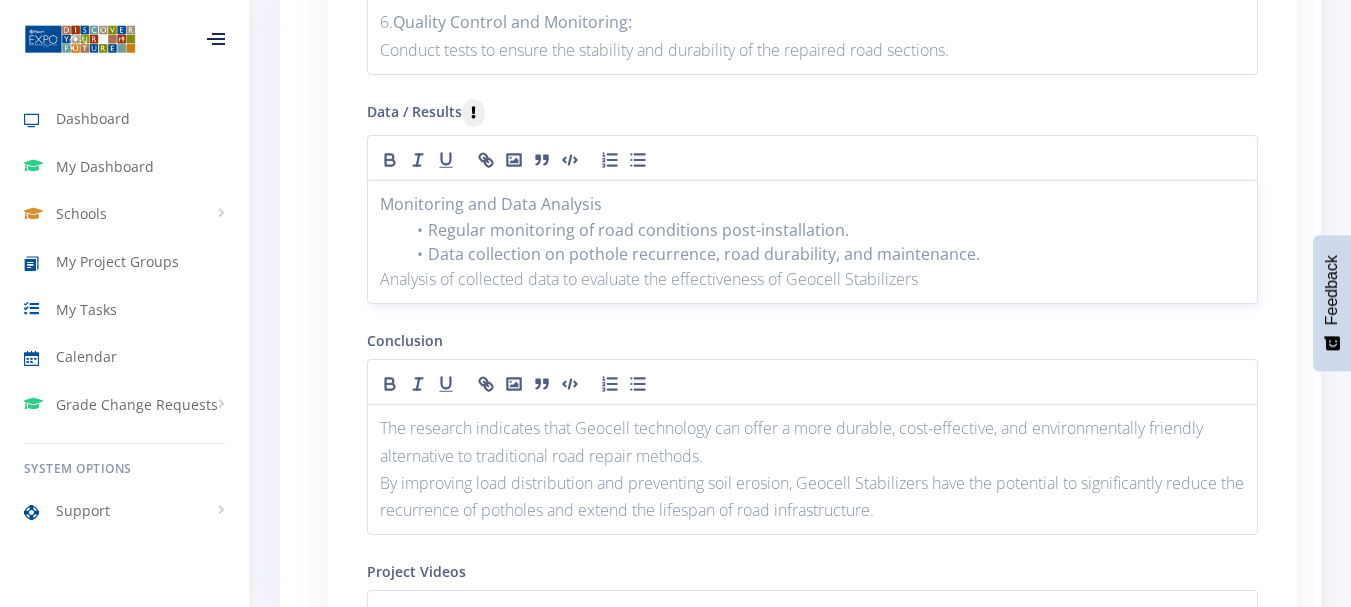 click on "Regular monitoring of road conditions post-installation." at bounding box center [824, 230] 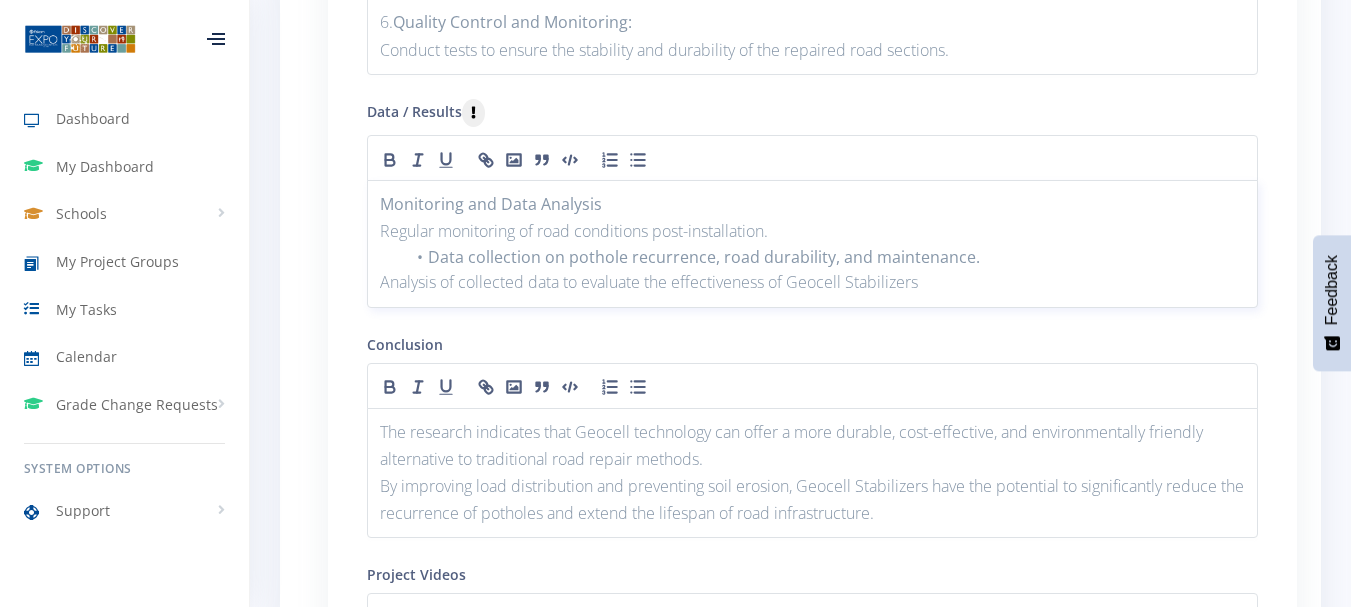 click on "Data collection on pothole recurrence, road durability, and maintenance." at bounding box center (812, 257) 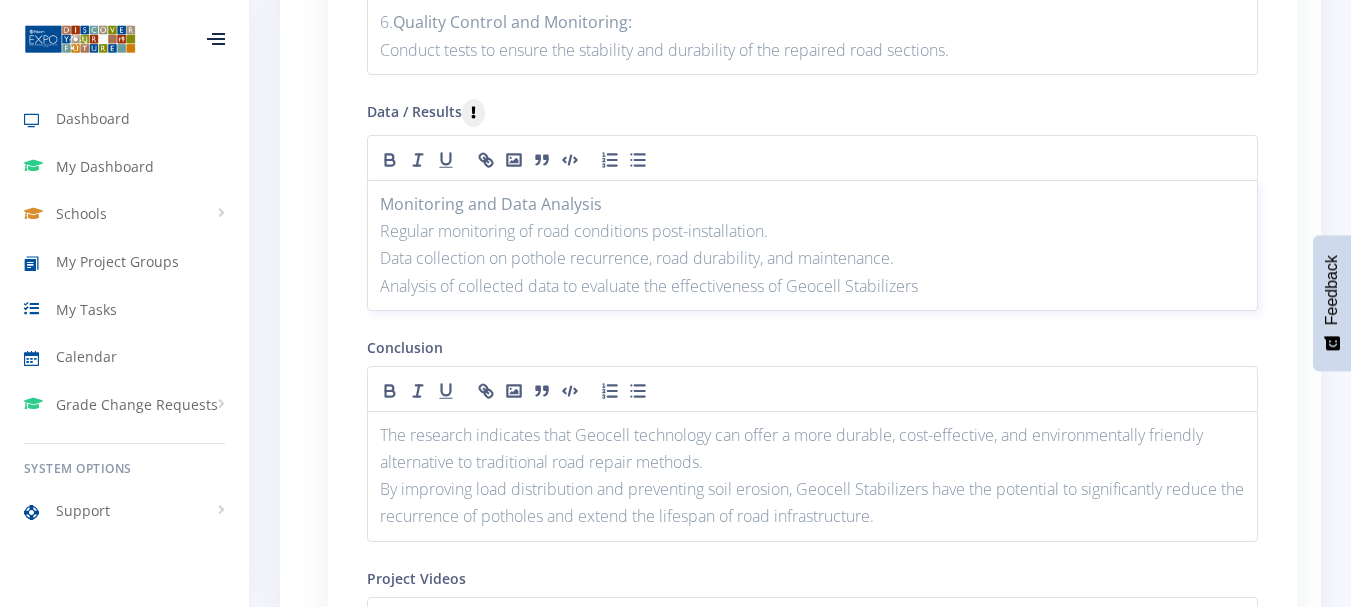 click on "2" at bounding box center (0, 0) 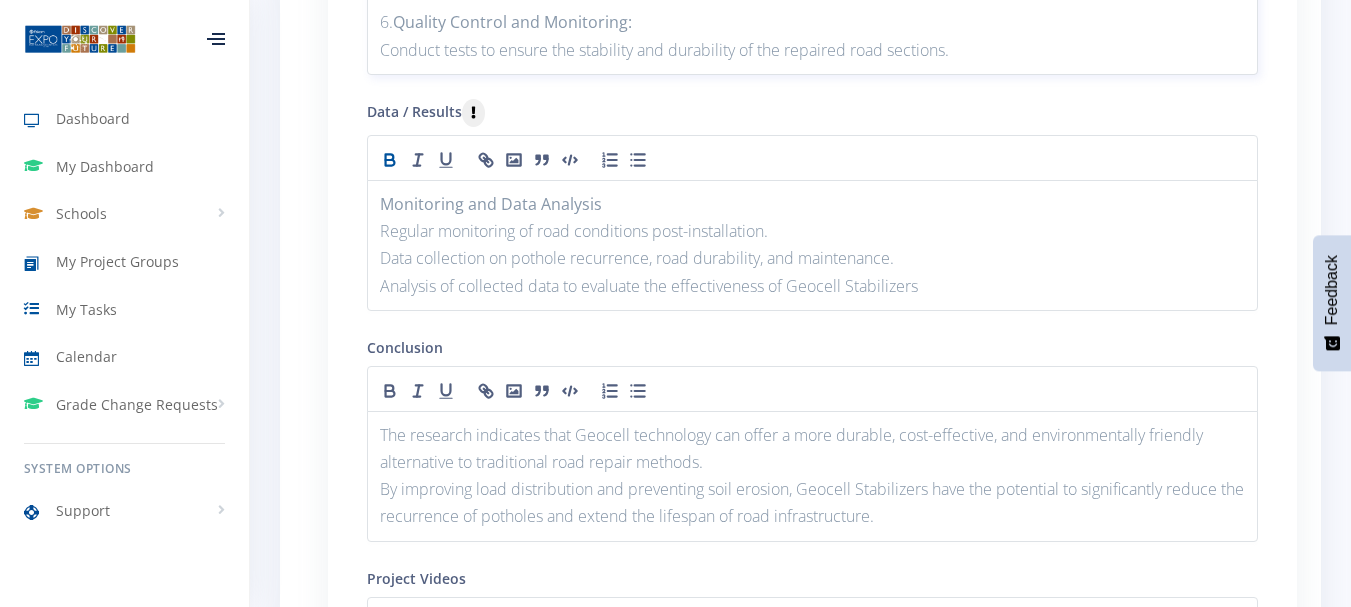 drag, startPoint x: 1216, startPoint y: 575, endPoint x: 1125, endPoint y: 16, distance: 566.3585 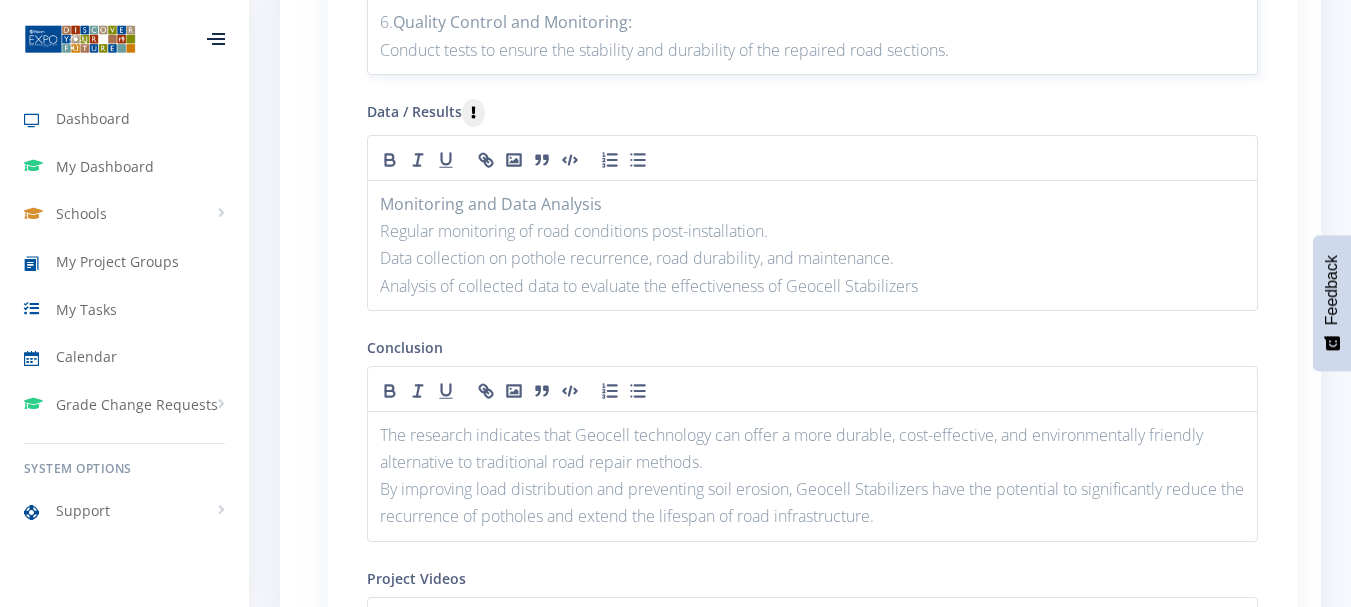 click on "2" at bounding box center [0, 0] 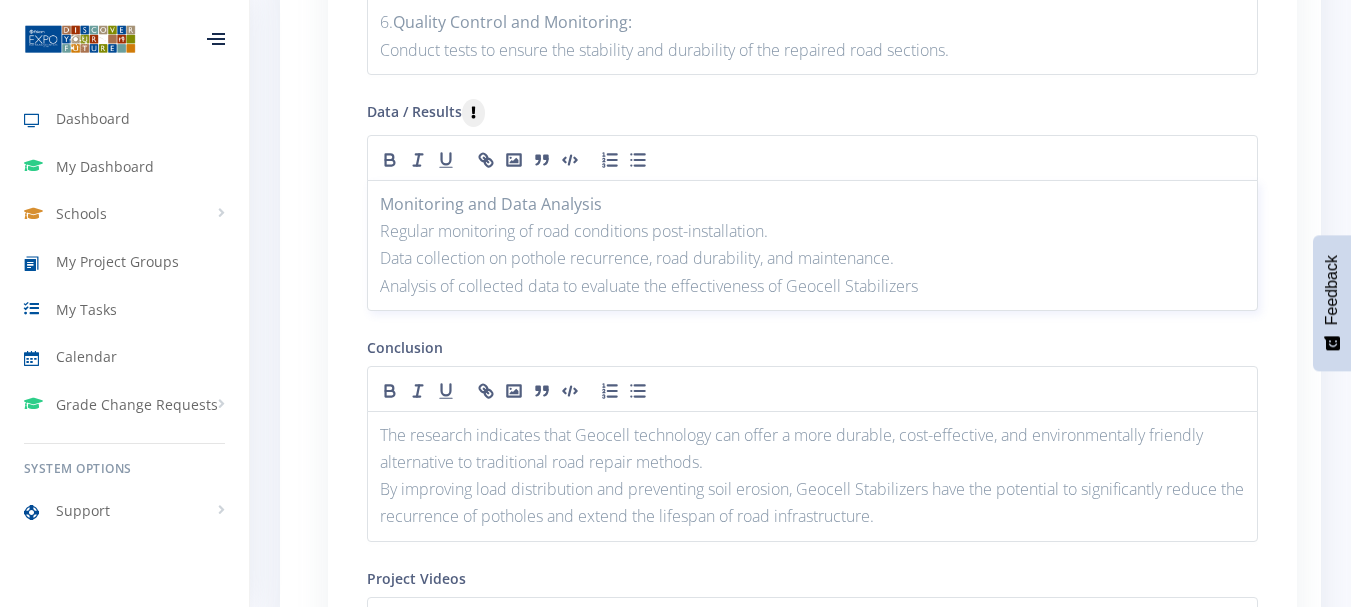 click on "Regular monitoring of road conditions post-installation." at bounding box center [812, 231] 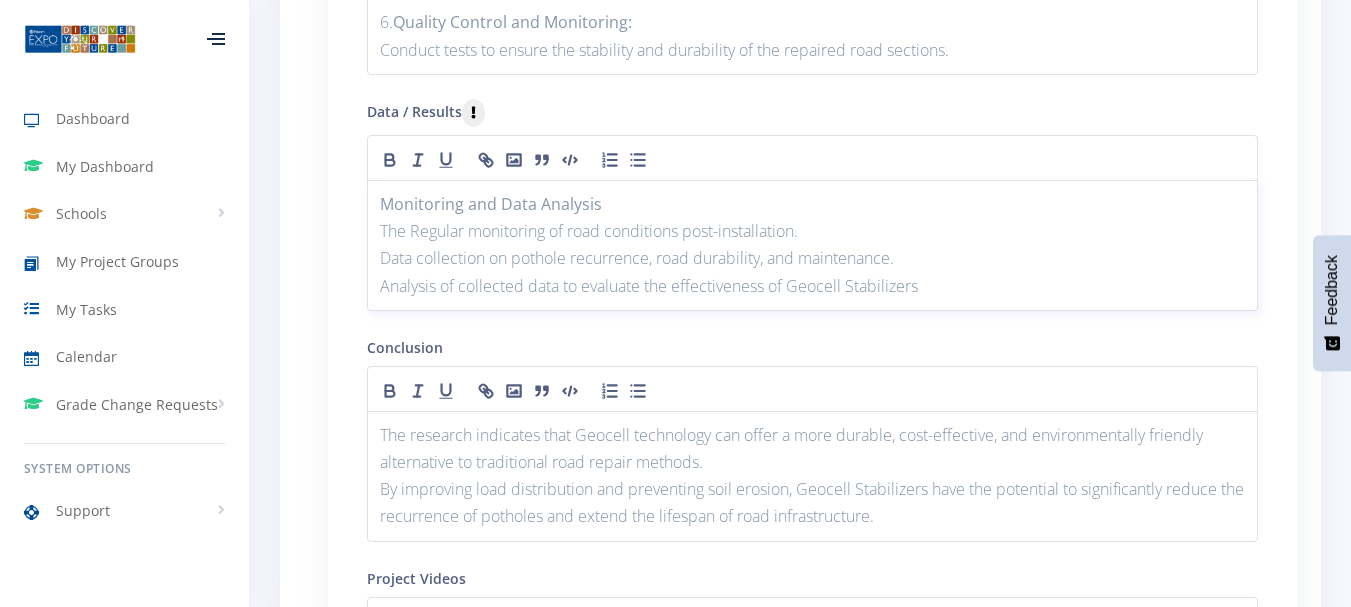 click on "Data collection on pothole recurrence, road durability, and maintenance." at bounding box center [812, 258] 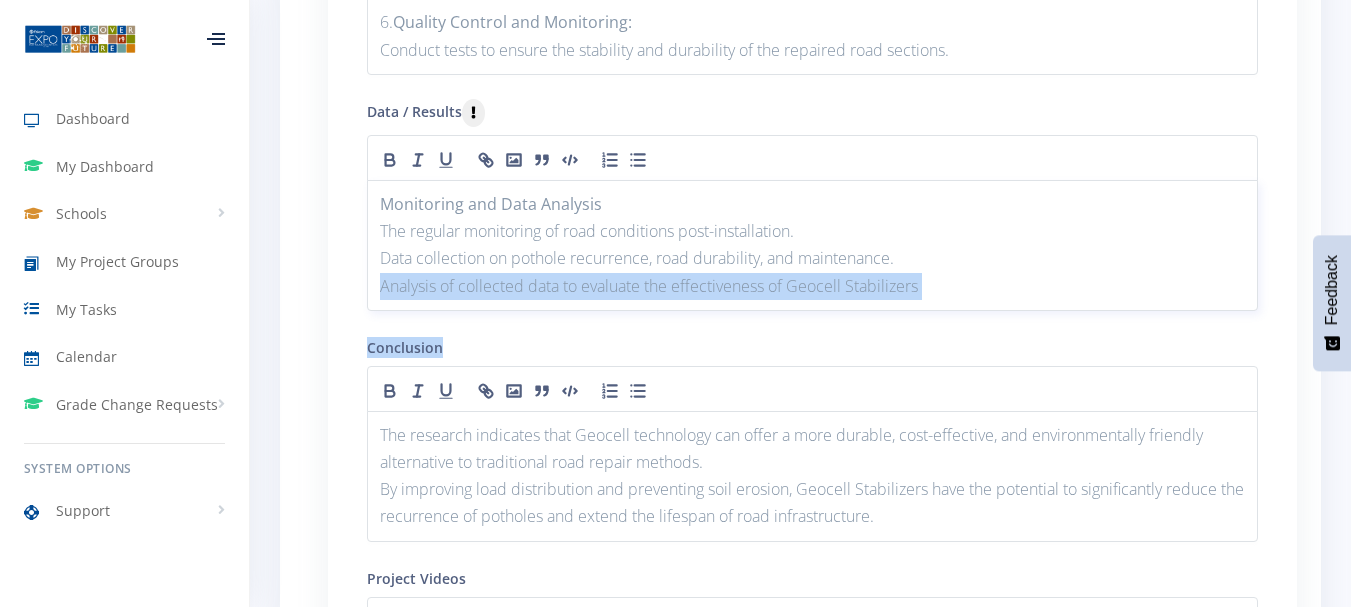 drag, startPoint x: 733, startPoint y: 373, endPoint x: 420, endPoint y: 224, distance: 346.65546 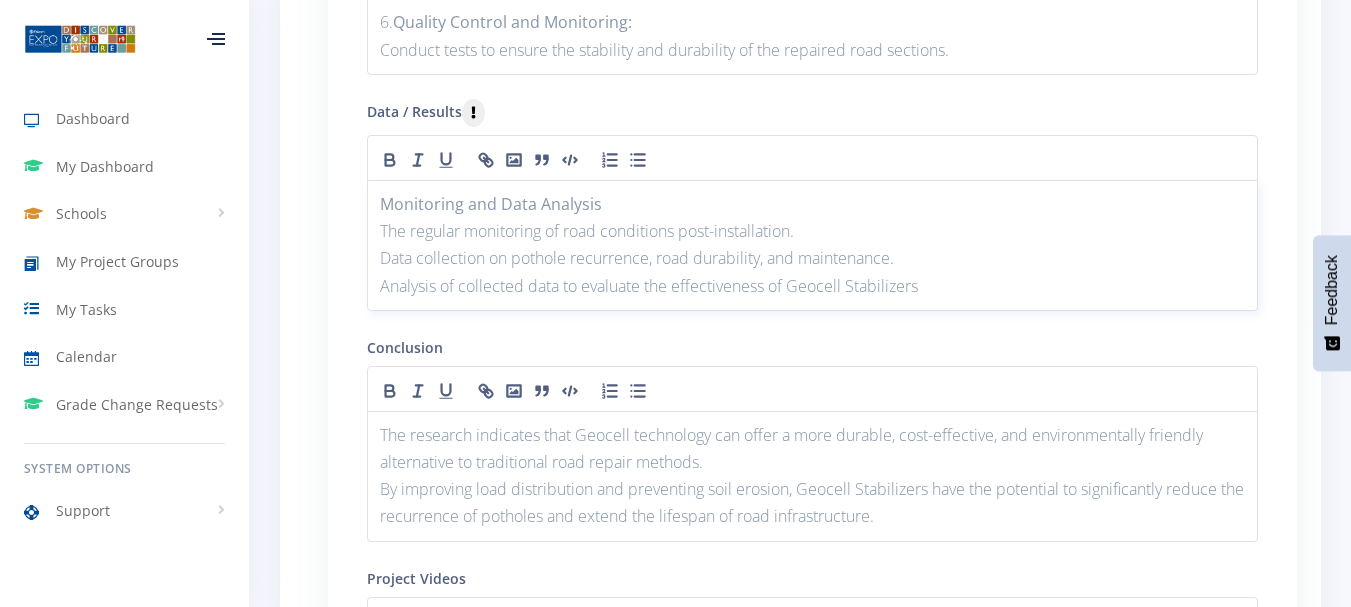 click on "The regular monitoring of road conditions post-installation." at bounding box center [812, 231] 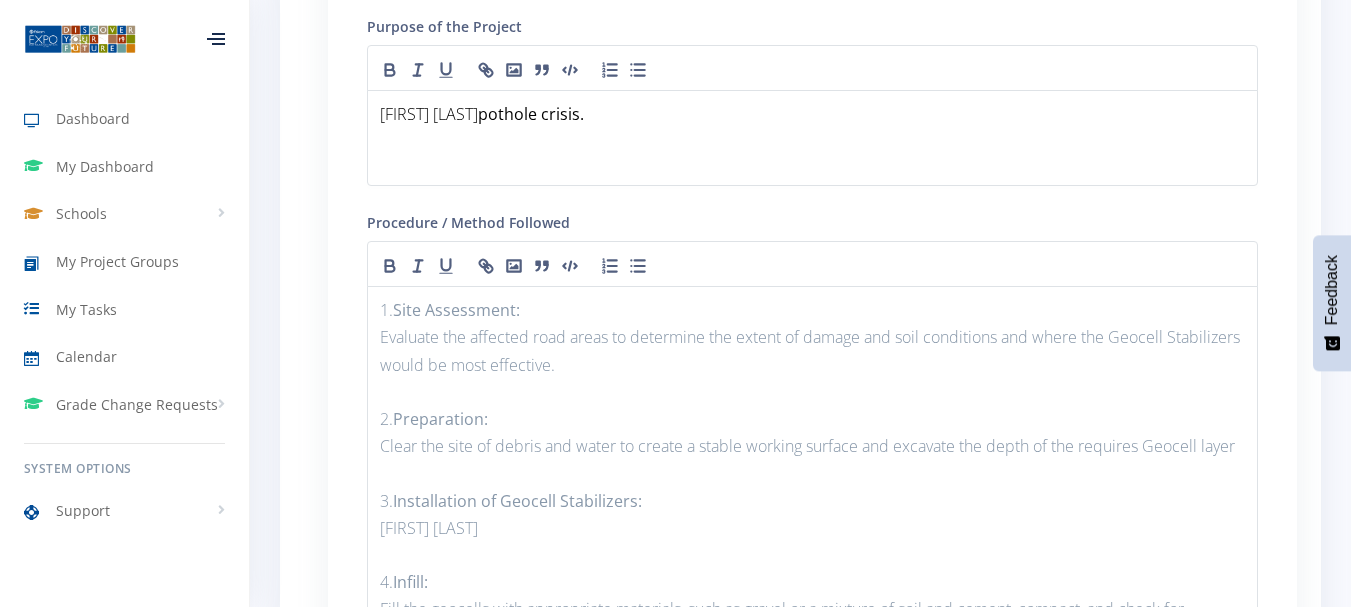 scroll, scrollTop: 1999, scrollLeft: 0, axis: vertical 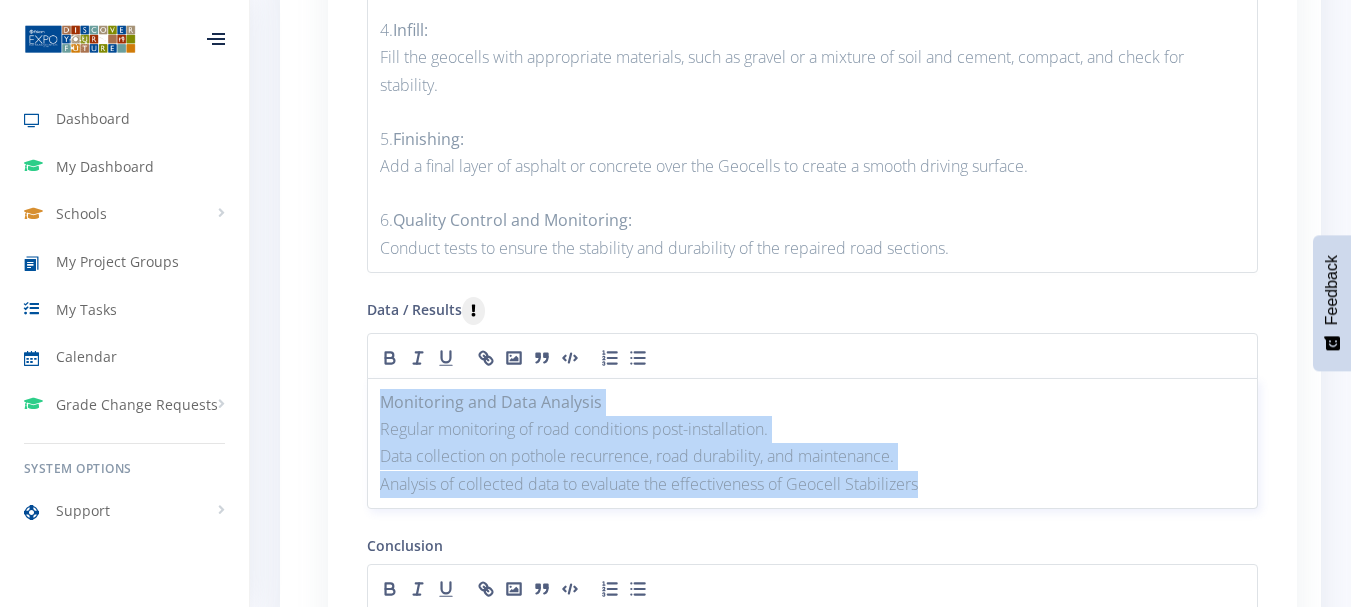 drag, startPoint x: 923, startPoint y: 482, endPoint x: 366, endPoint y: 409, distance: 561.7633 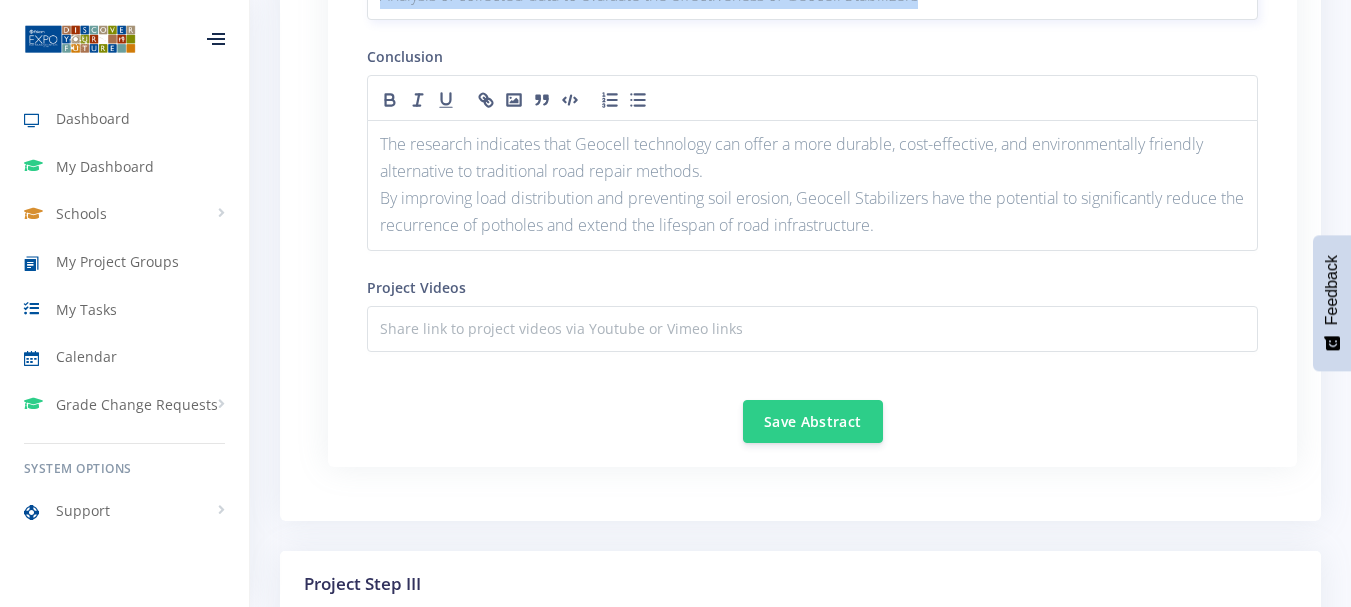 scroll, scrollTop: 3167, scrollLeft: 0, axis: vertical 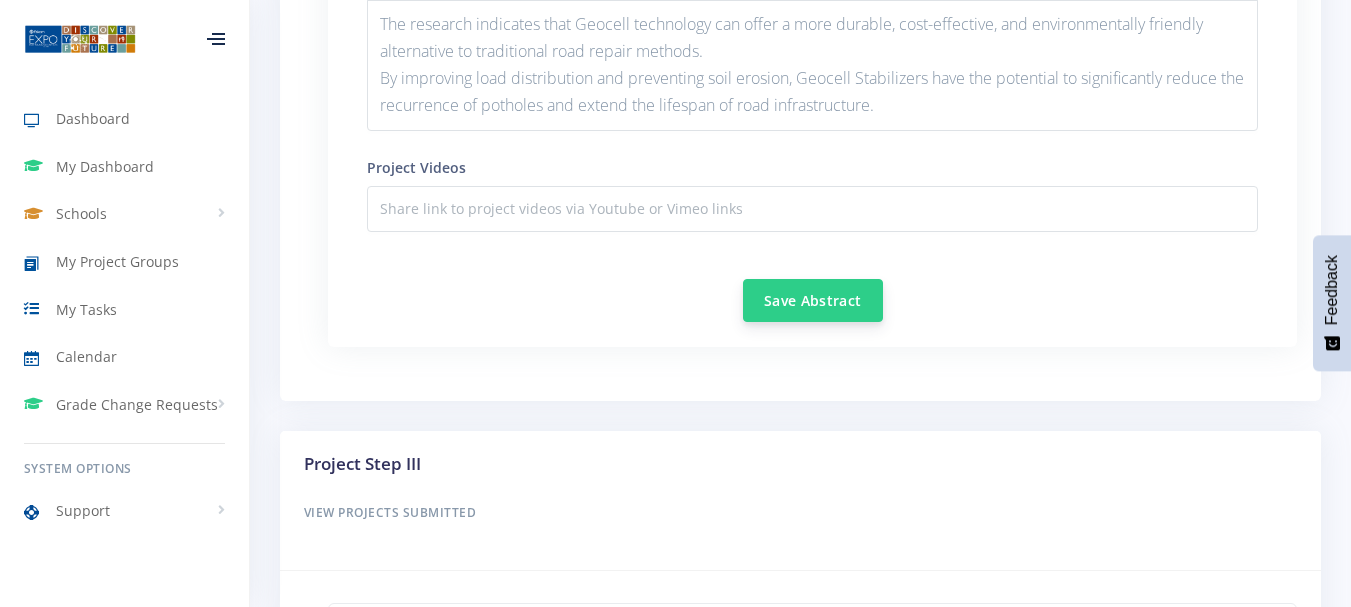click on "Save Abstract" at bounding box center (813, 300) 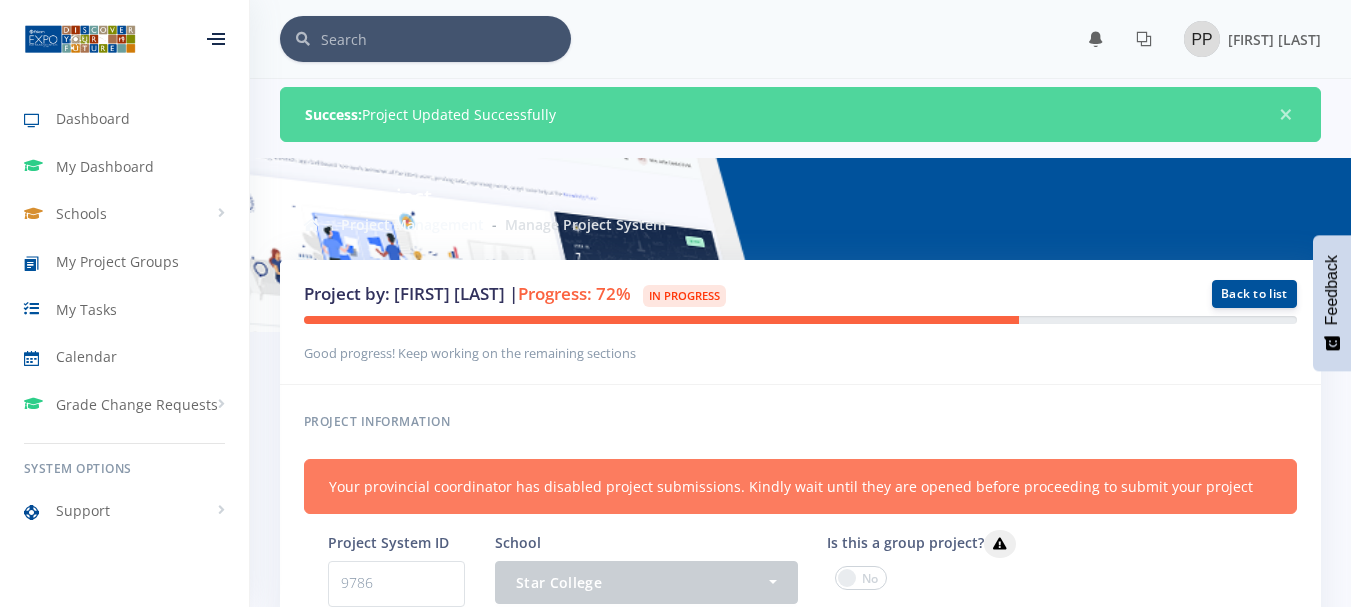 scroll, scrollTop: 0, scrollLeft: 0, axis: both 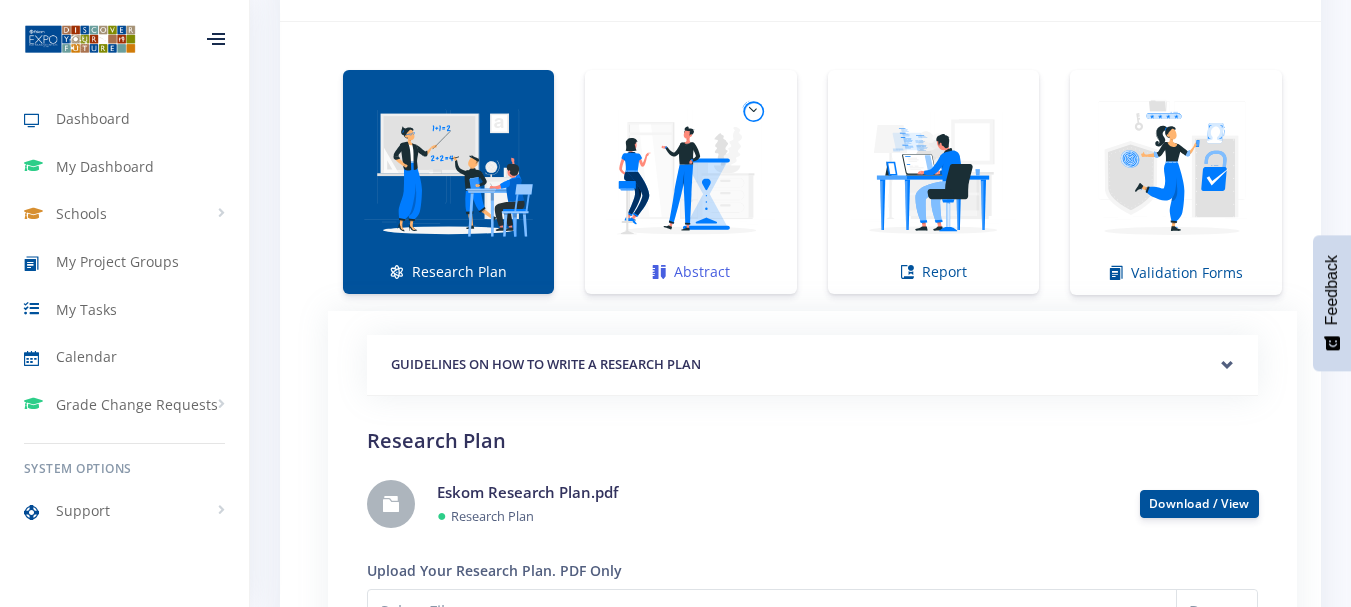 click at bounding box center (690, 171) 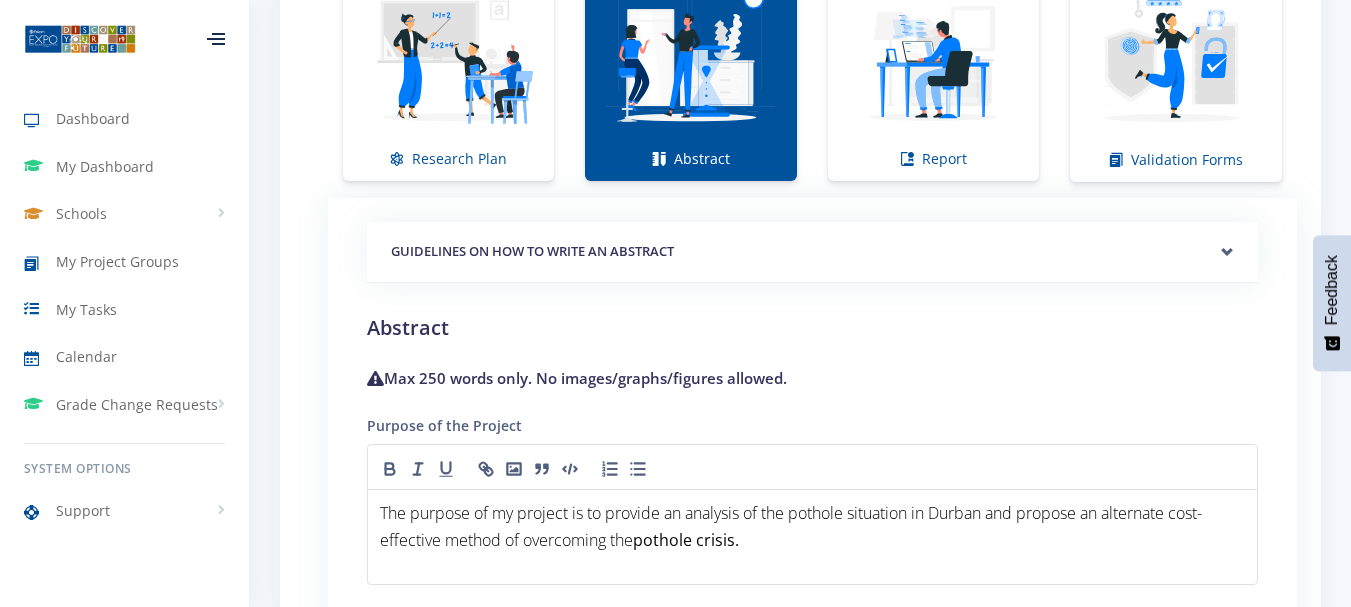 scroll, scrollTop: 1423, scrollLeft: 0, axis: vertical 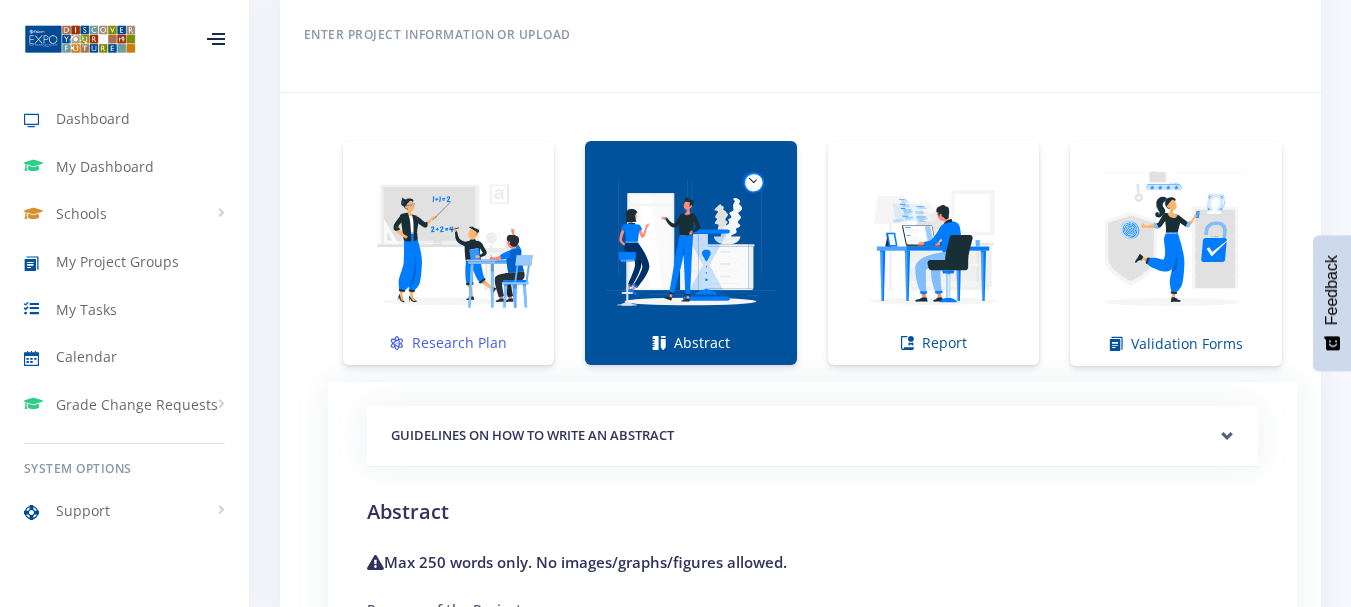 click at bounding box center (448, 242) 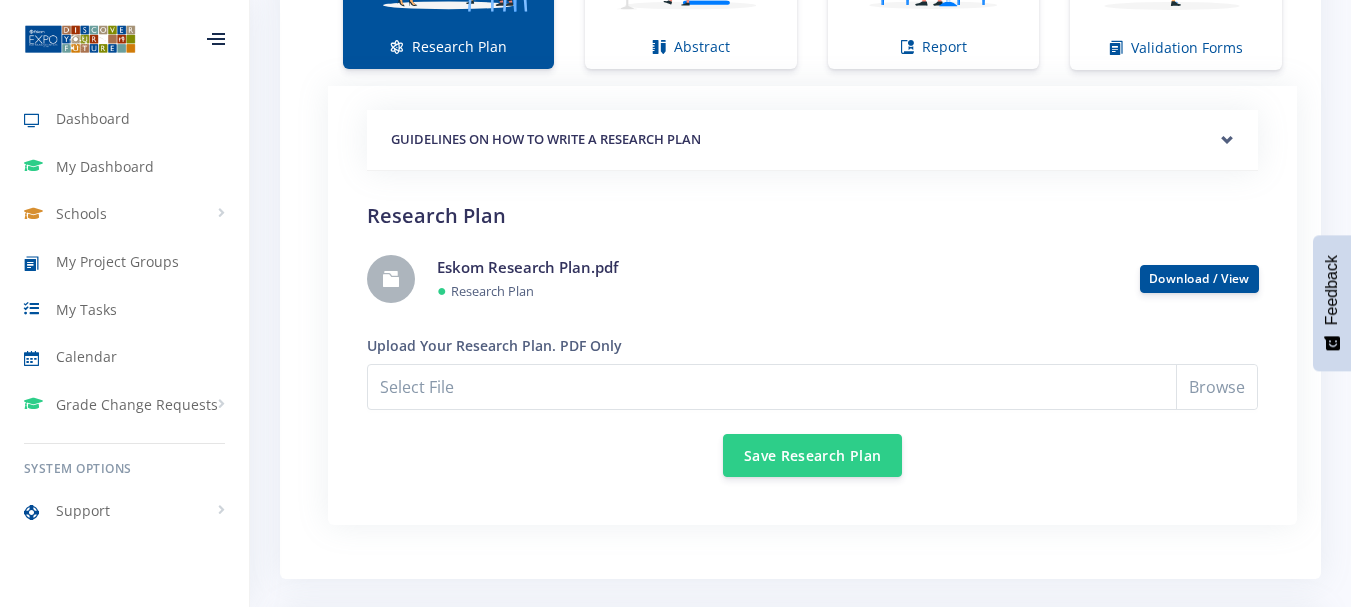 scroll, scrollTop: 1709, scrollLeft: 0, axis: vertical 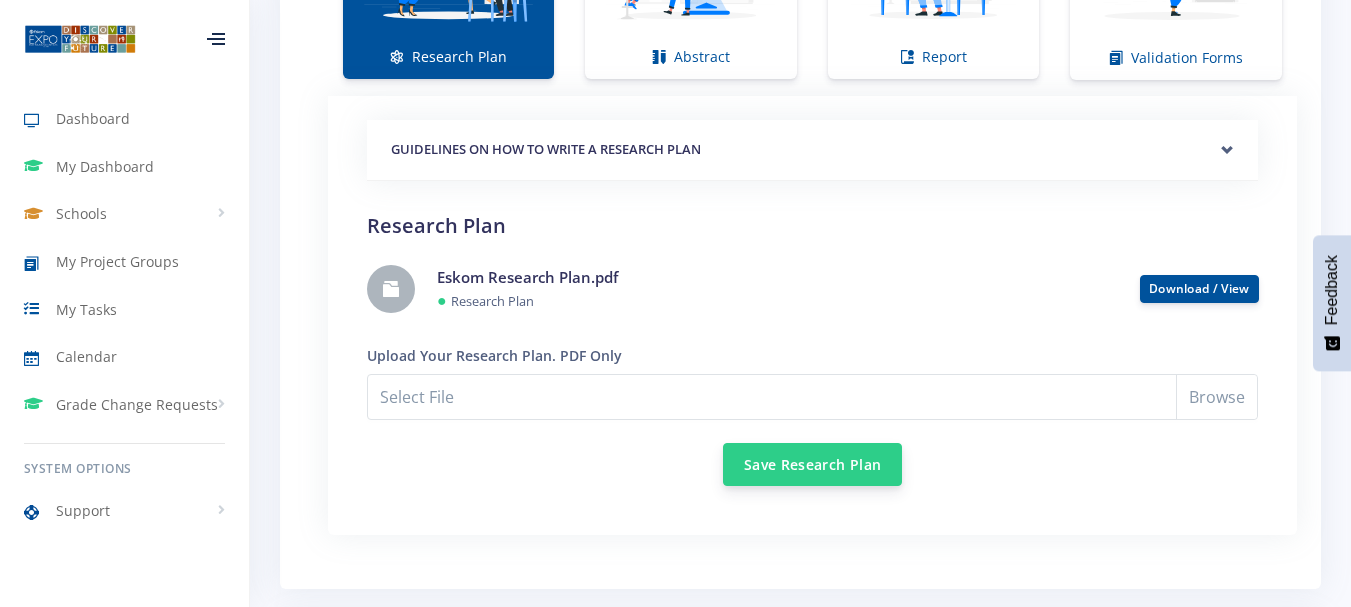 click on "Save Research Plan" at bounding box center [812, 464] 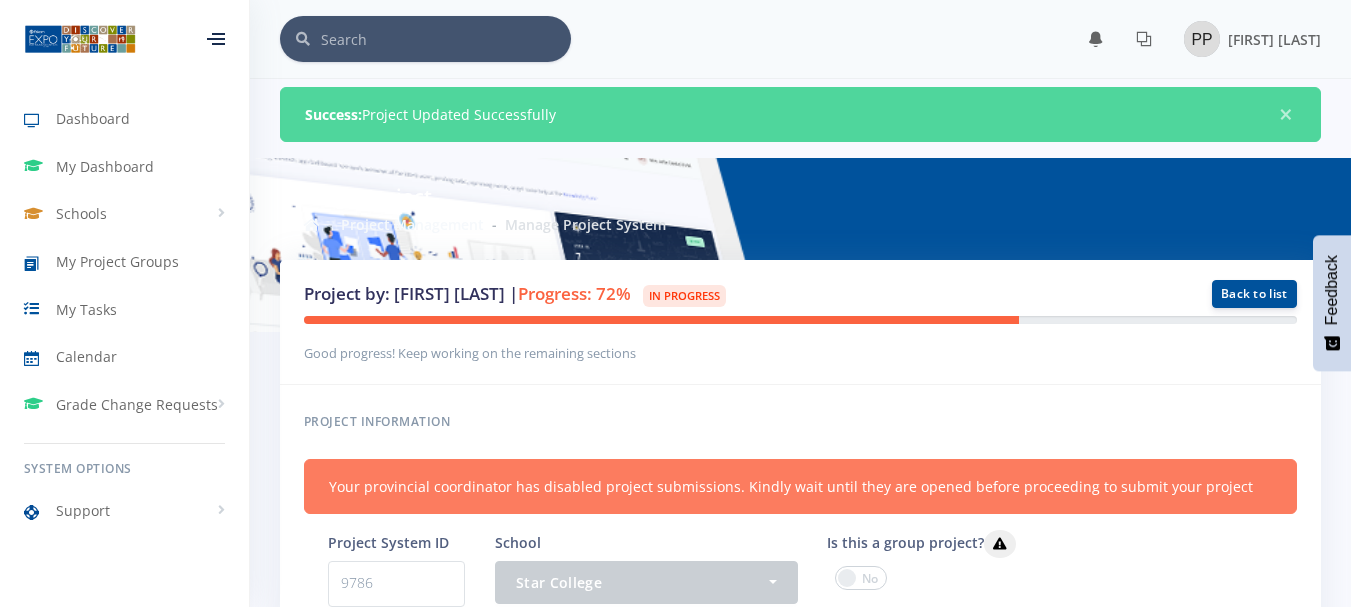 scroll, scrollTop: 0, scrollLeft: 0, axis: both 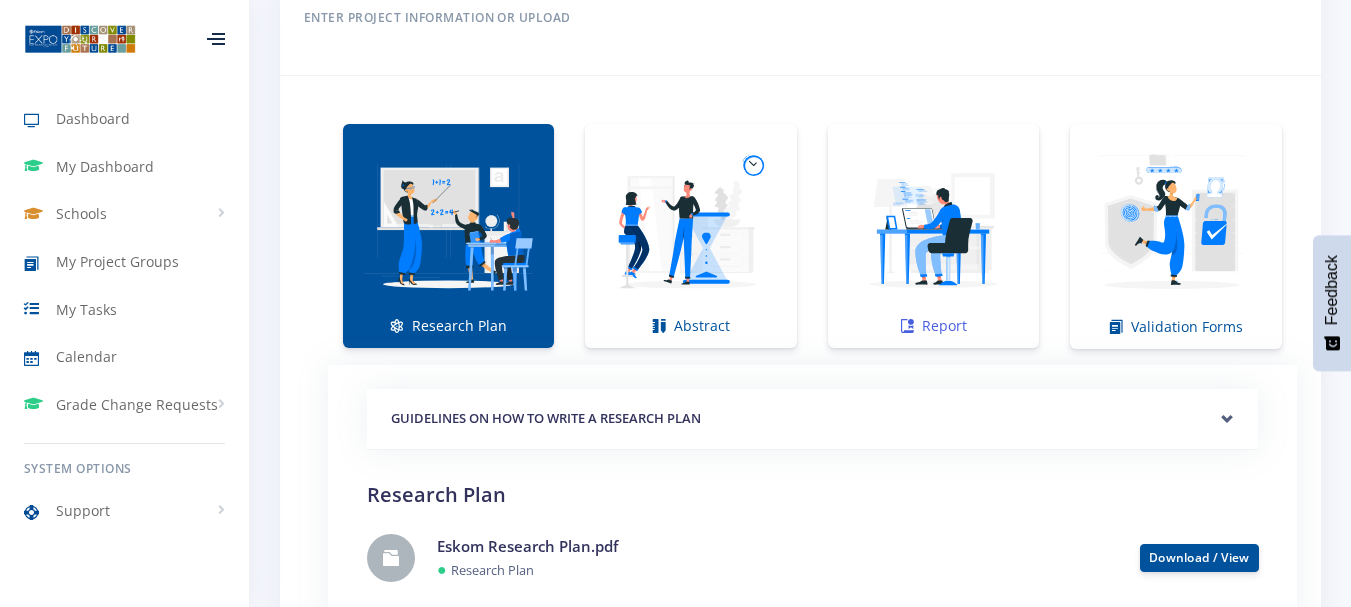 click at bounding box center (933, 225) 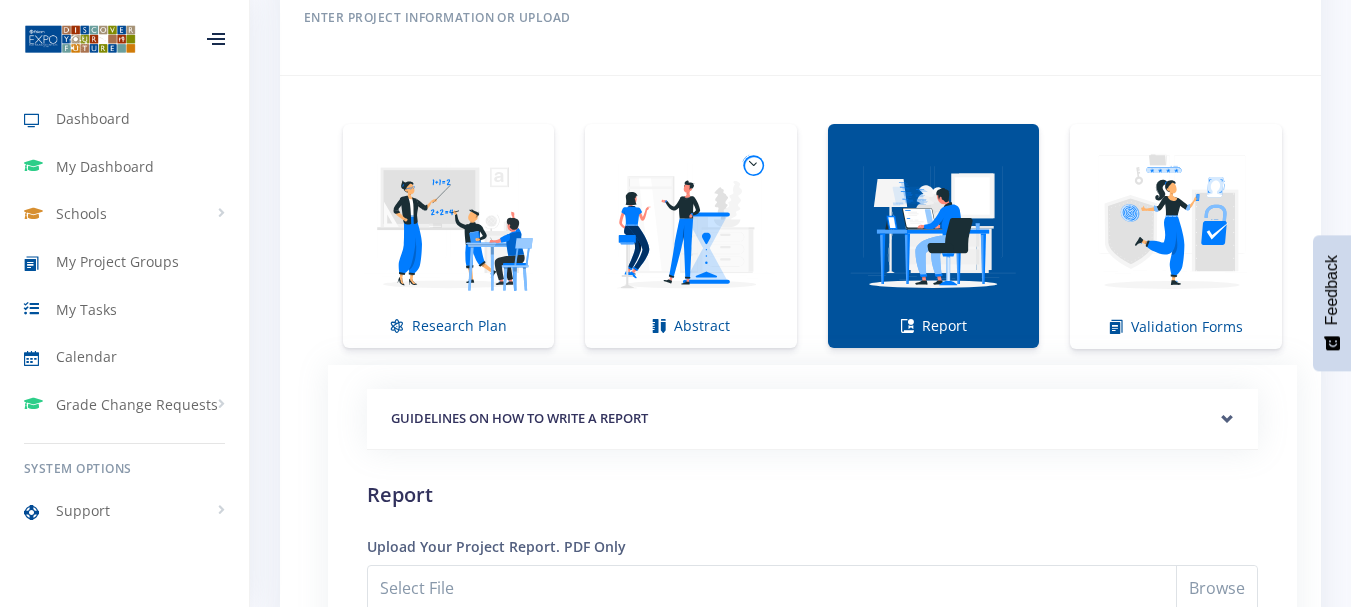 scroll, scrollTop: 1701, scrollLeft: 0, axis: vertical 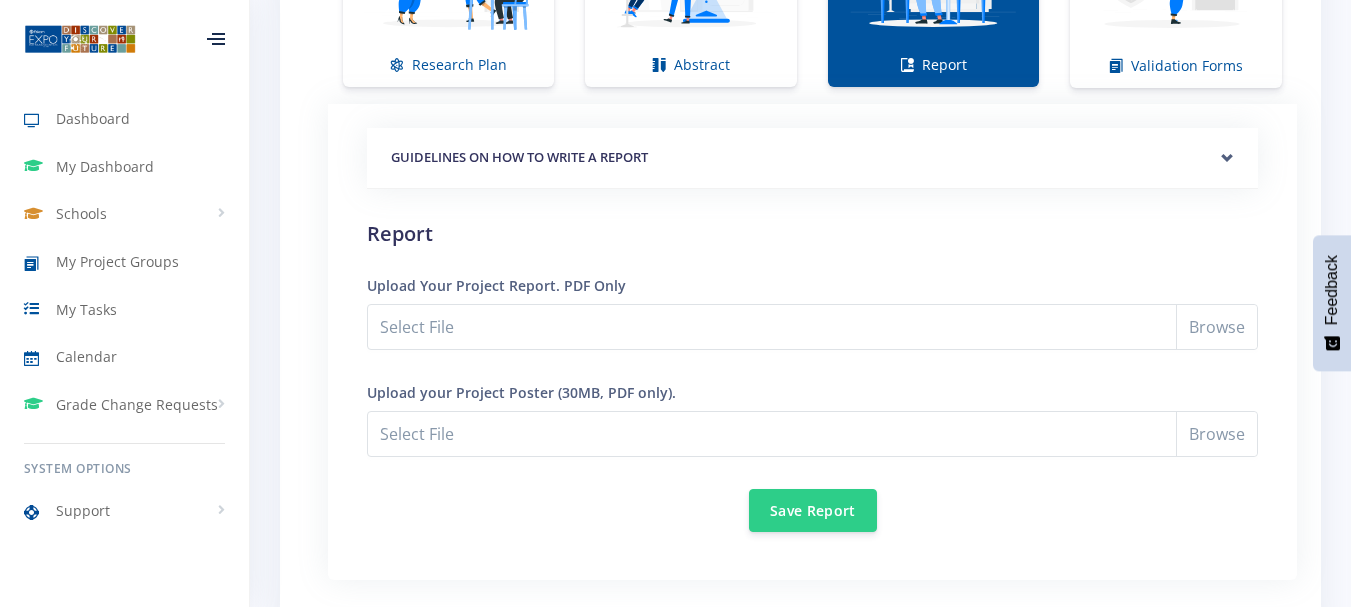 click on "GUIDELINES ON HOW TO WRITE A
REPORT" at bounding box center (812, 158) 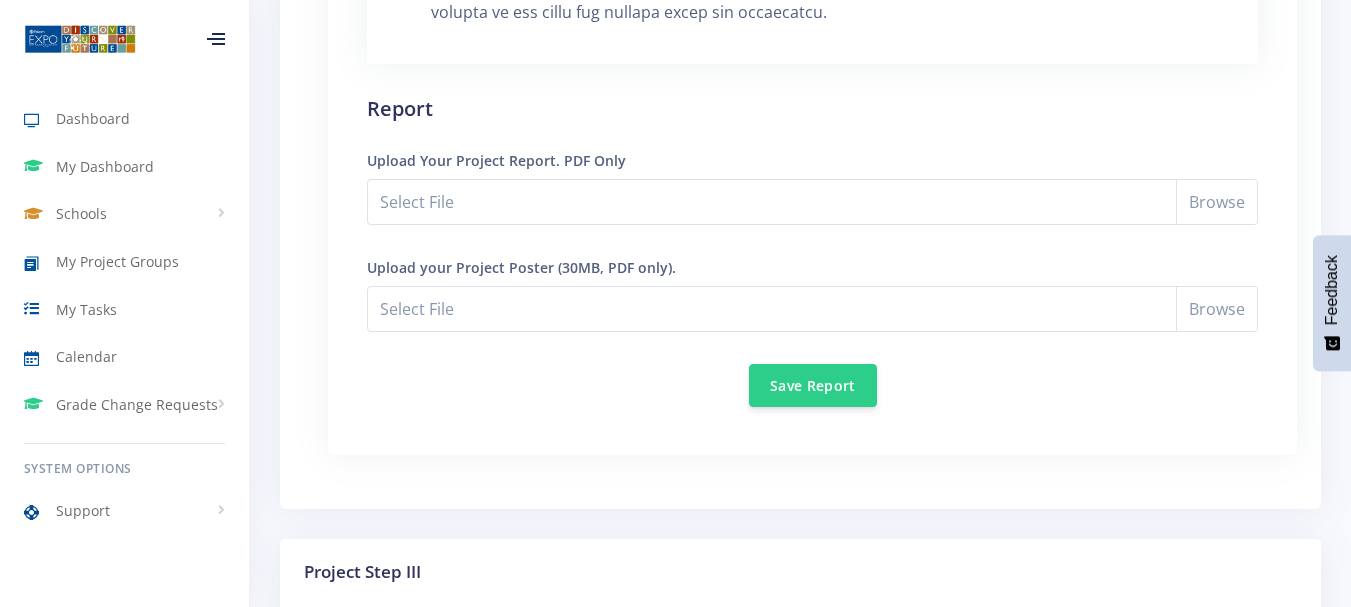 scroll, scrollTop: 2530, scrollLeft: 0, axis: vertical 